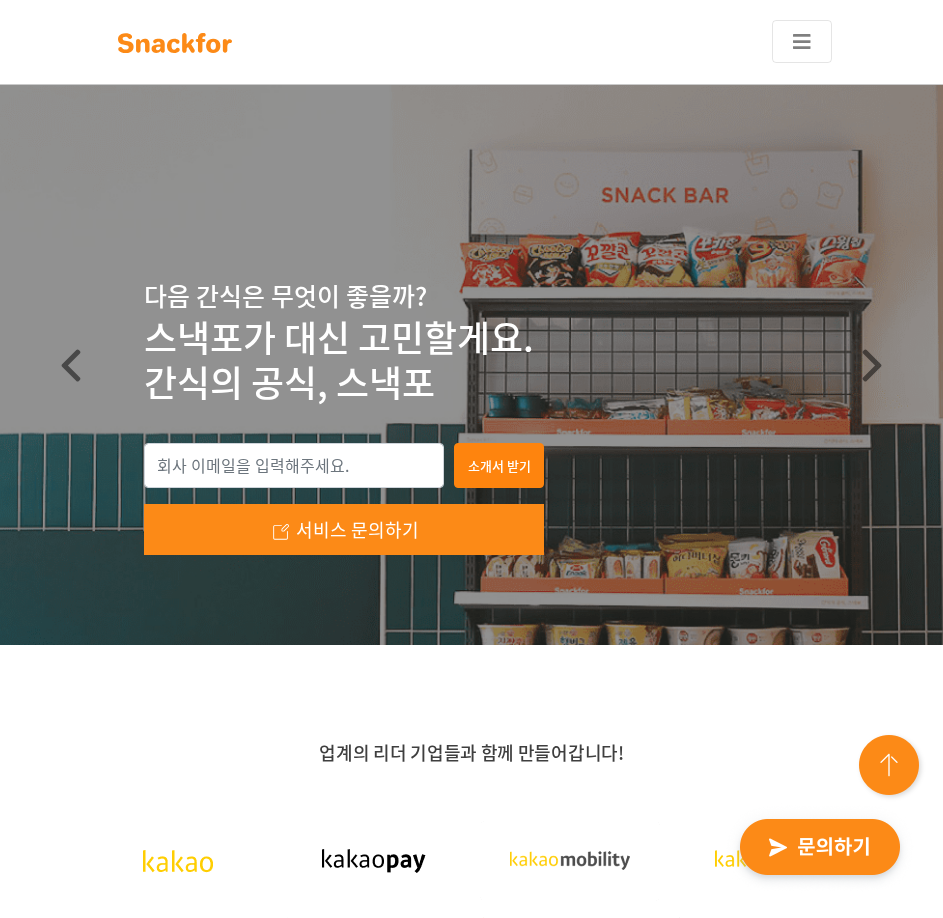 scroll, scrollTop: 0, scrollLeft: 0, axis: both 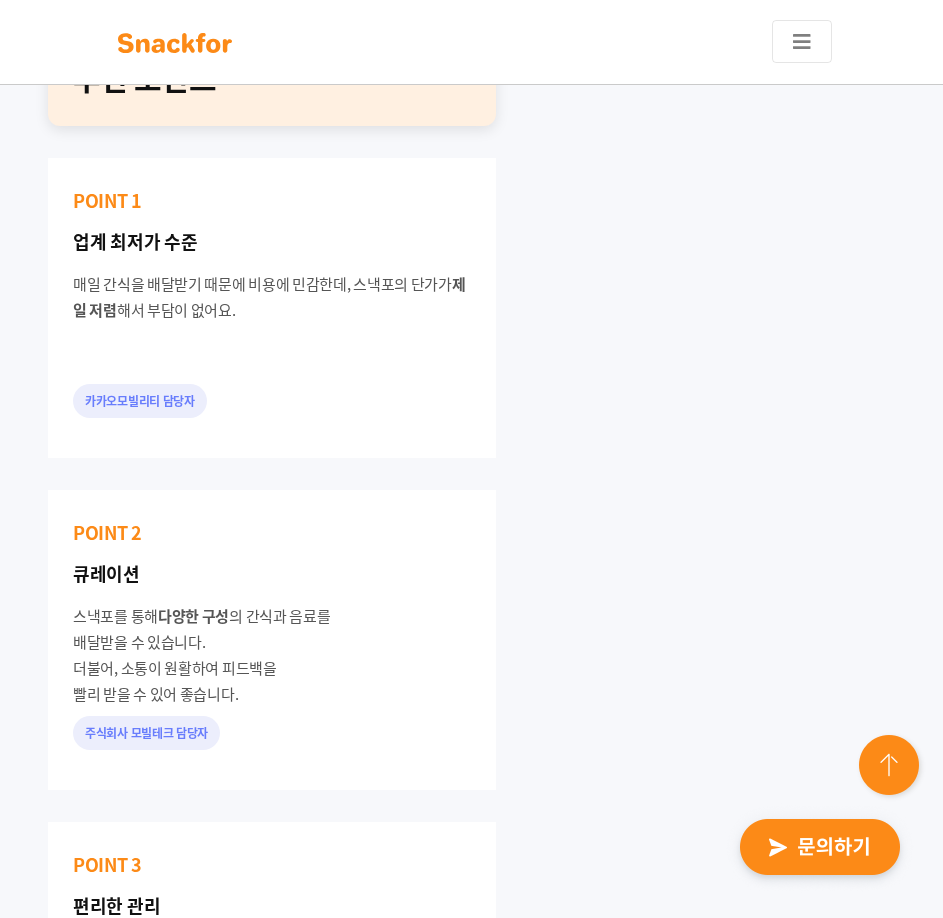 click at bounding box center (820, 848) 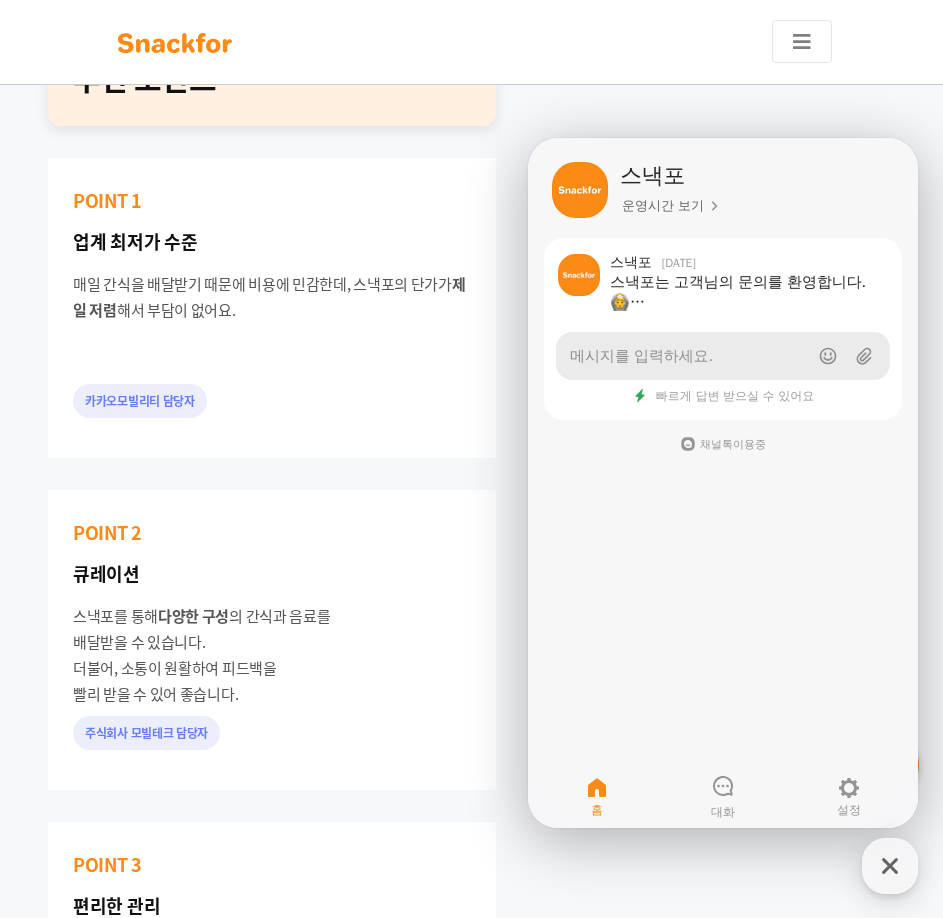 click on "메시지를 입력하세요." at bounding box center (723, 356) 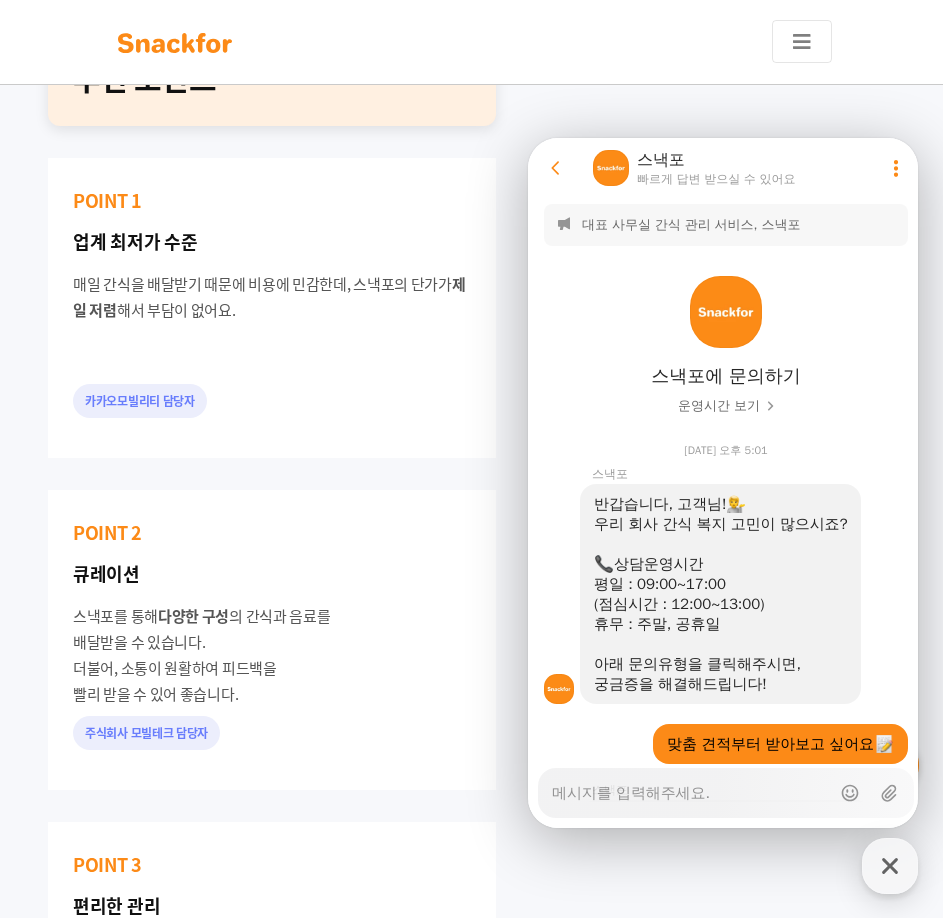 scroll, scrollTop: 602, scrollLeft: 0, axis: vertical 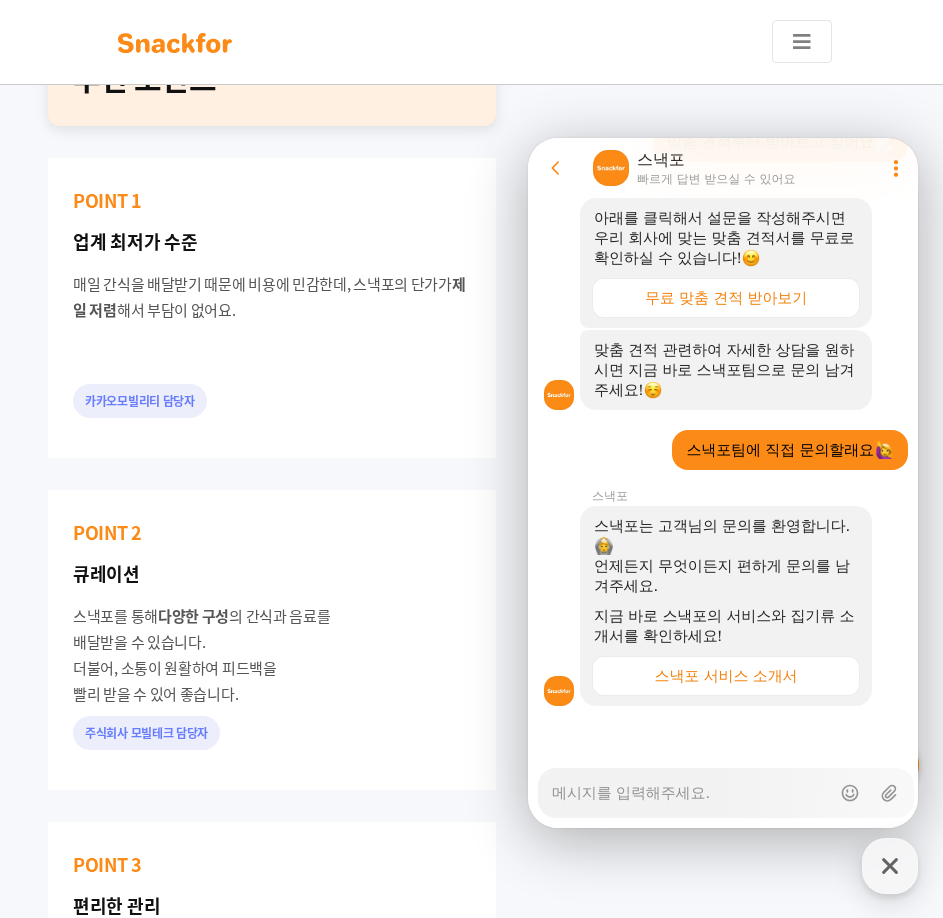 click on "Messenger Input Textarea" at bounding box center (691, 786) 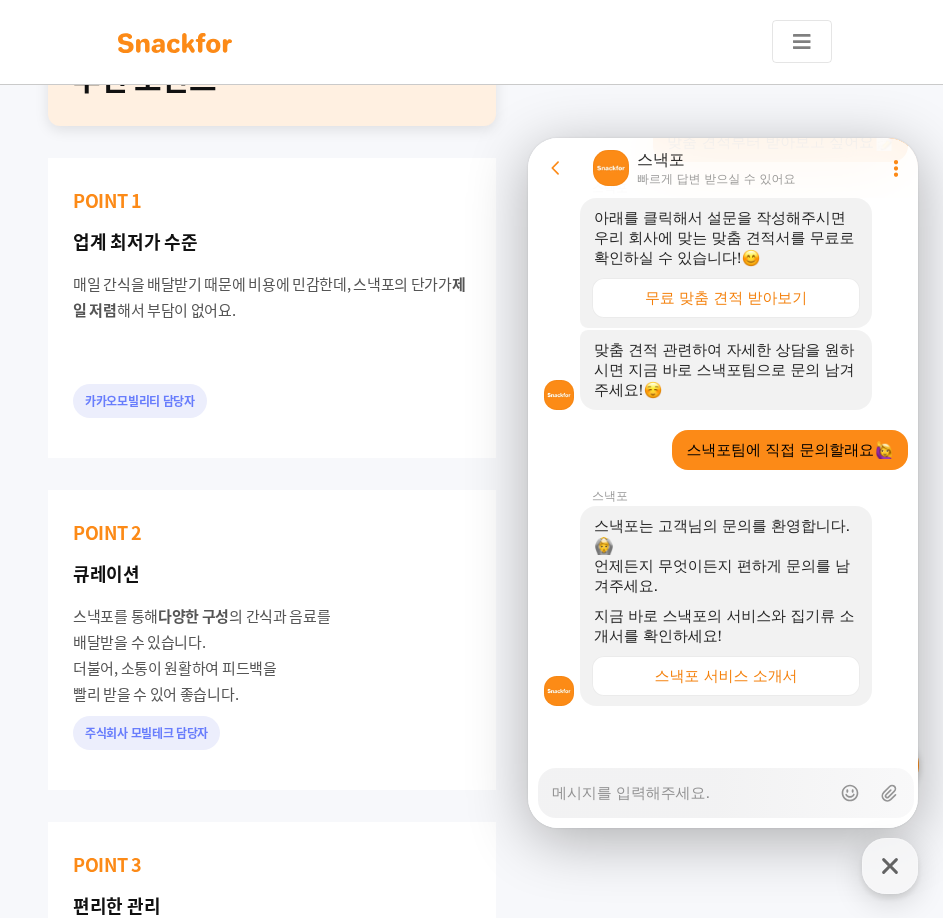 type on "x" 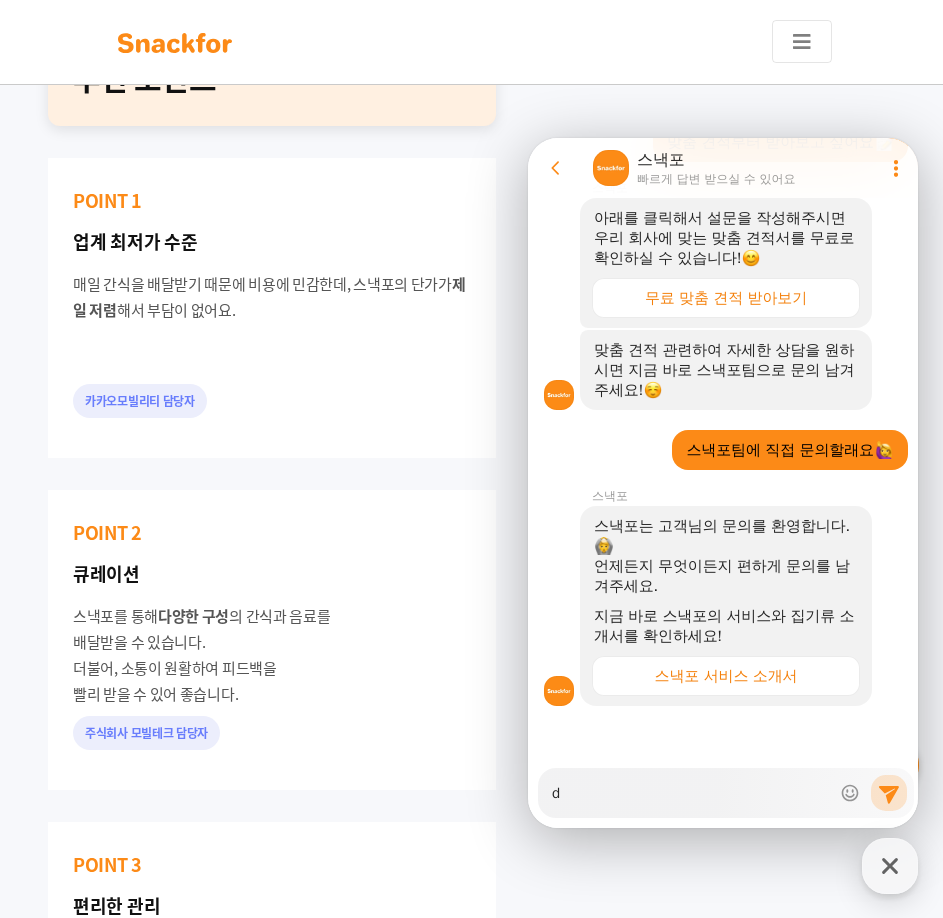 type on "x" 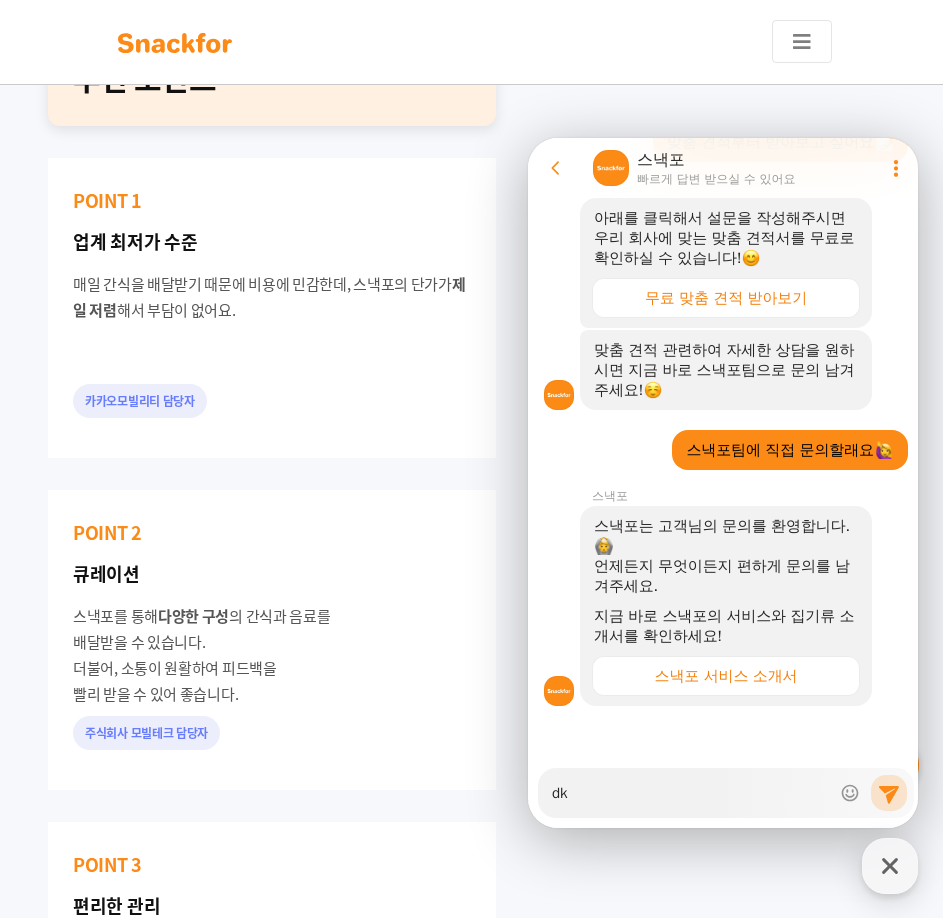 type on "x" 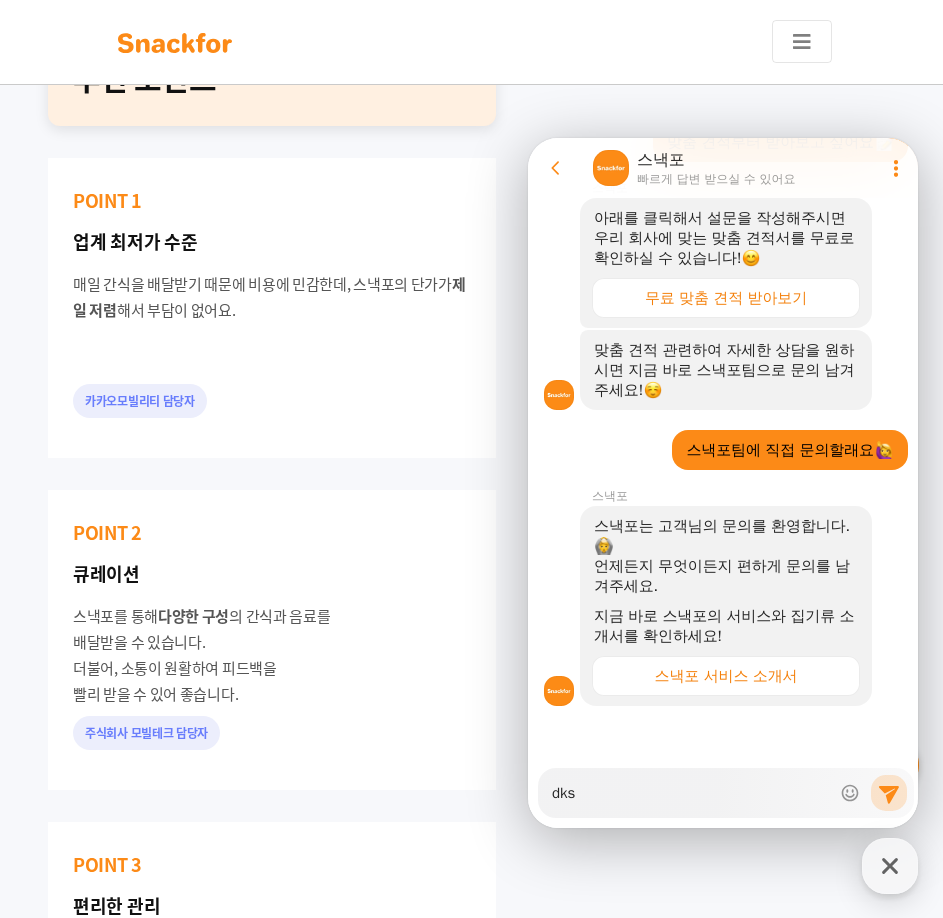 type on "x" 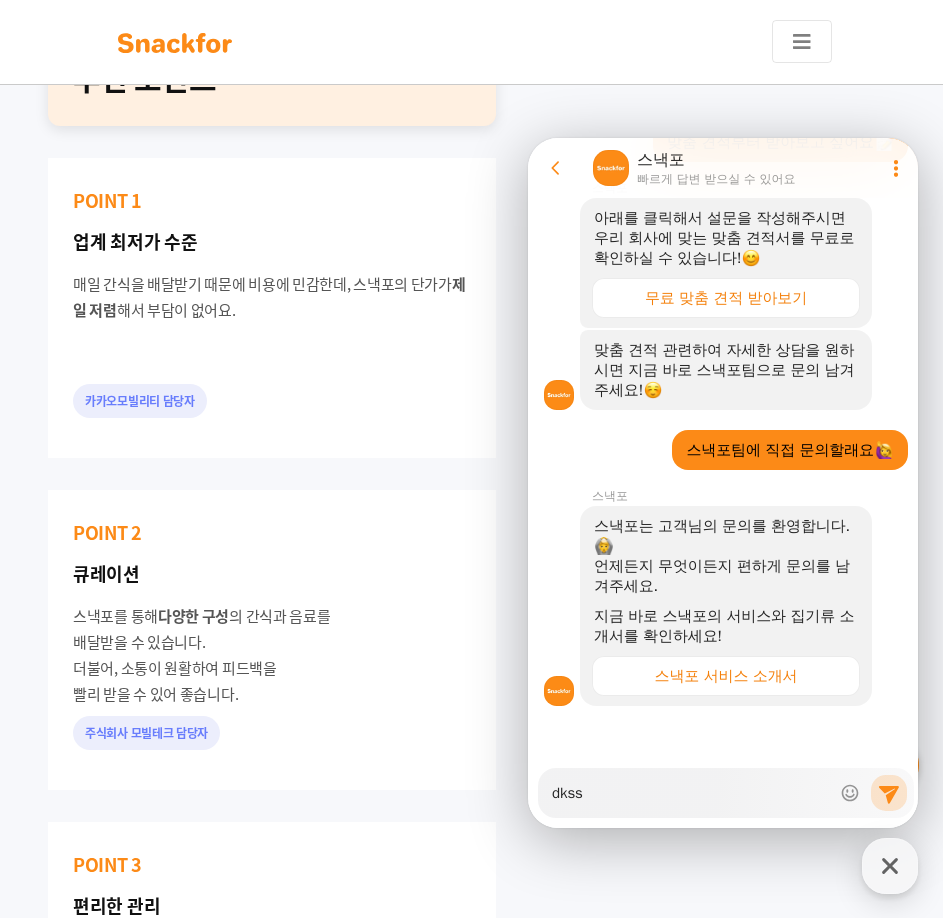 type on "x" 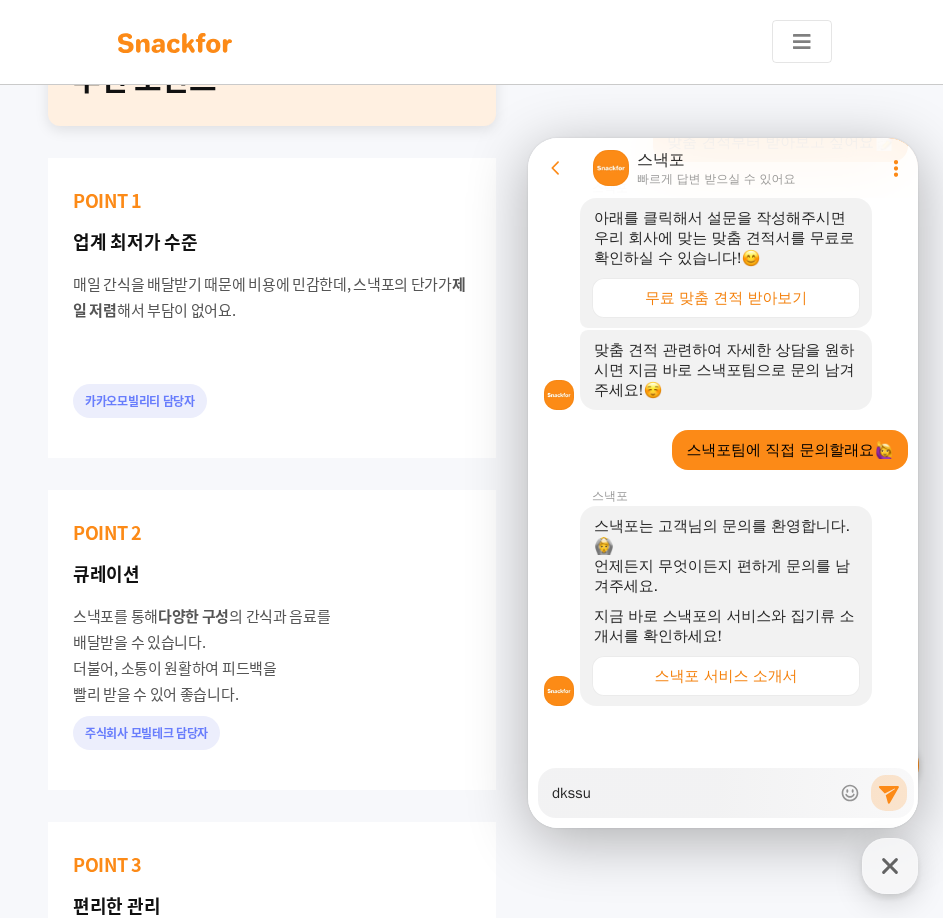 type on "x" 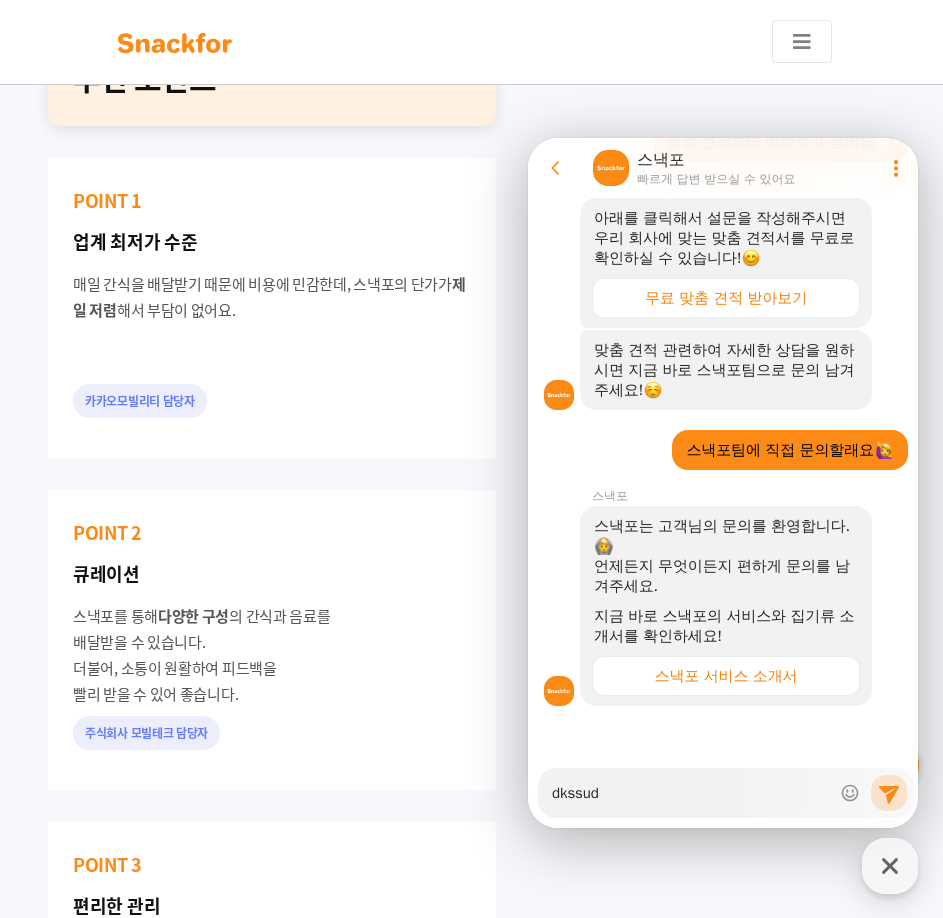 type on "x" 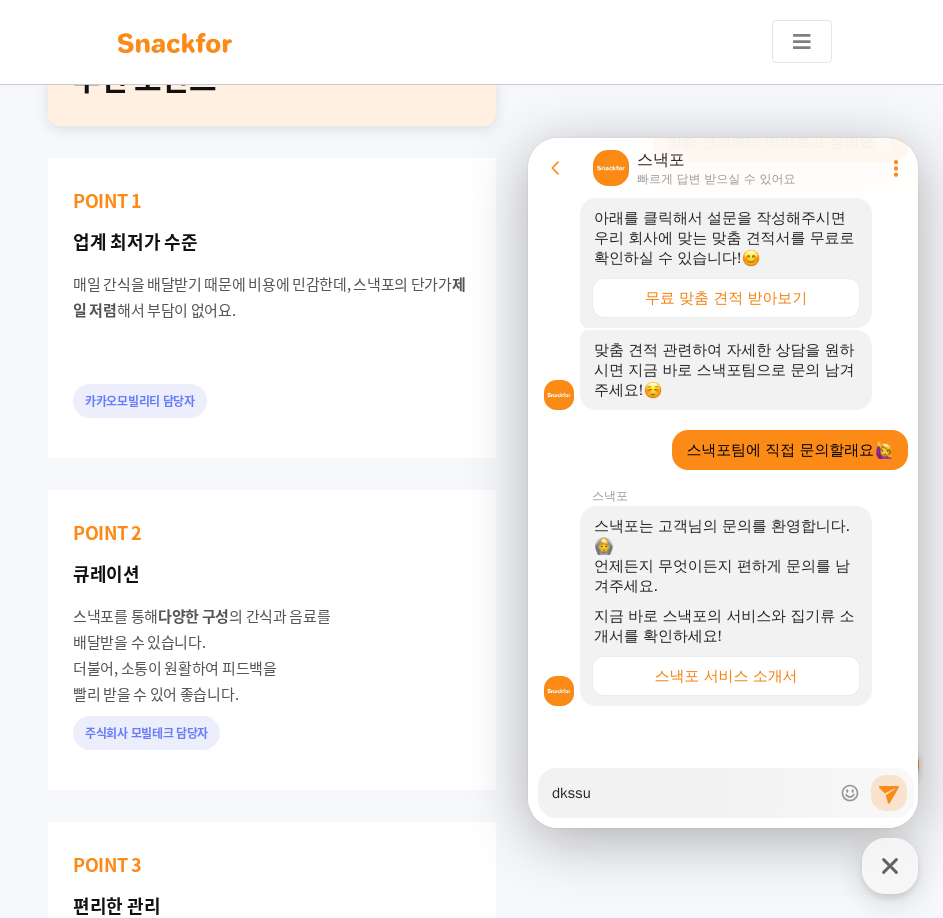 type on "x" 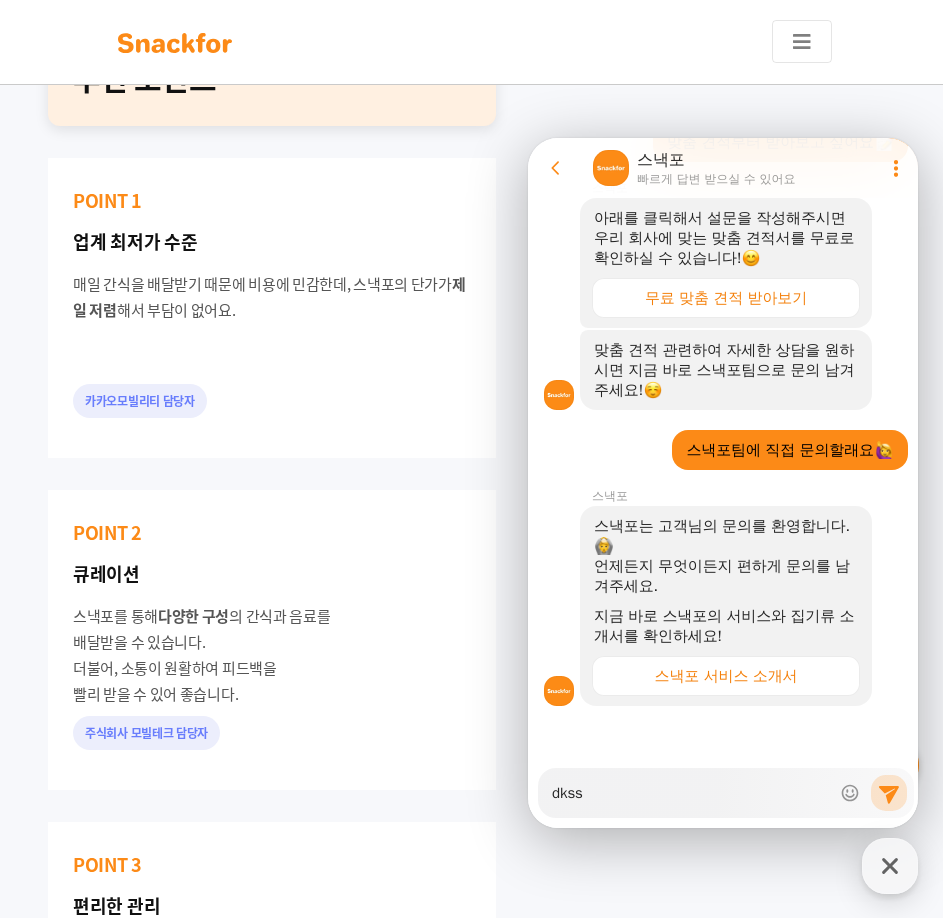 type on "x" 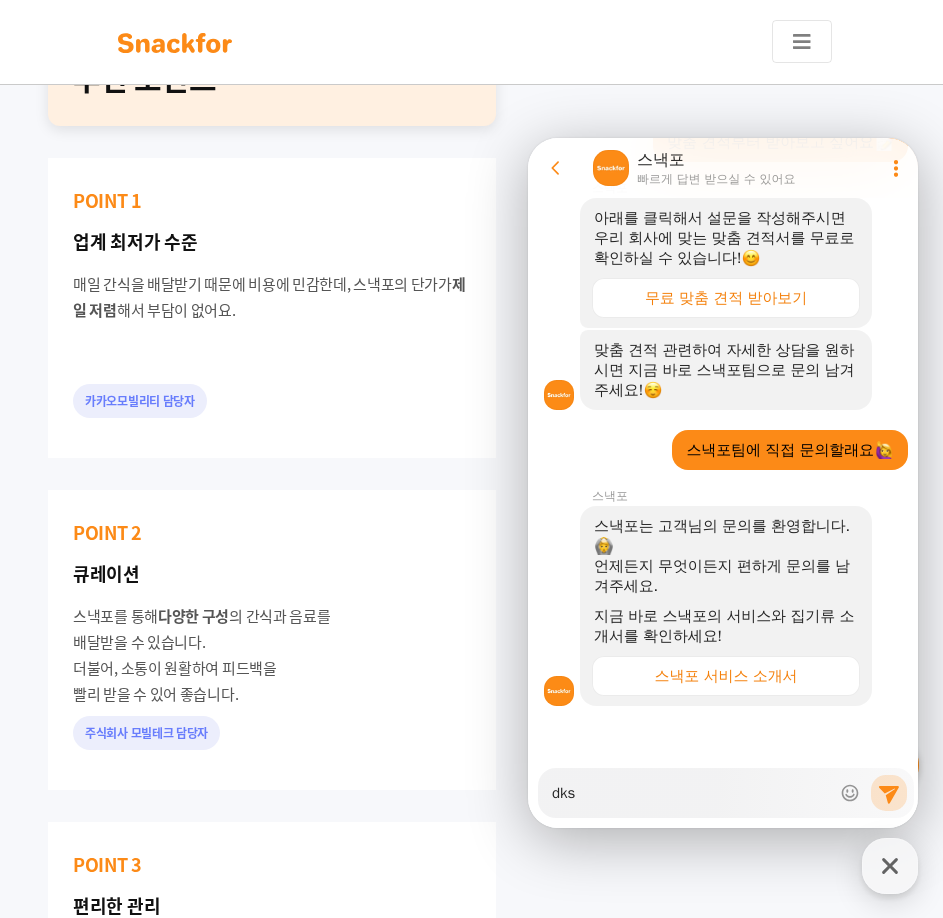 type on "x" 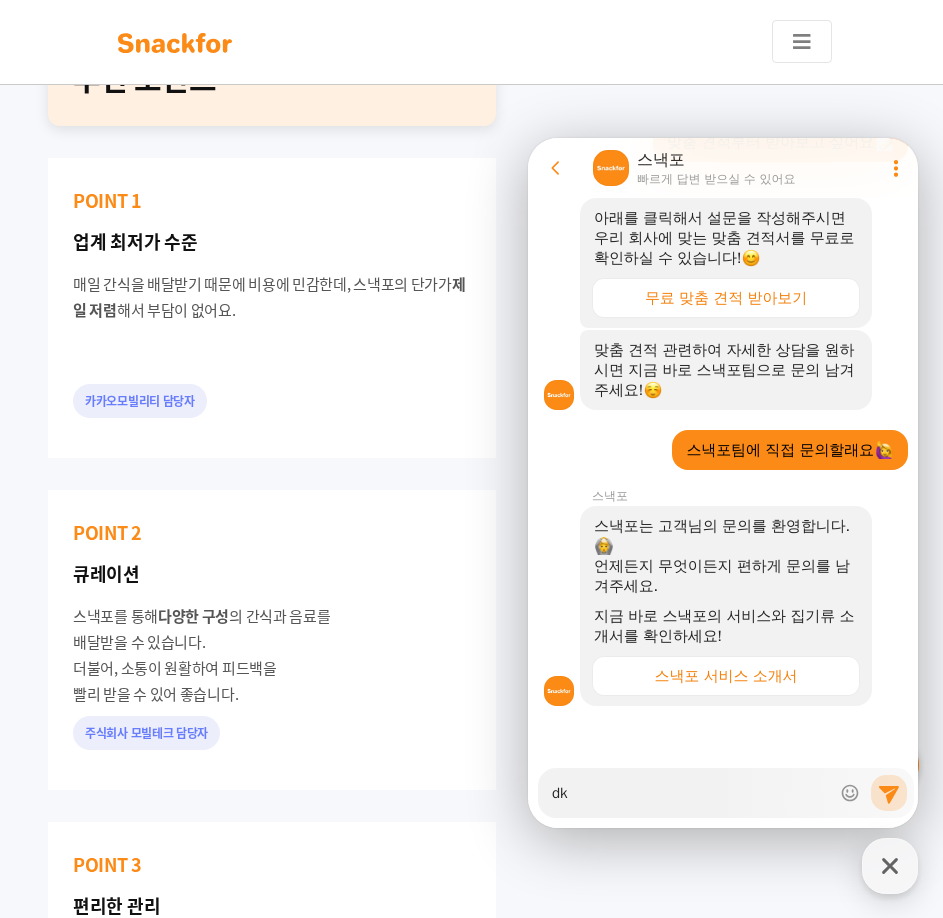 type on "x" 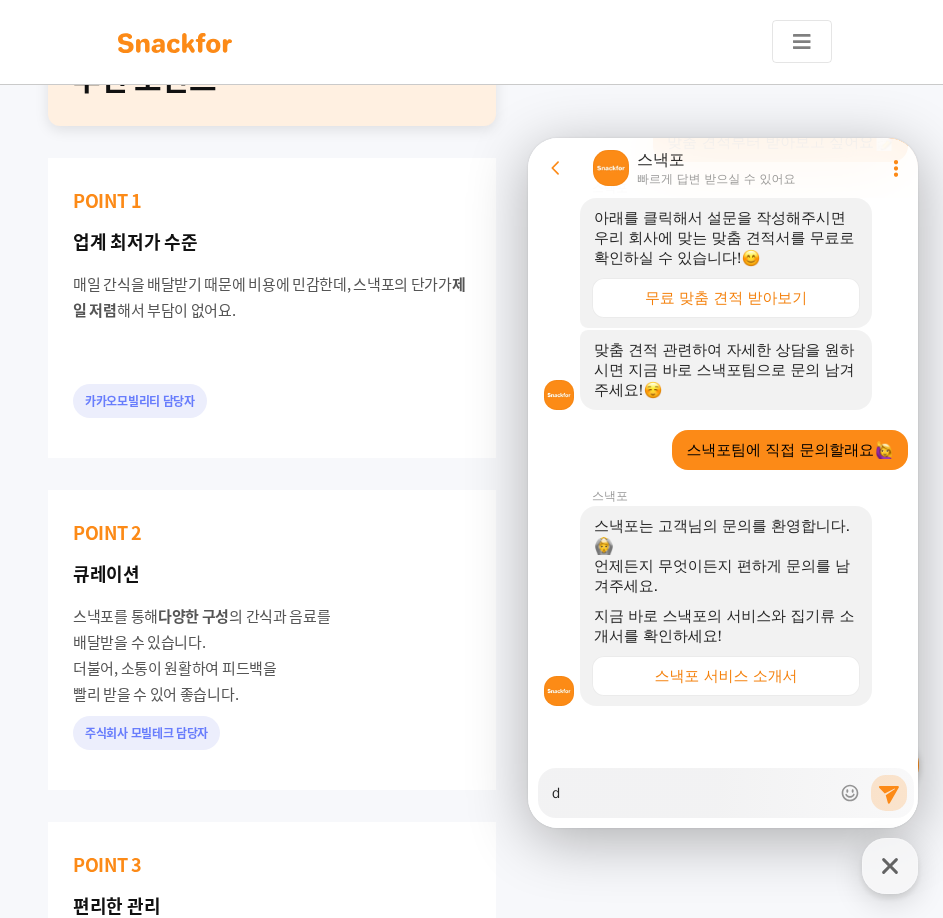 type on "x" 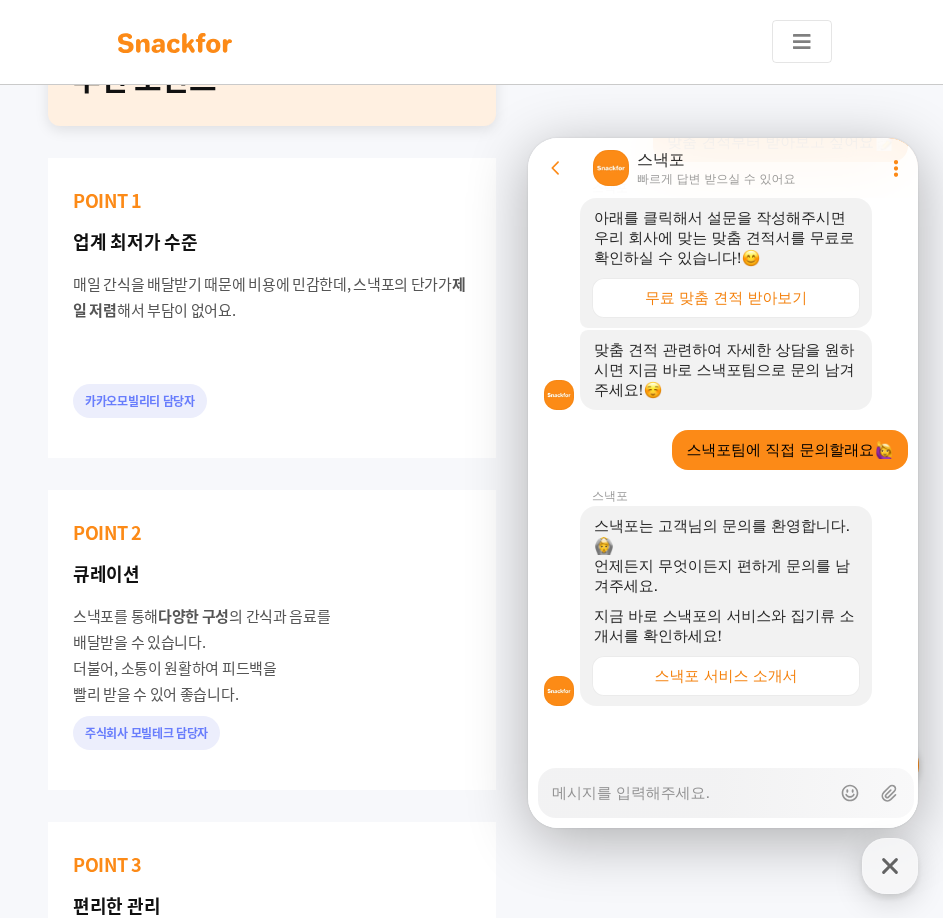 type on "x" 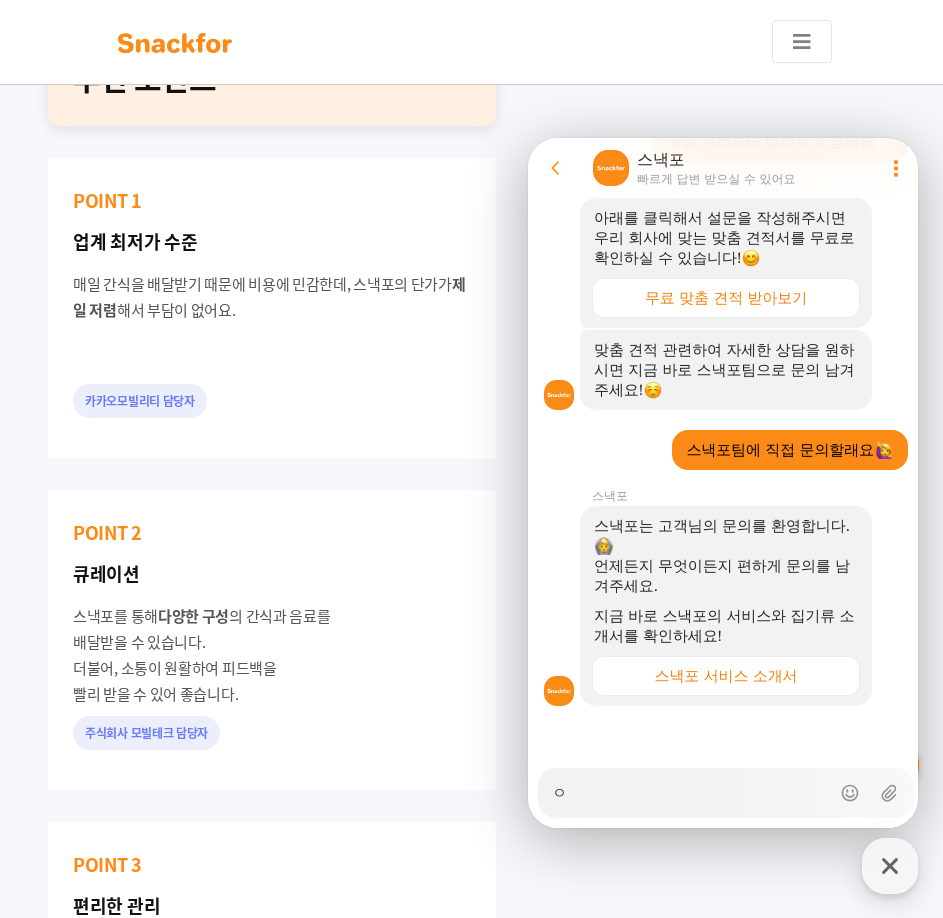 type on "x" 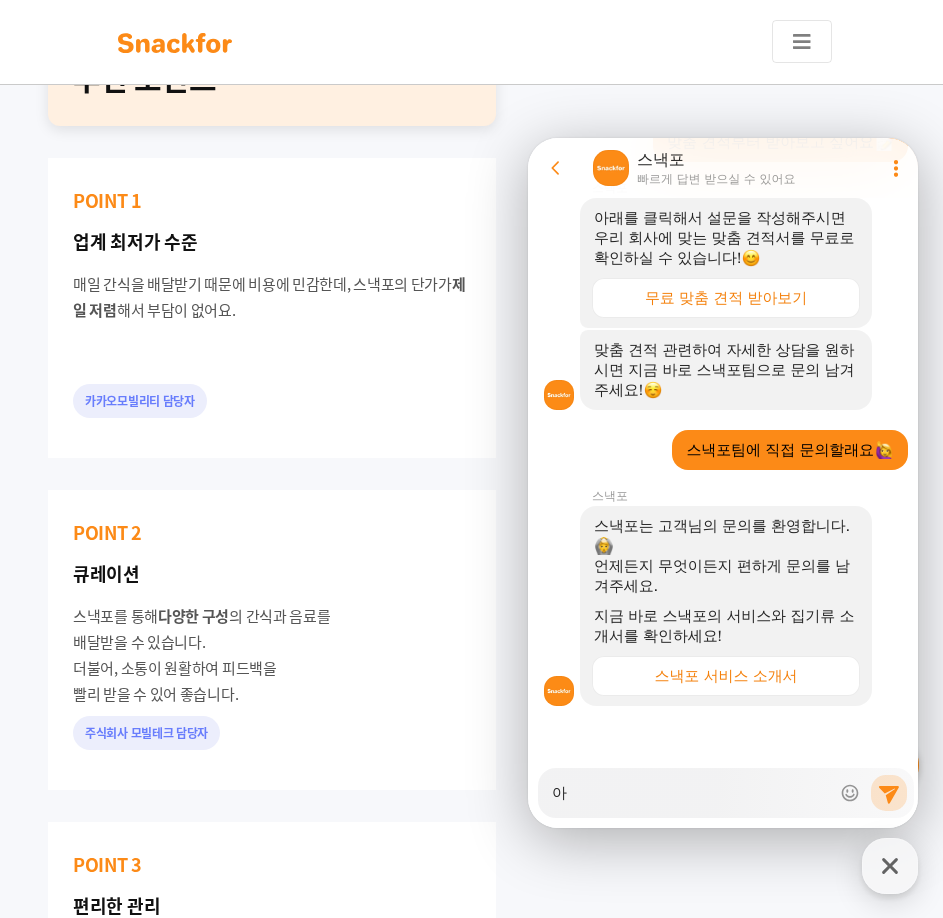 type on "x" 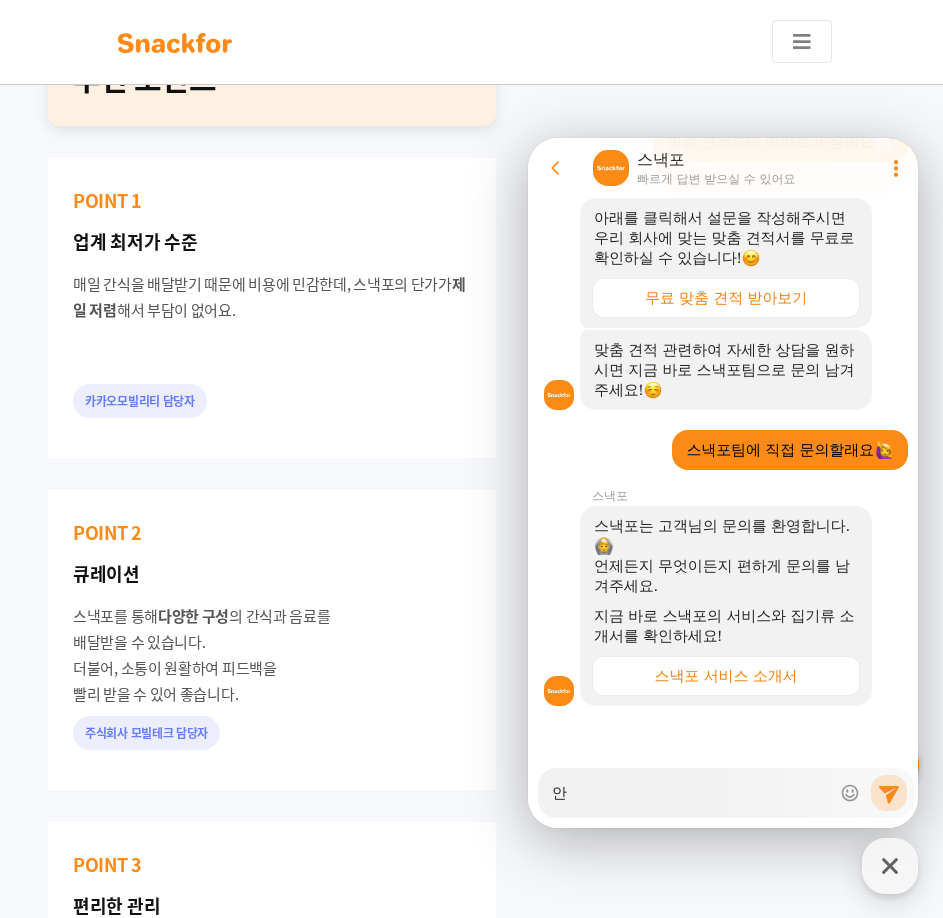 type on "x" 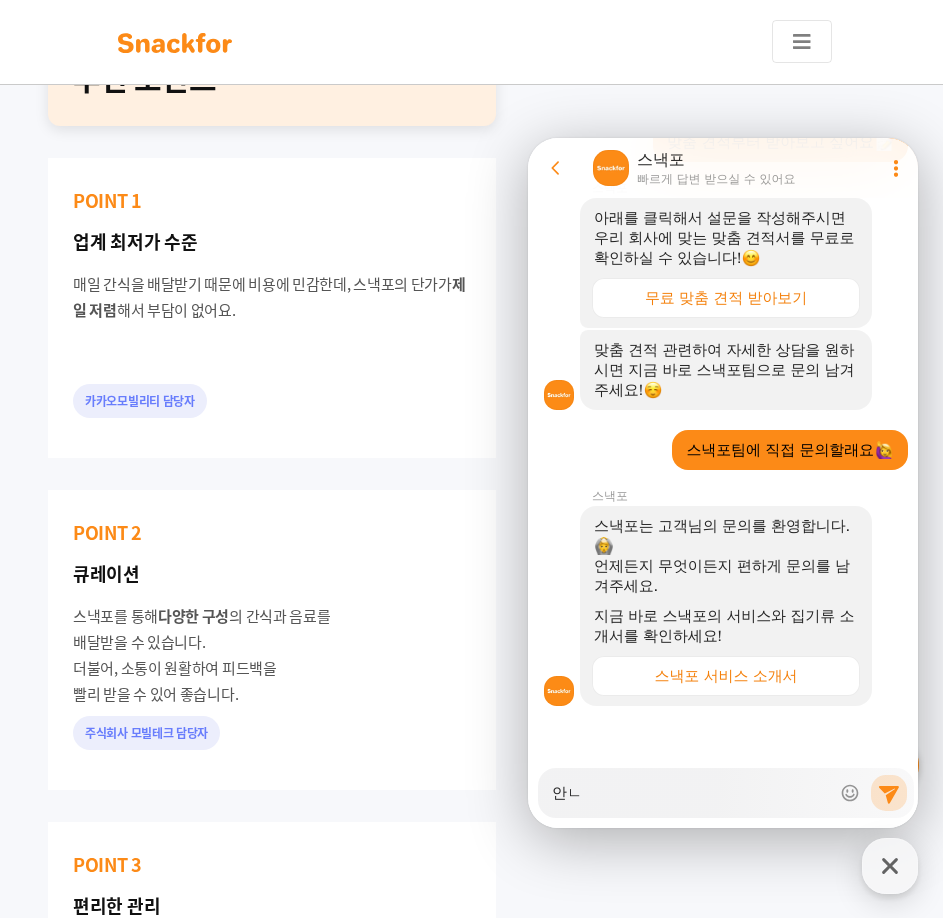 type on "x" 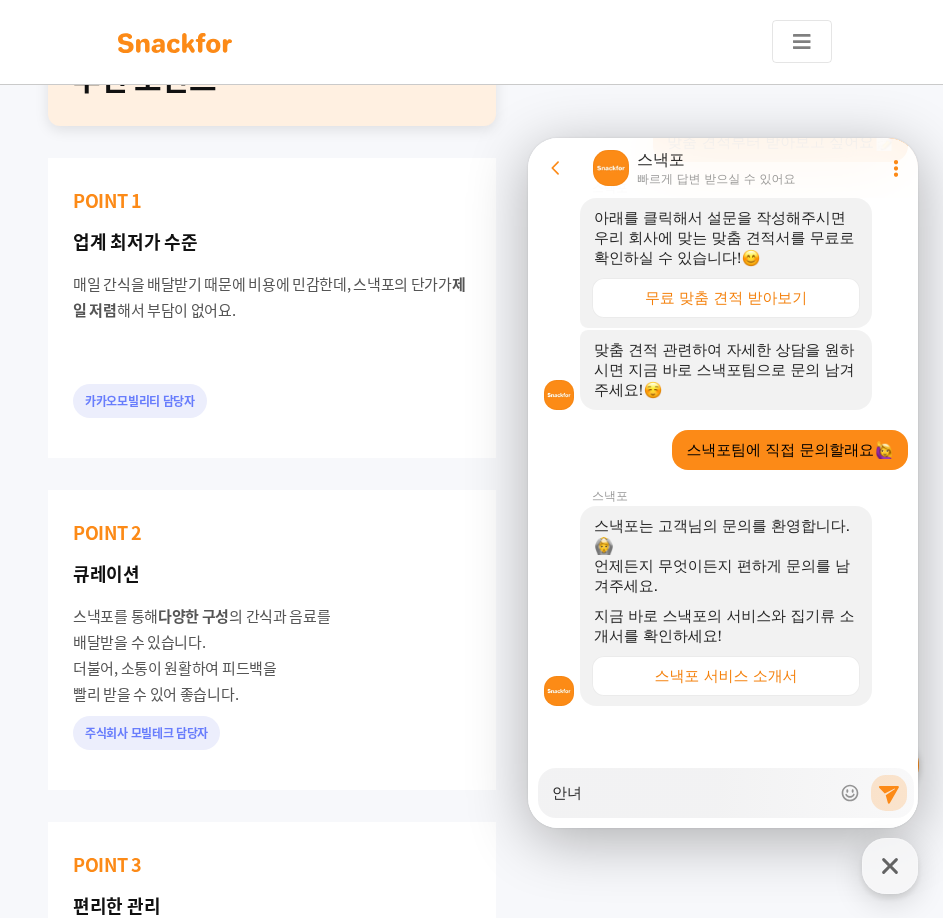 type on "x" 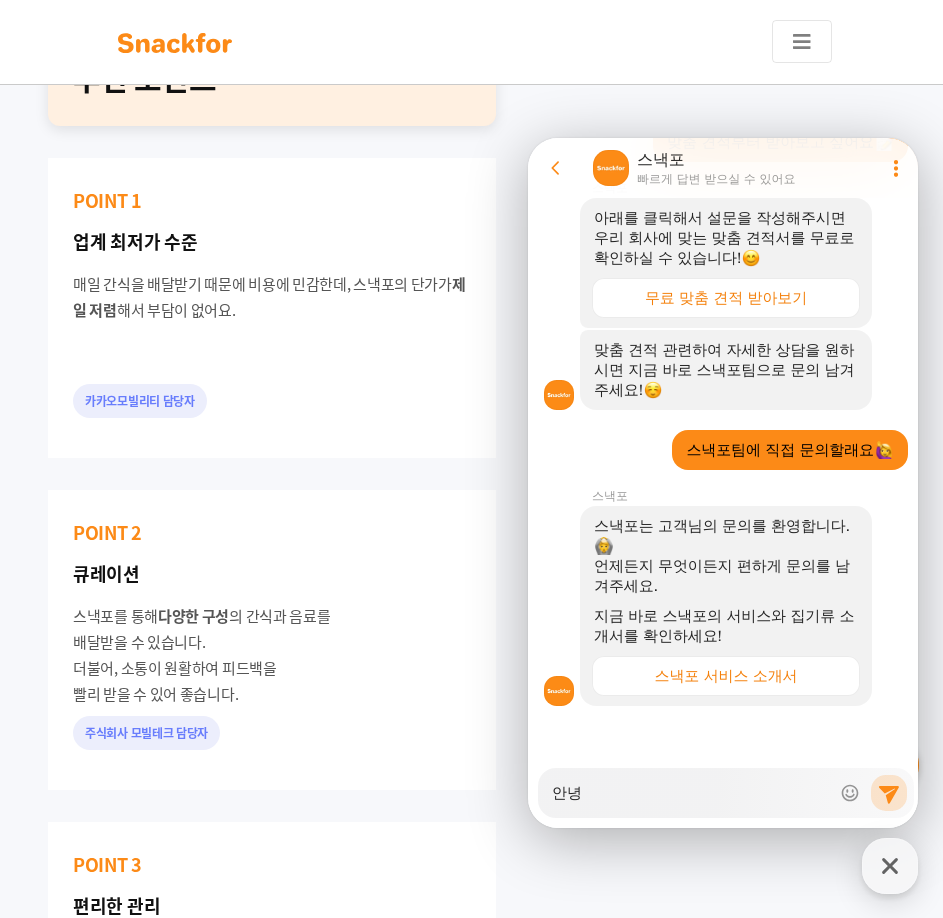 type on "x" 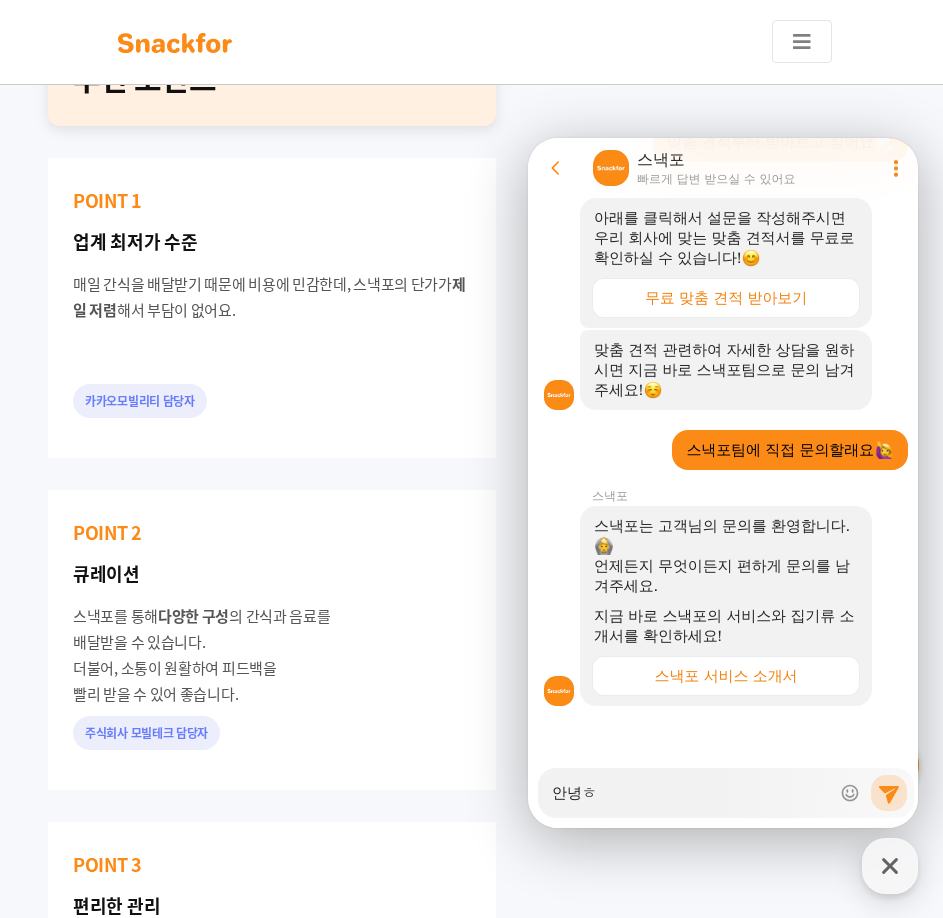 type on "x" 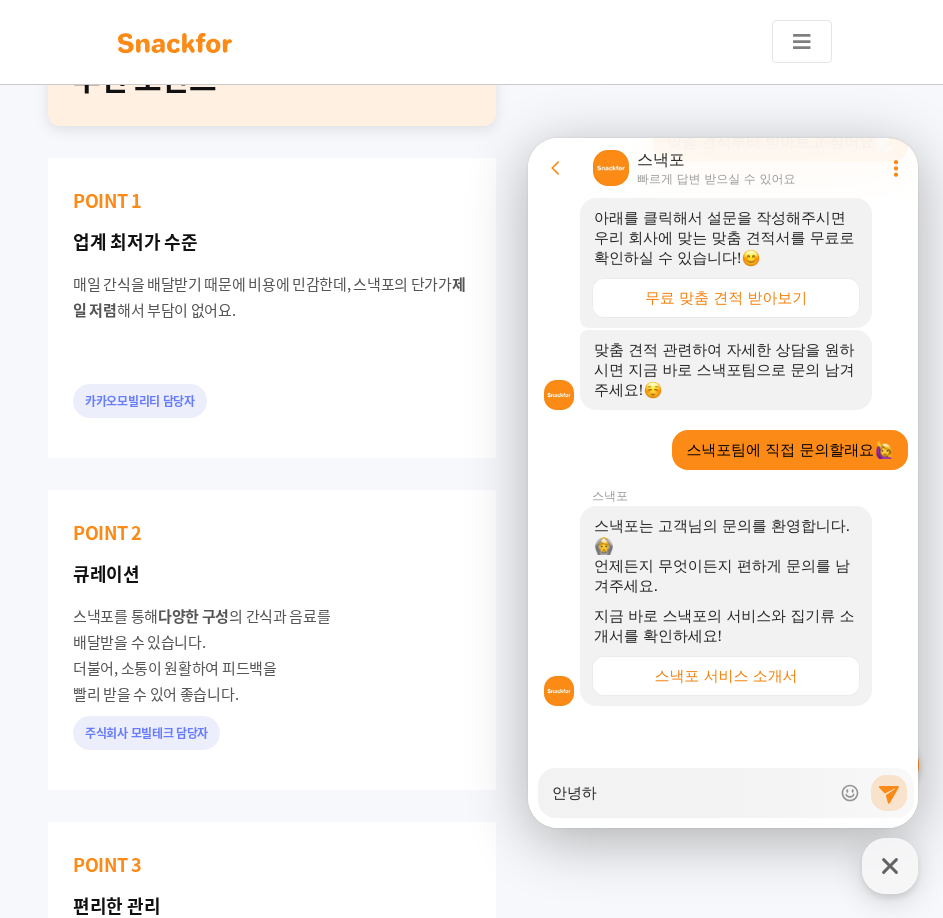 type on "x" 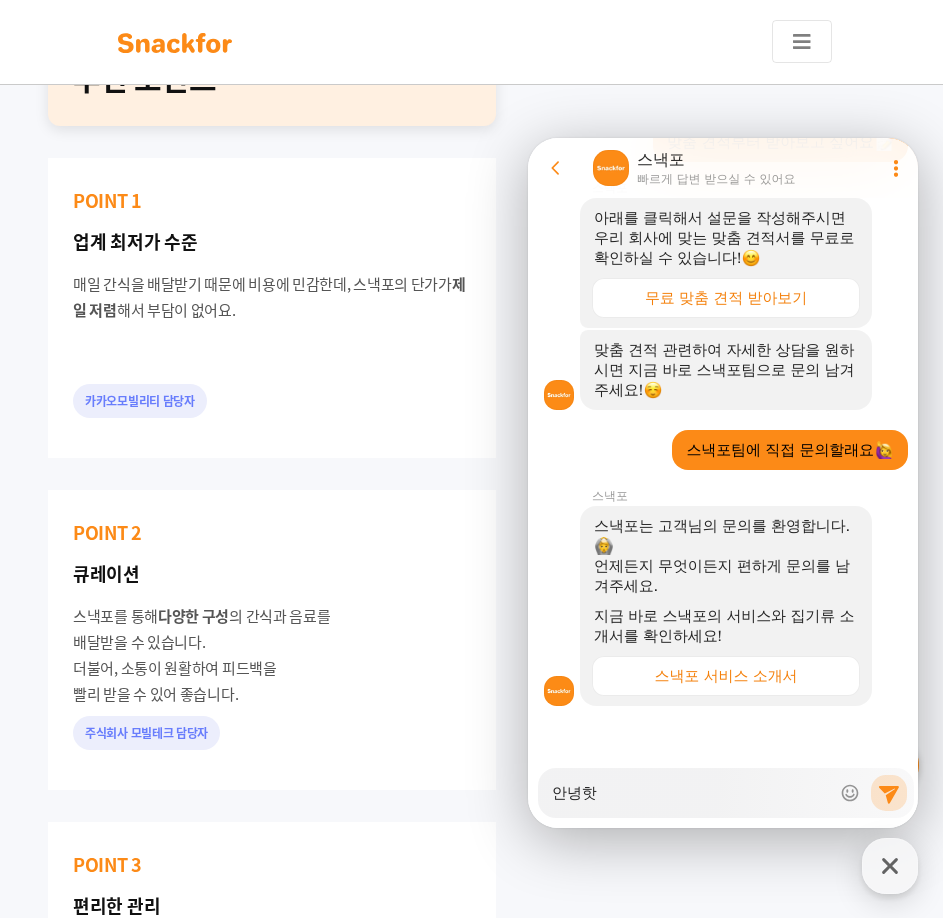 type on "x" 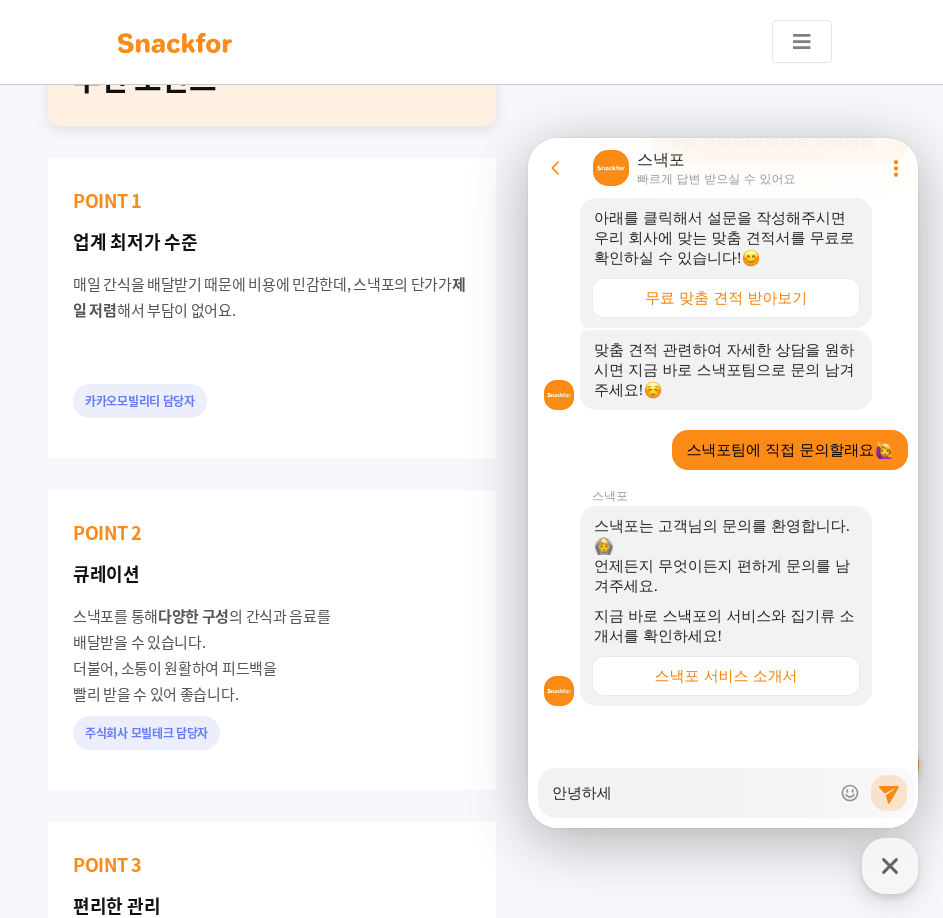 type on "x" 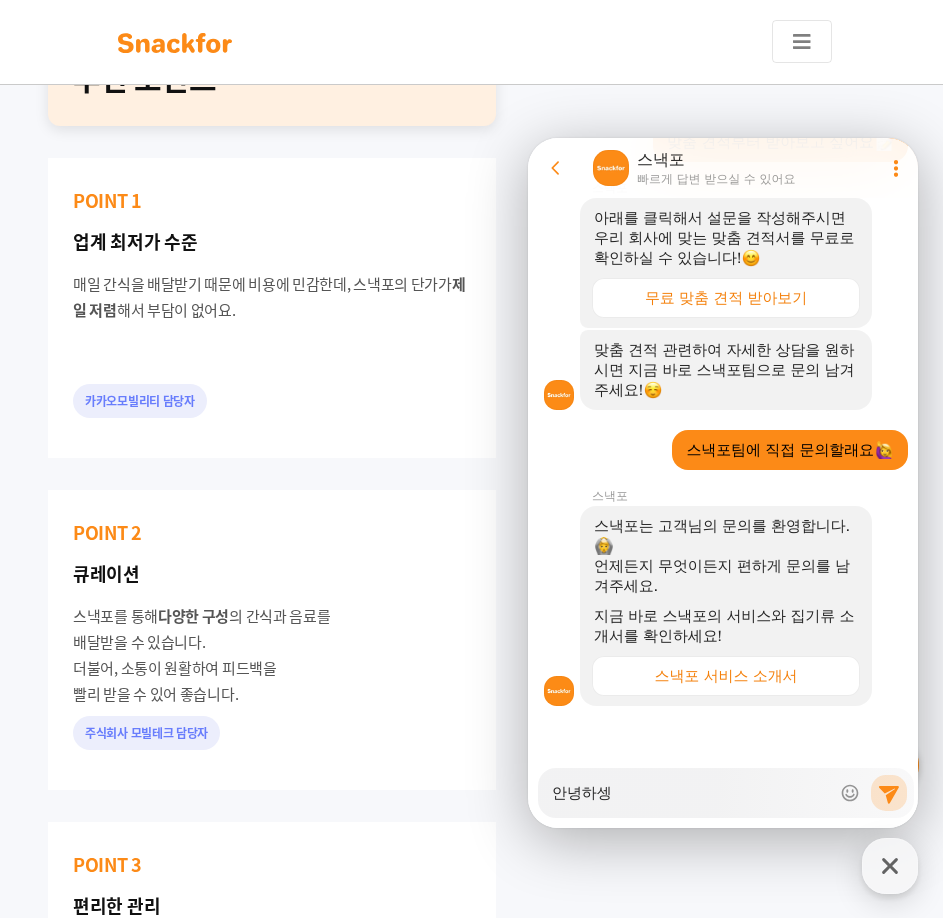 type on "x" 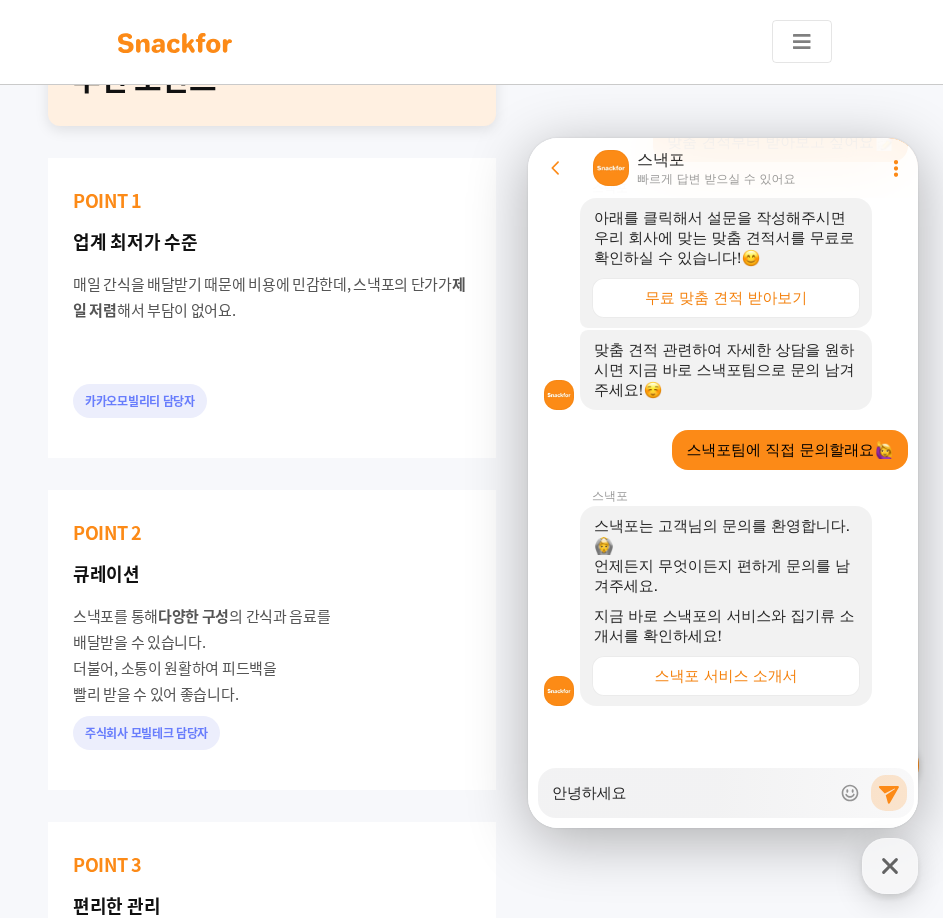 type on "x" 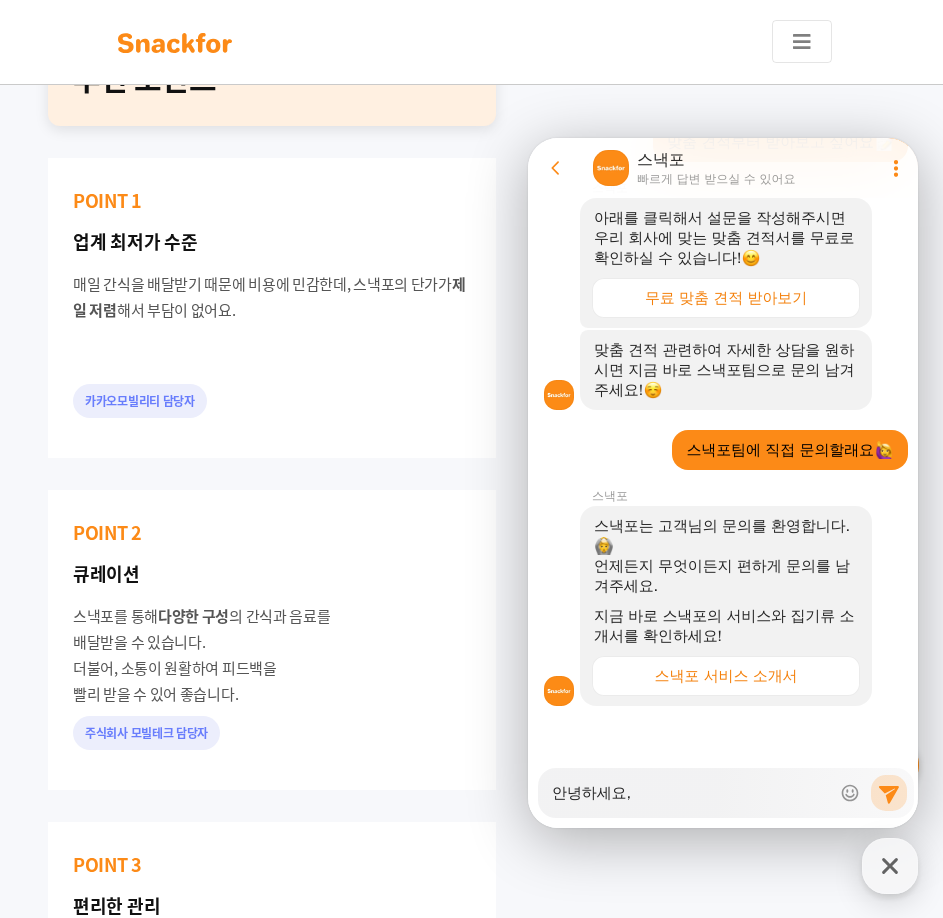 type on "x" 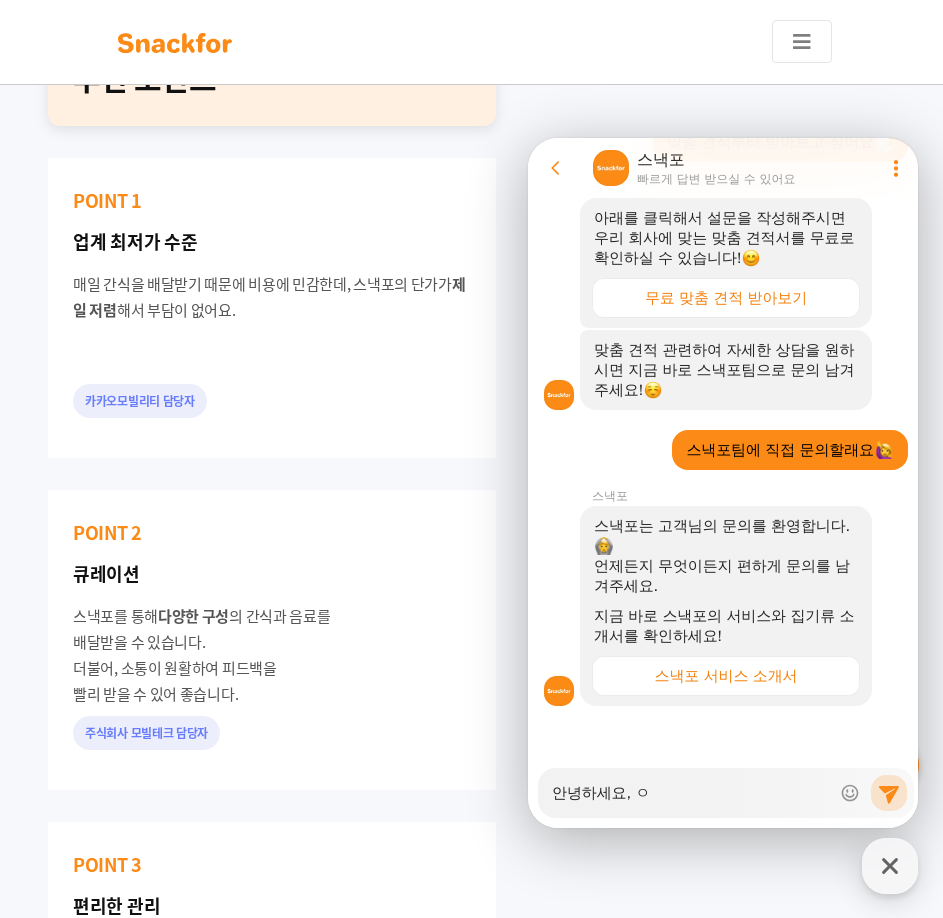 type on "x" 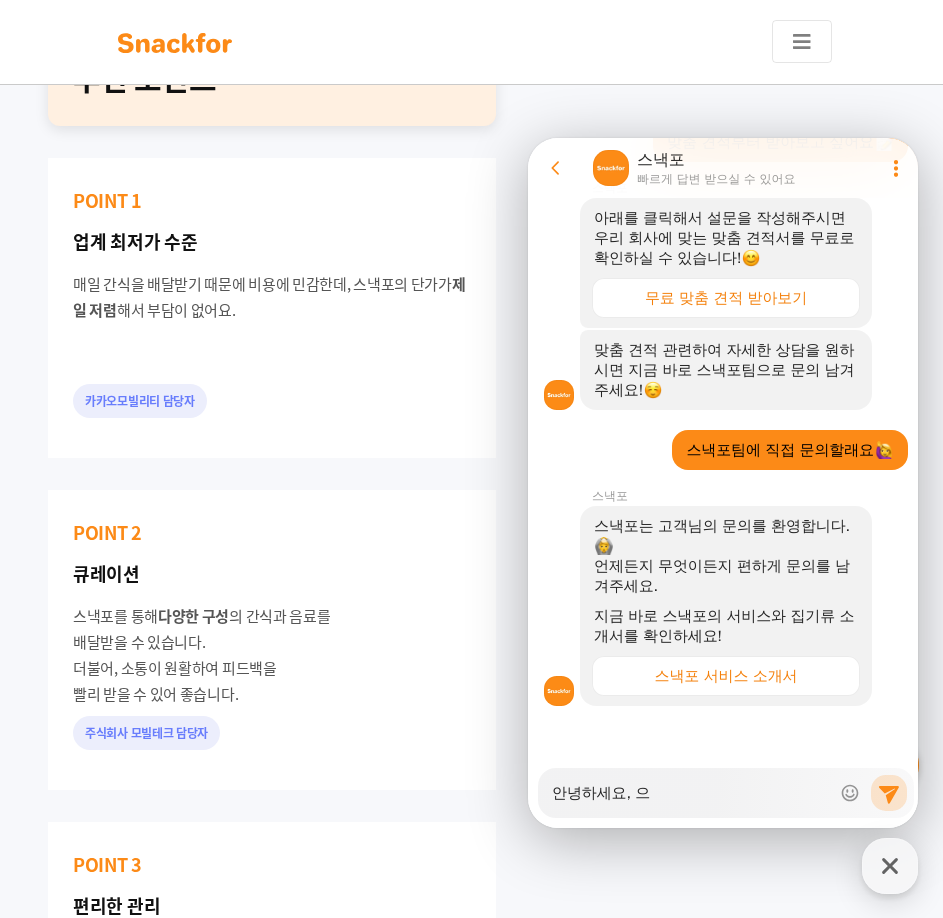 type on "x" 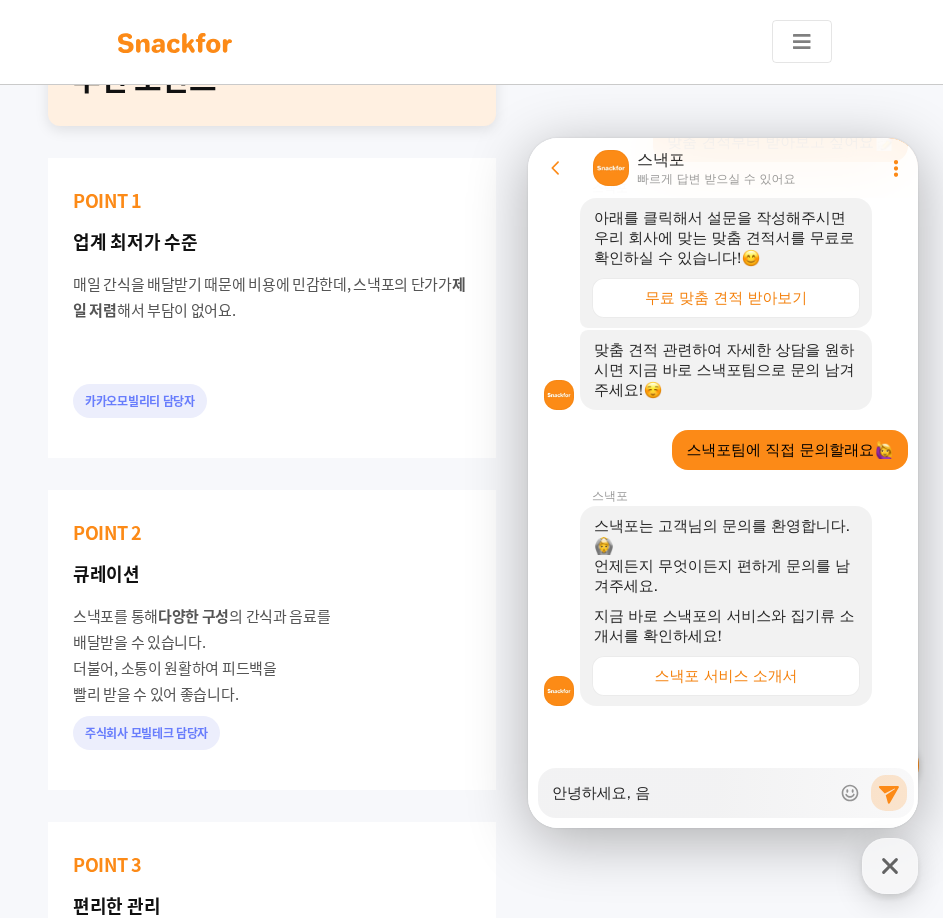 type on "x" 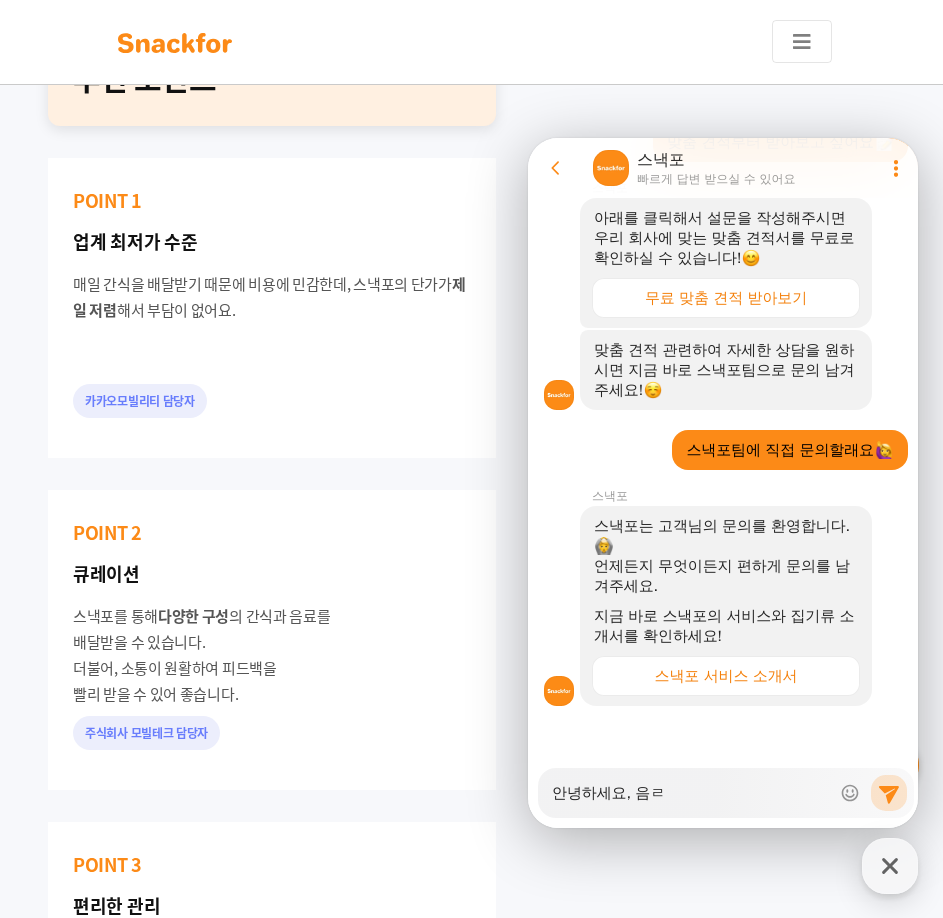 type on "x" 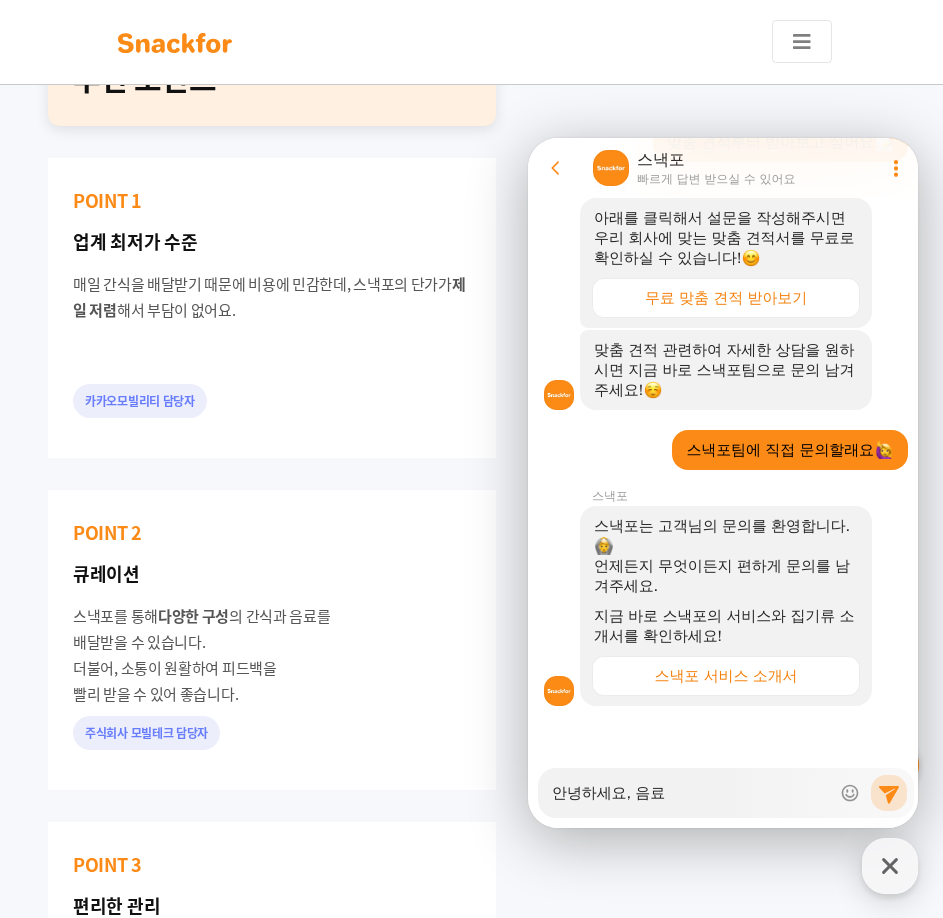 type on "x" 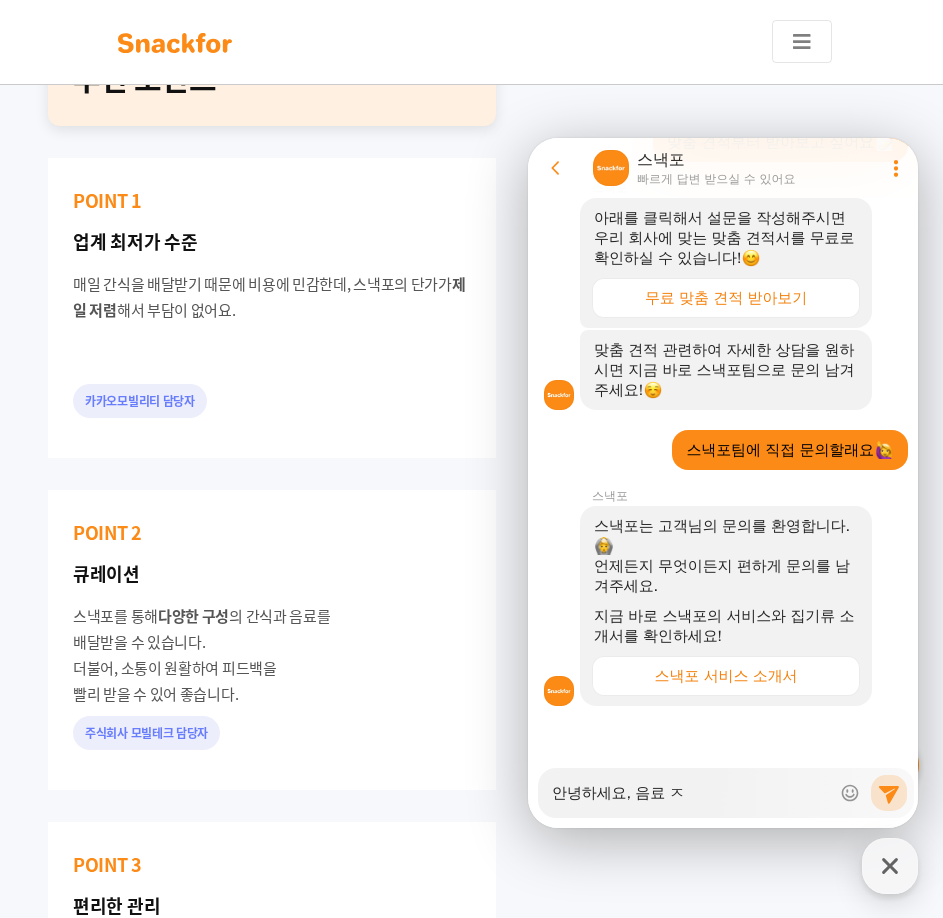 type on "x" 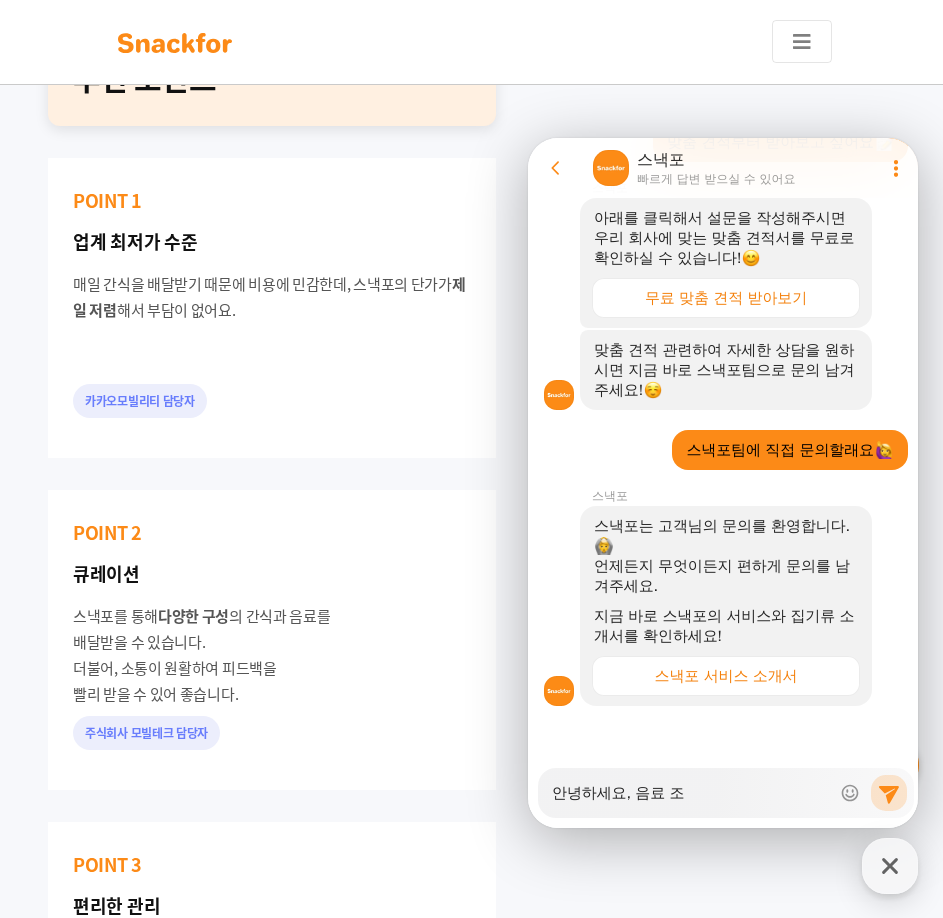 type on "x" 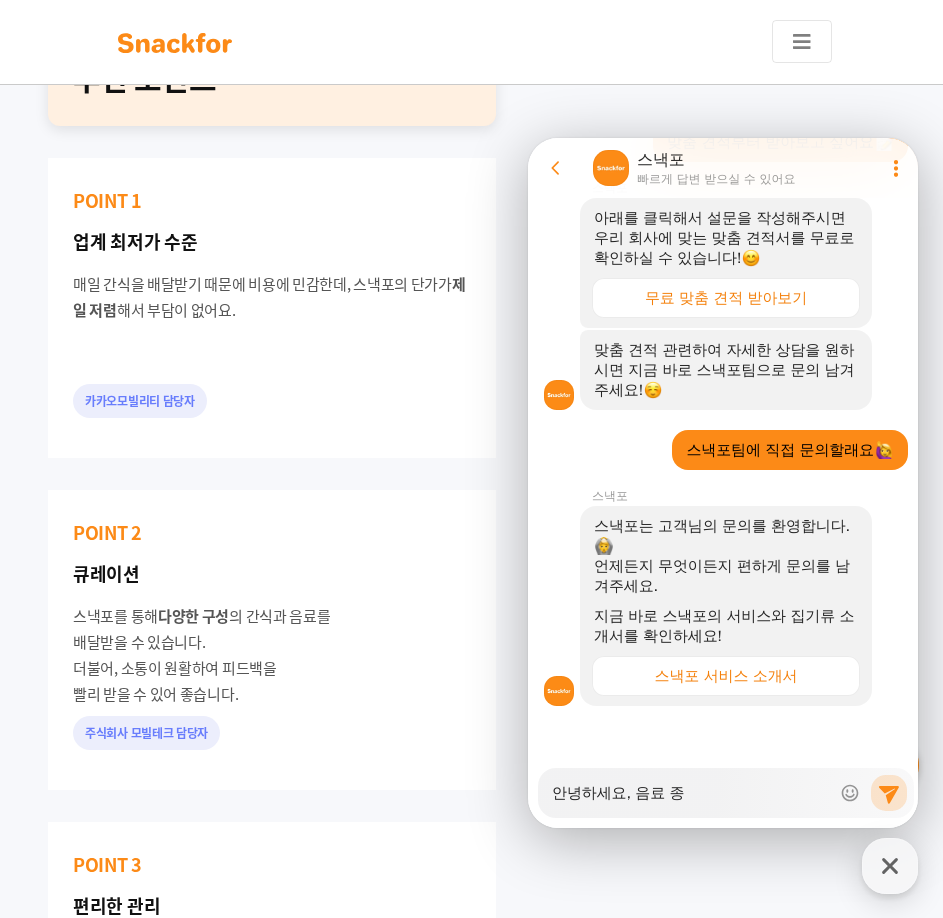 type on "x" 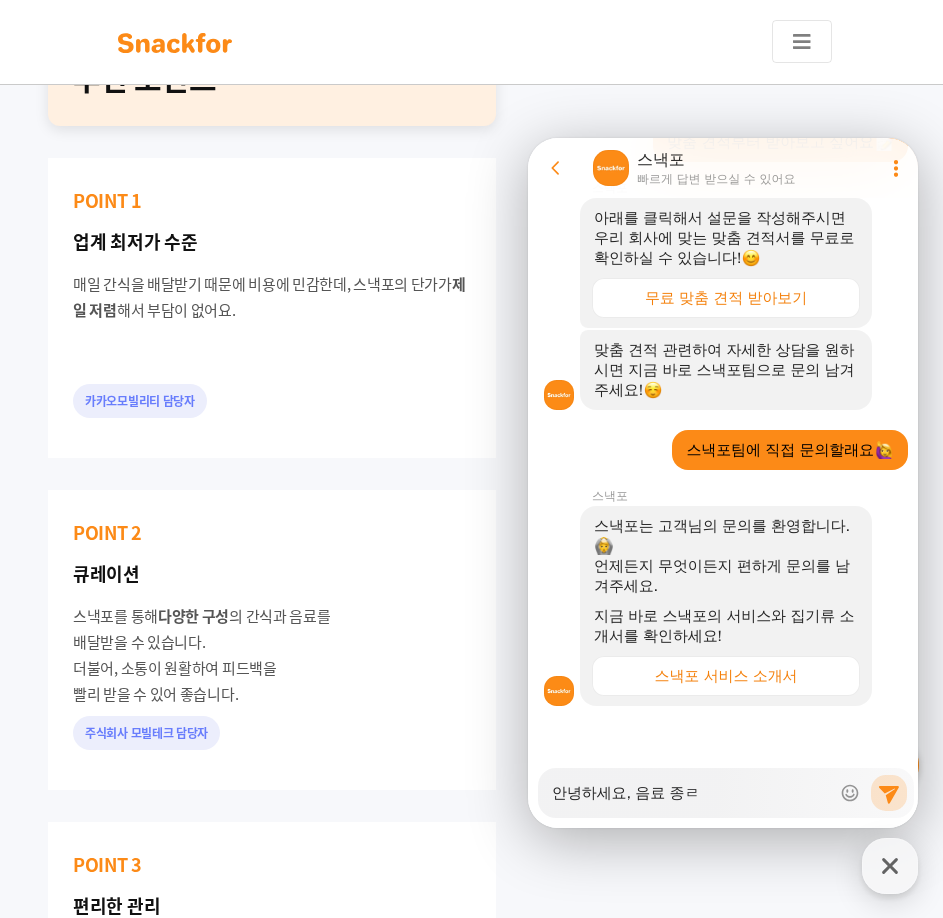 type on "x" 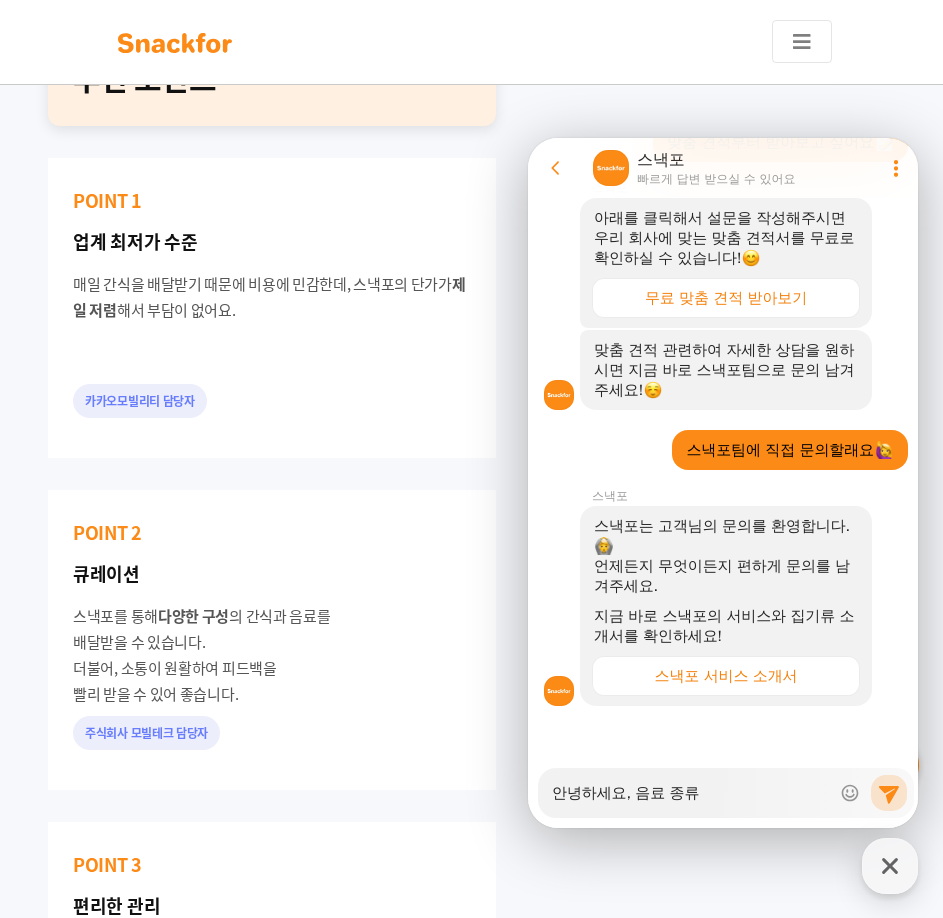 type on "x" 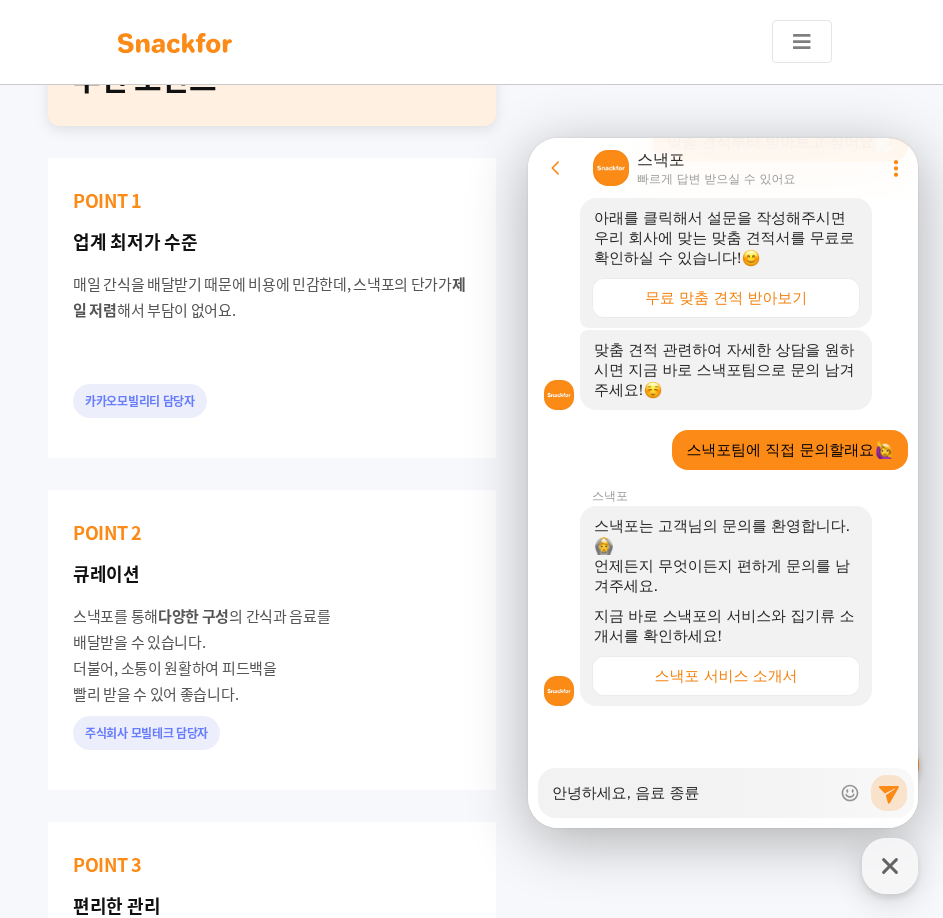 type on "x" 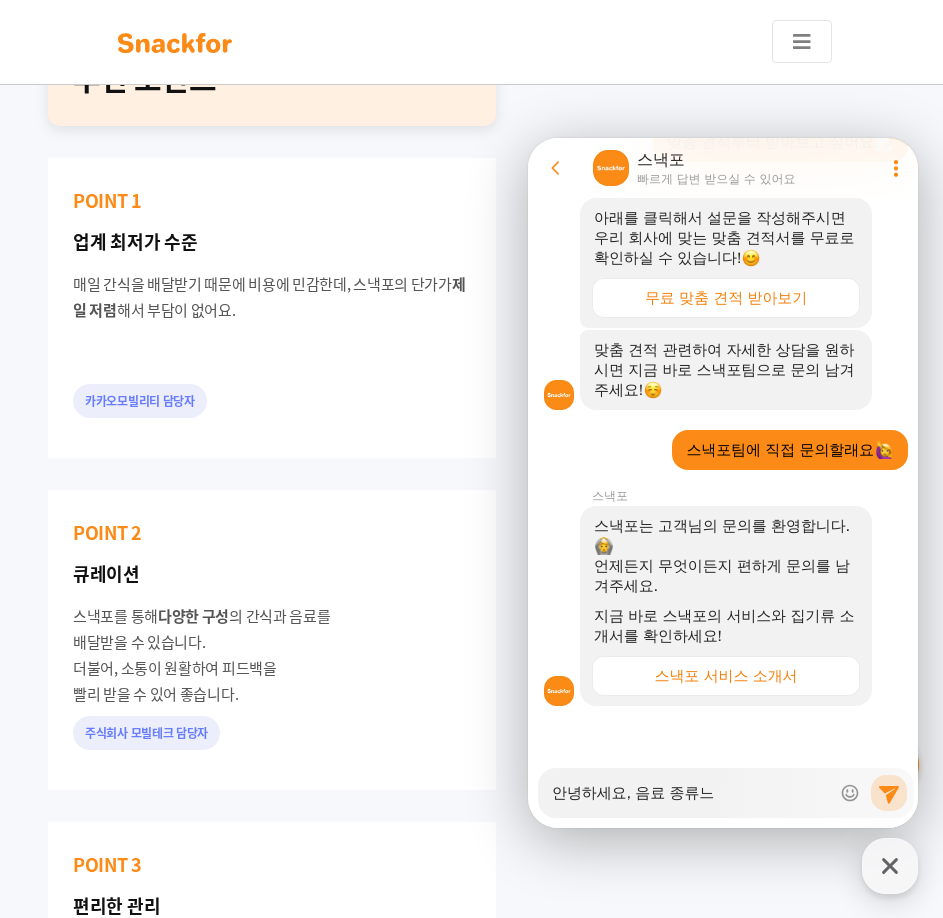 type on "x" 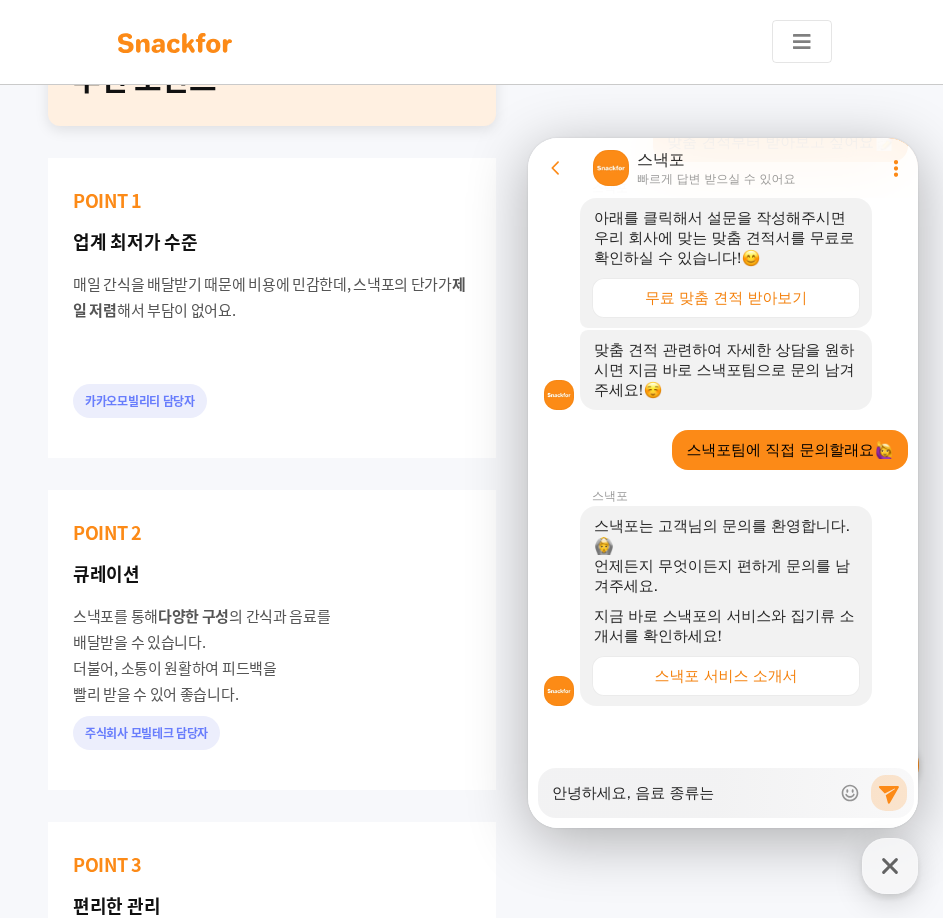 type on "x" 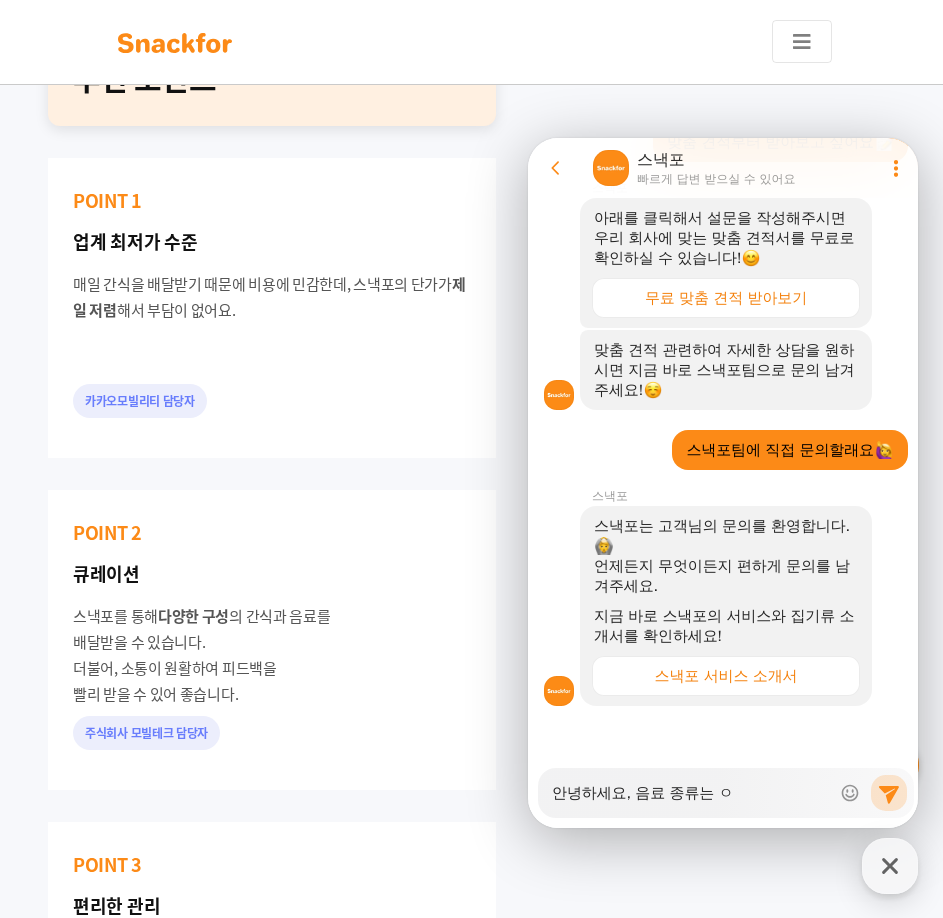 type on "x" 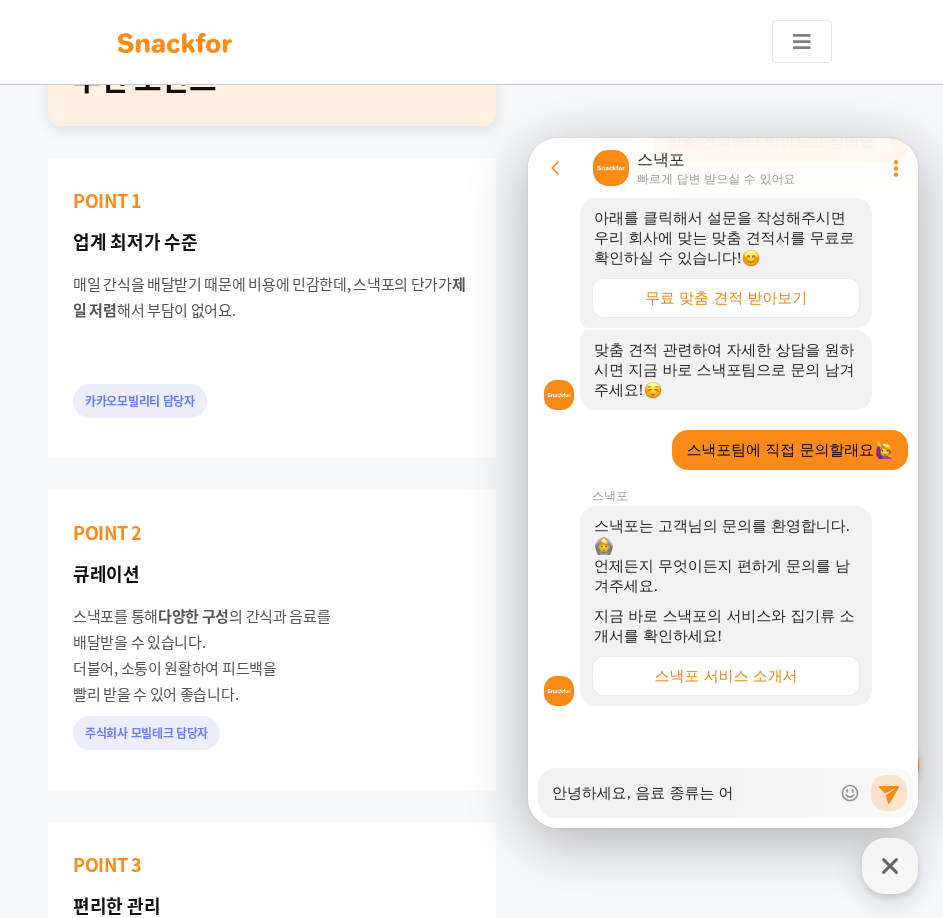 type on "x" 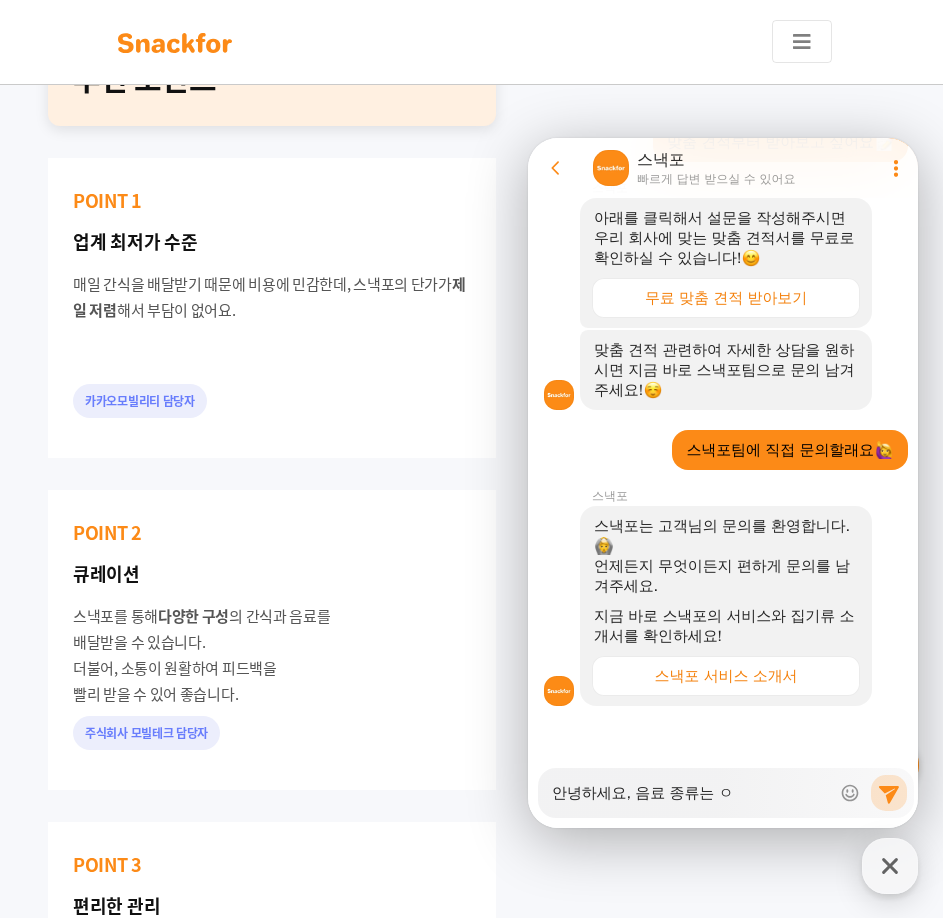 type on "x" 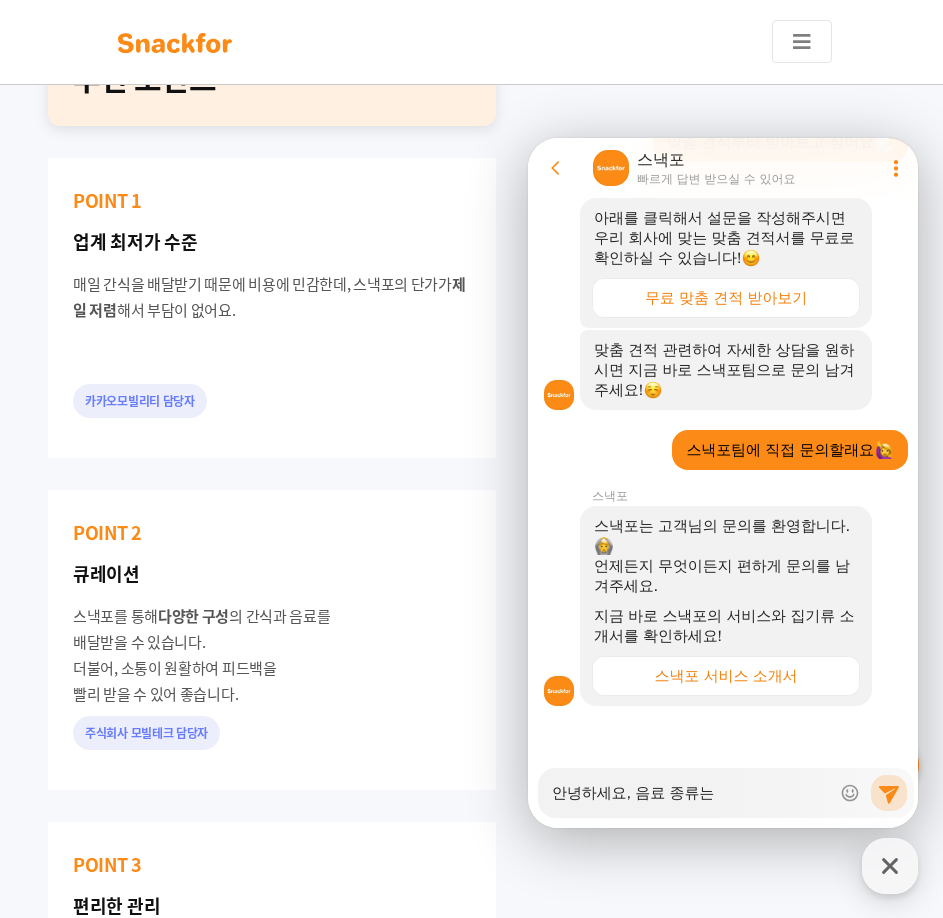type on "x" 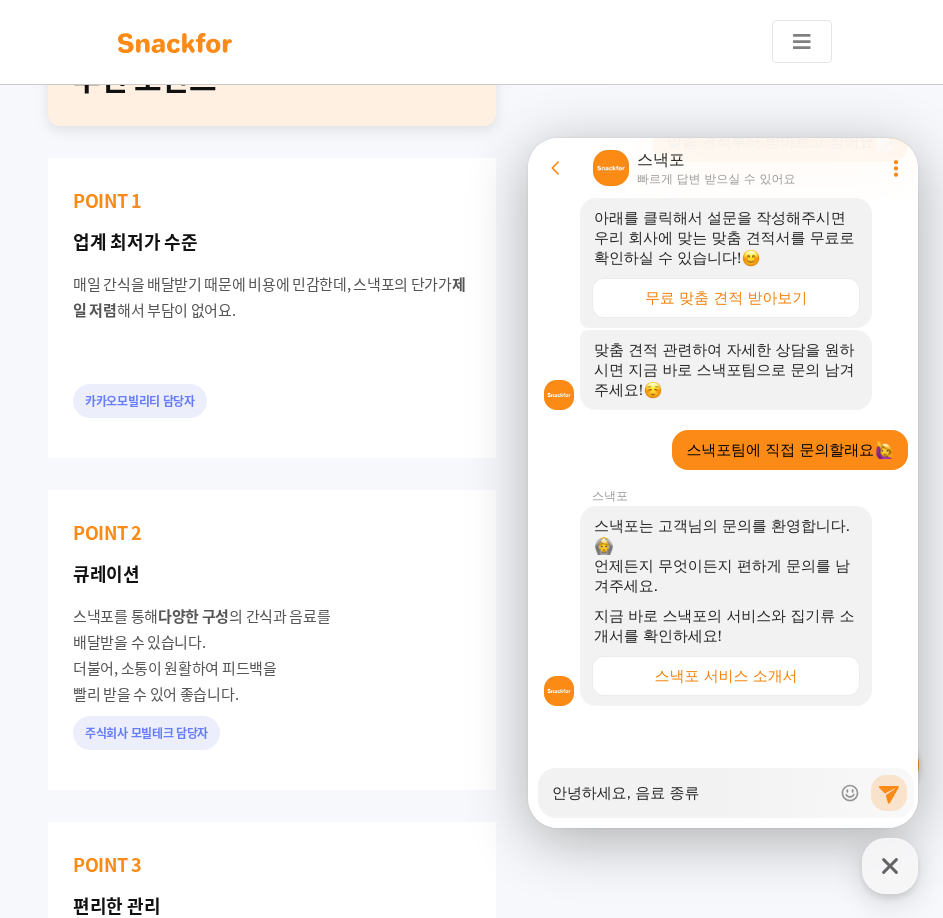 type on "x" 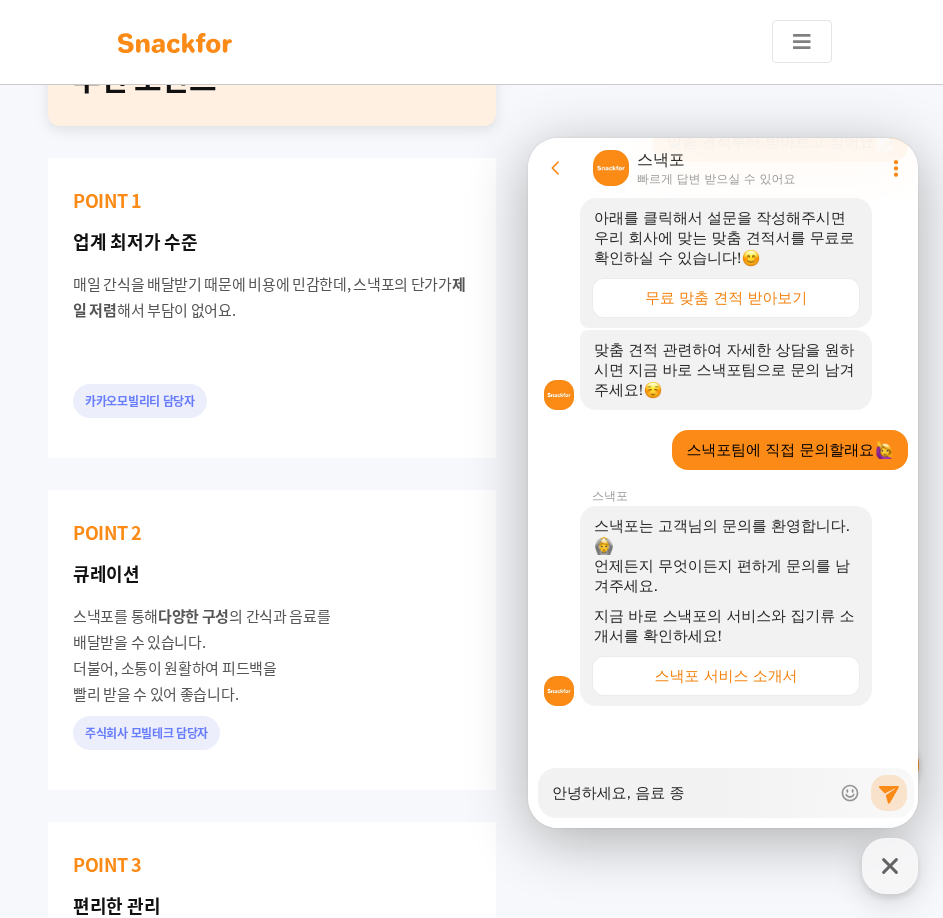 type on "x" 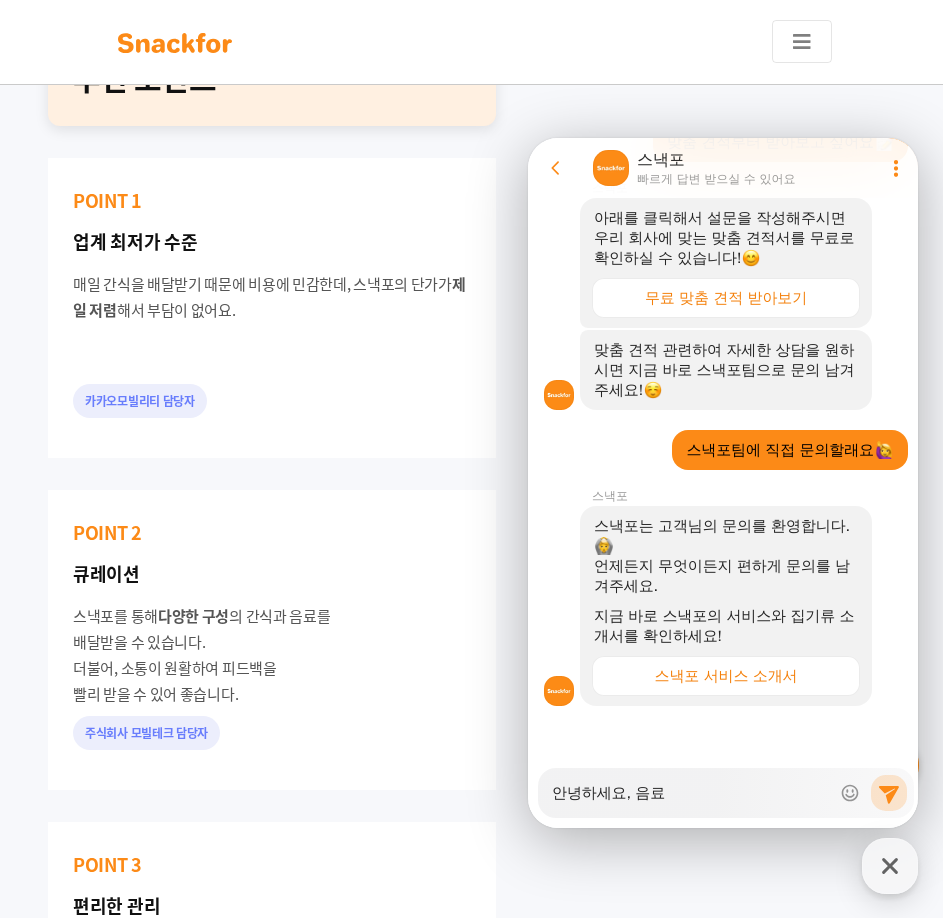 type on "x" 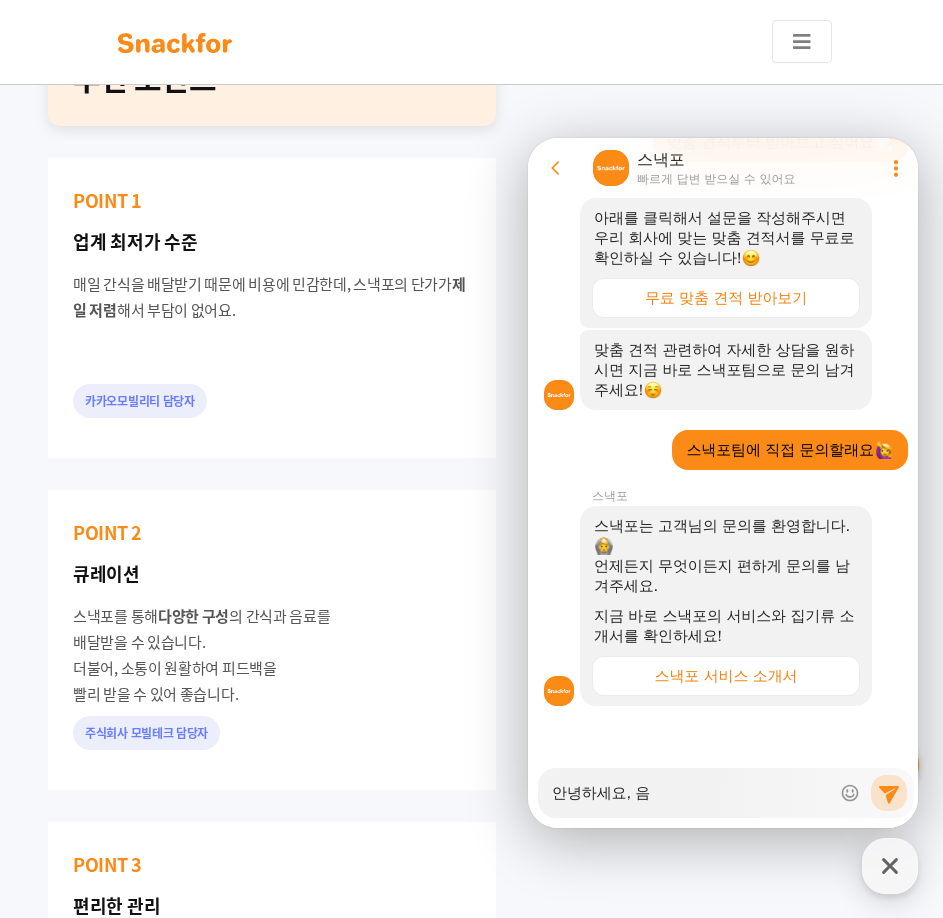 type on "x" 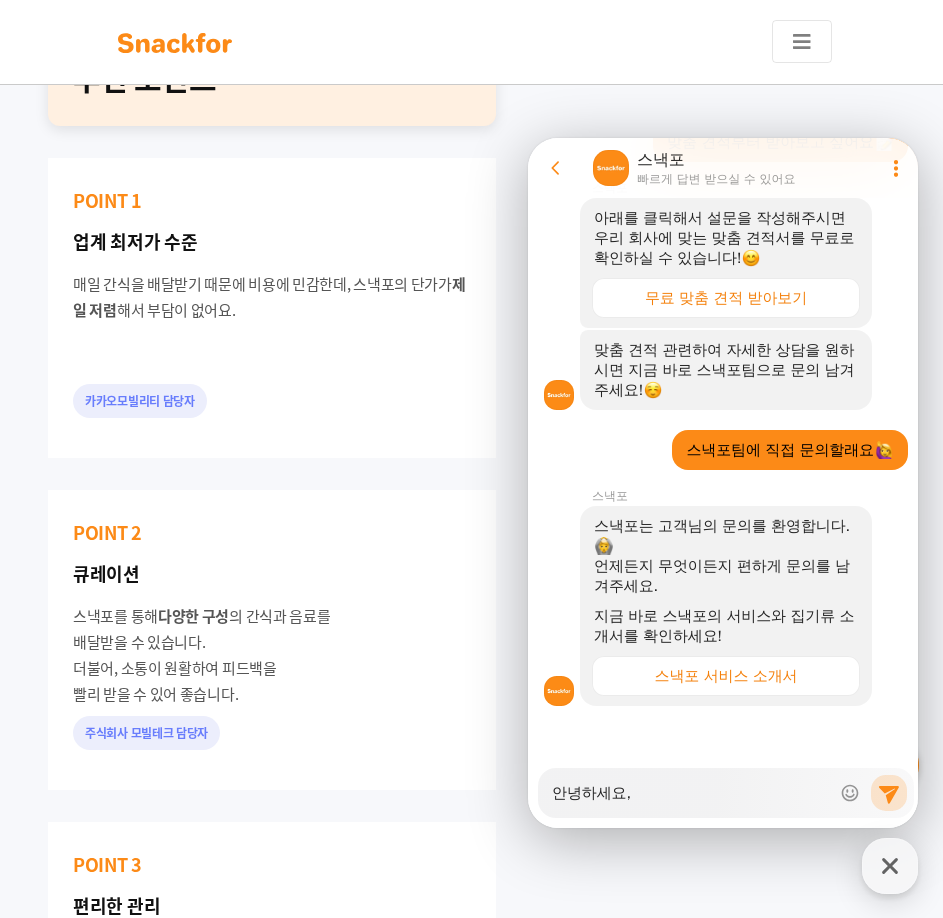 type on "x" 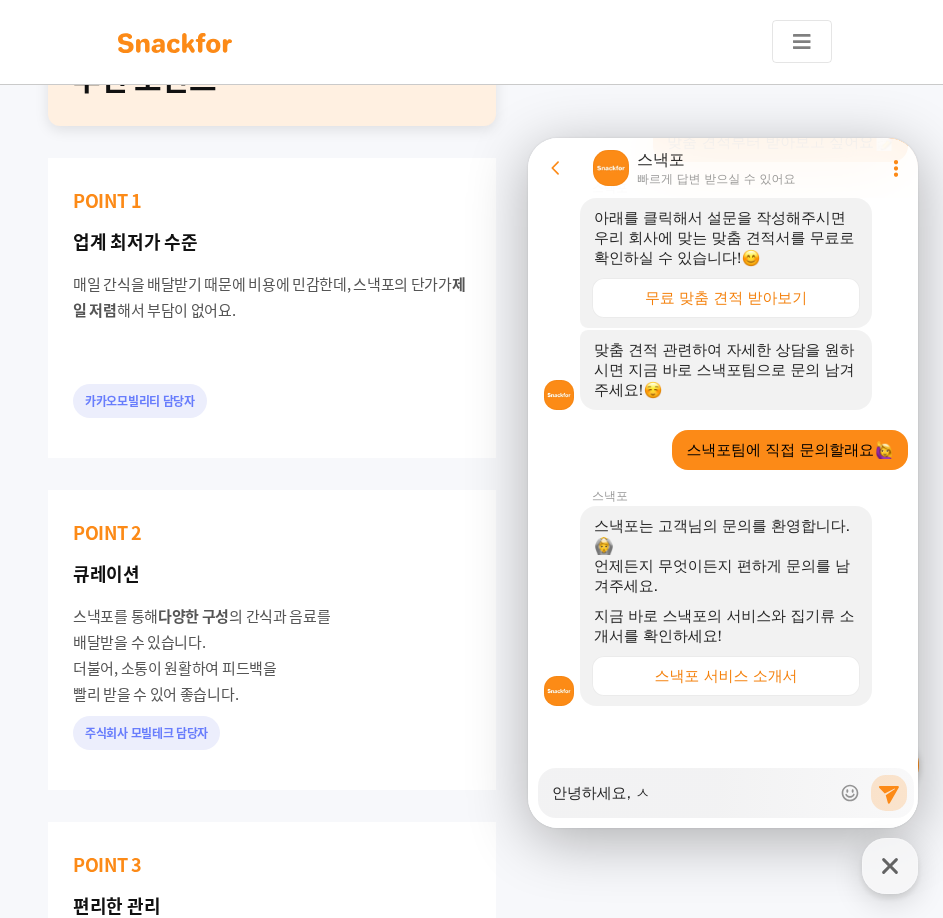 type on "x" 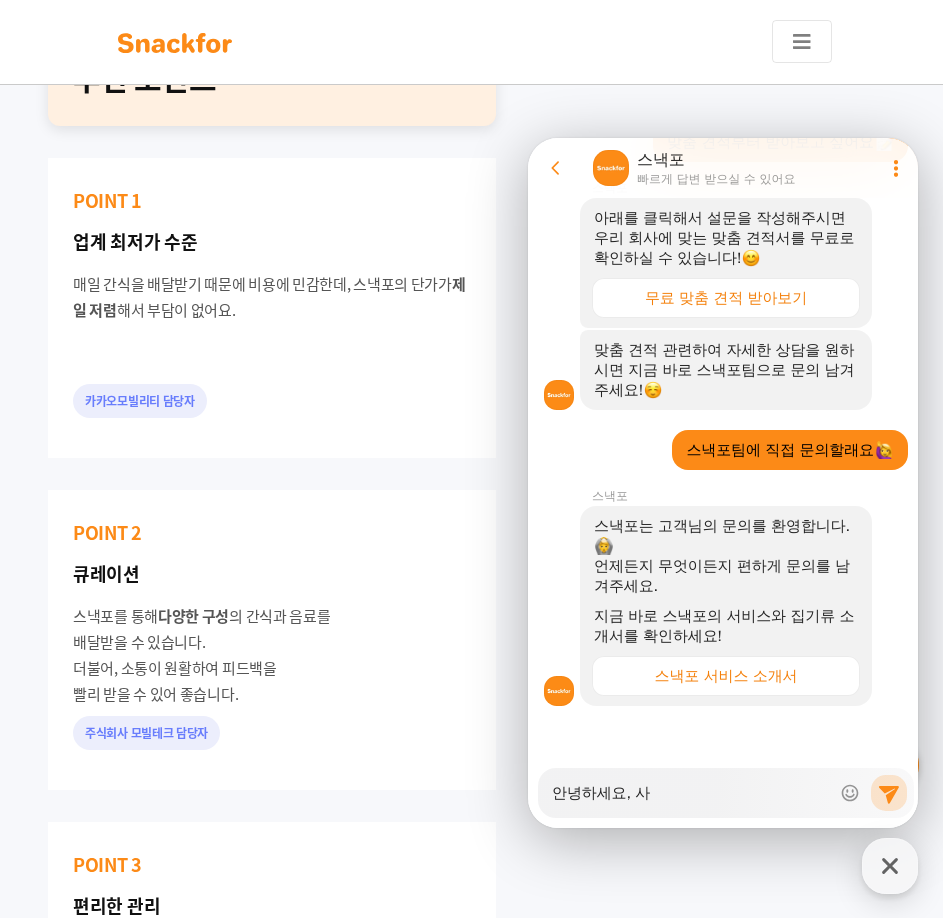 type on "x" 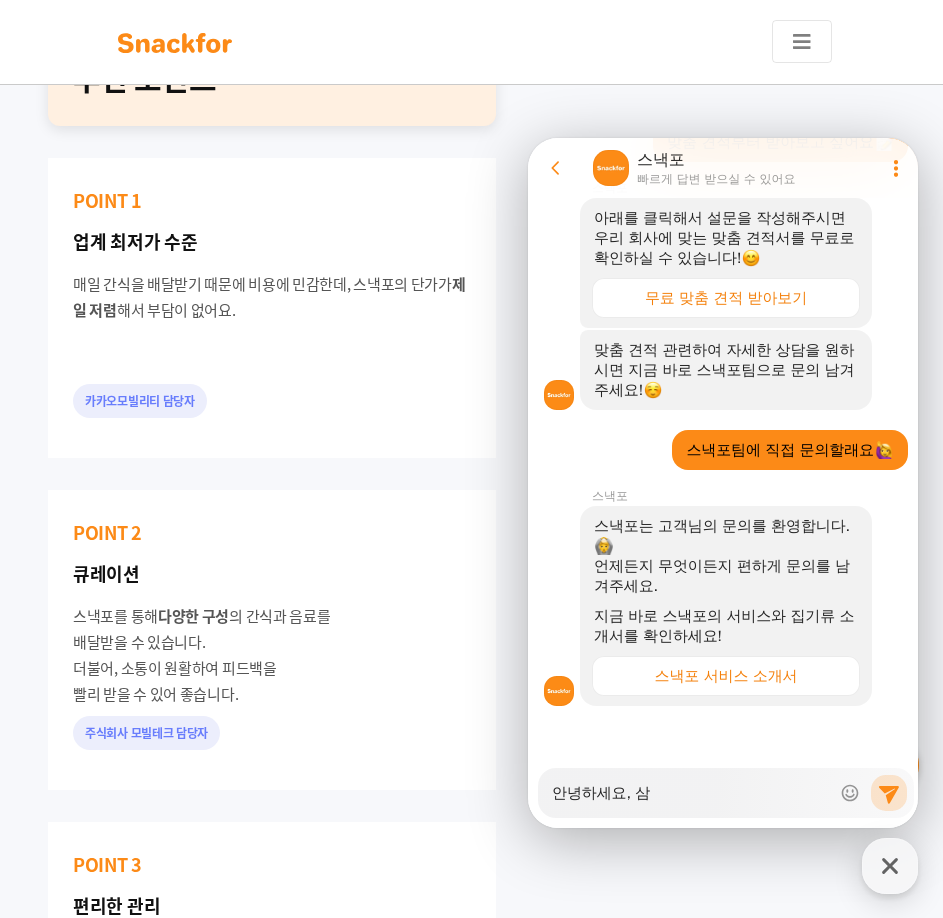 type on "x" 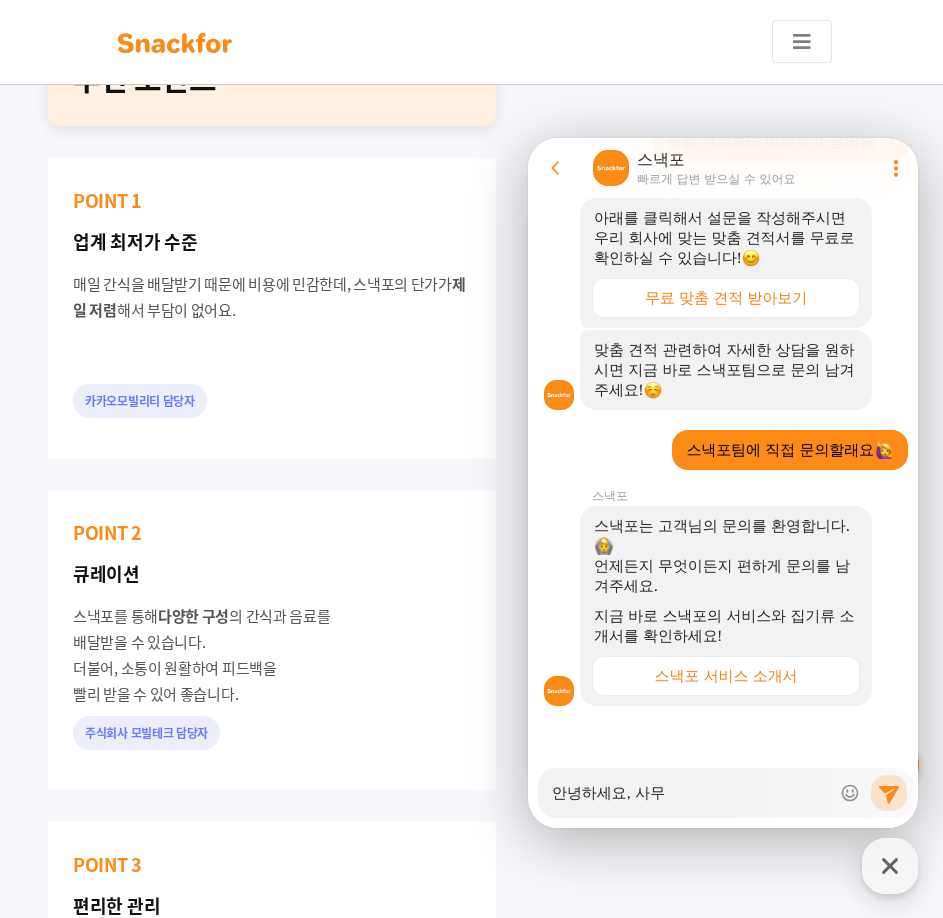 type on "x" 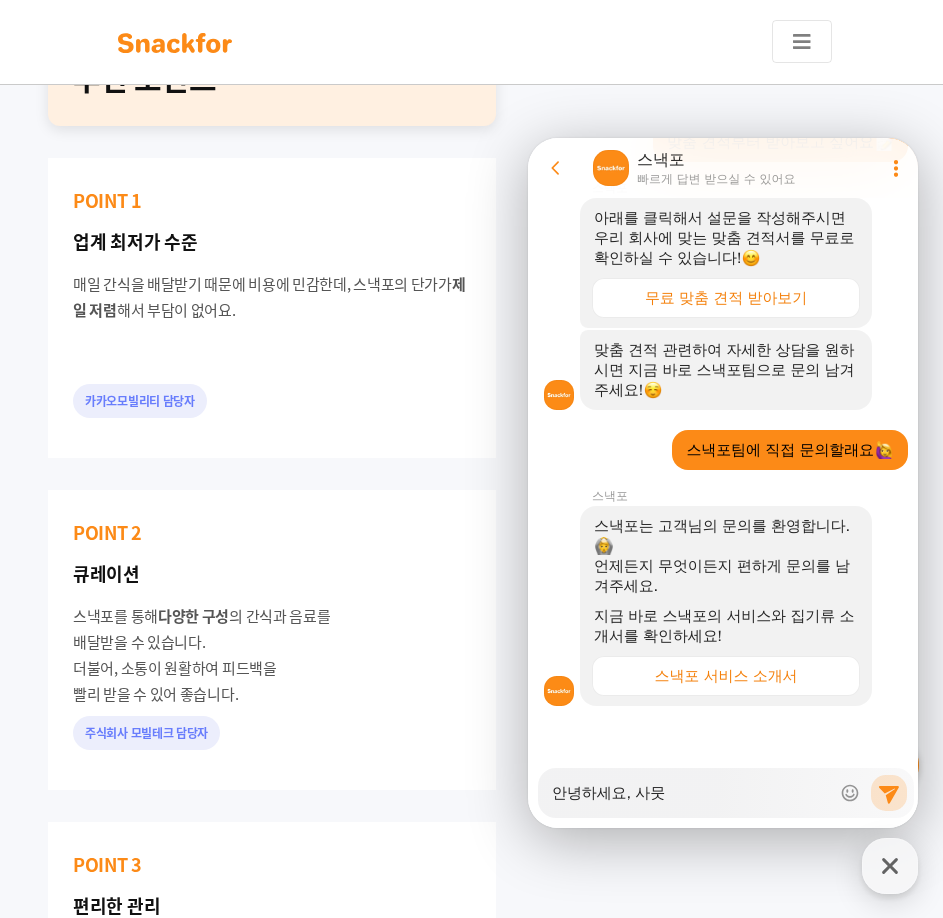 type on "x" 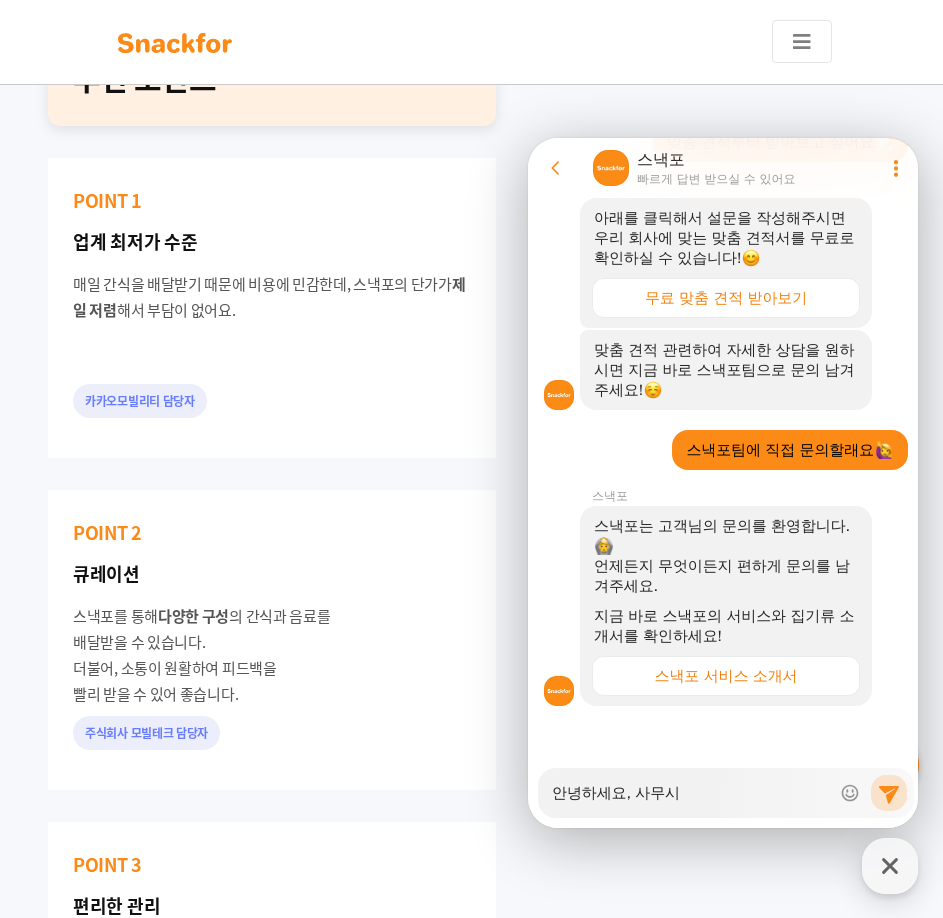 type on "x" 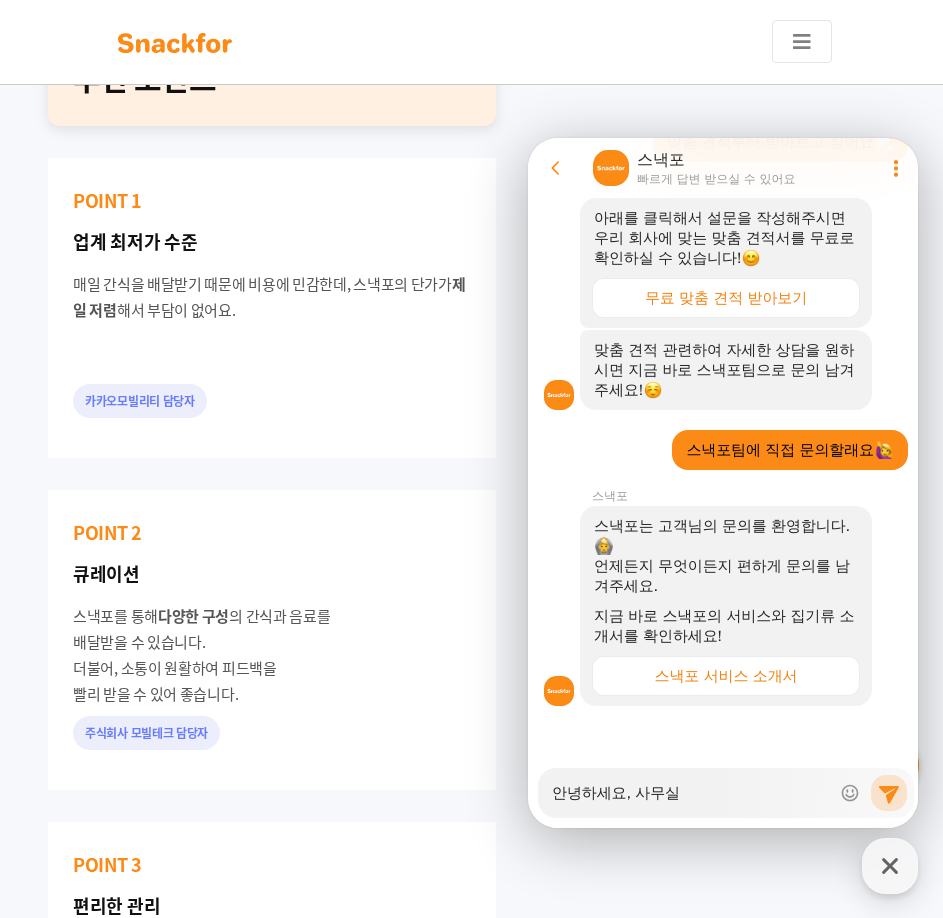 type on "x" 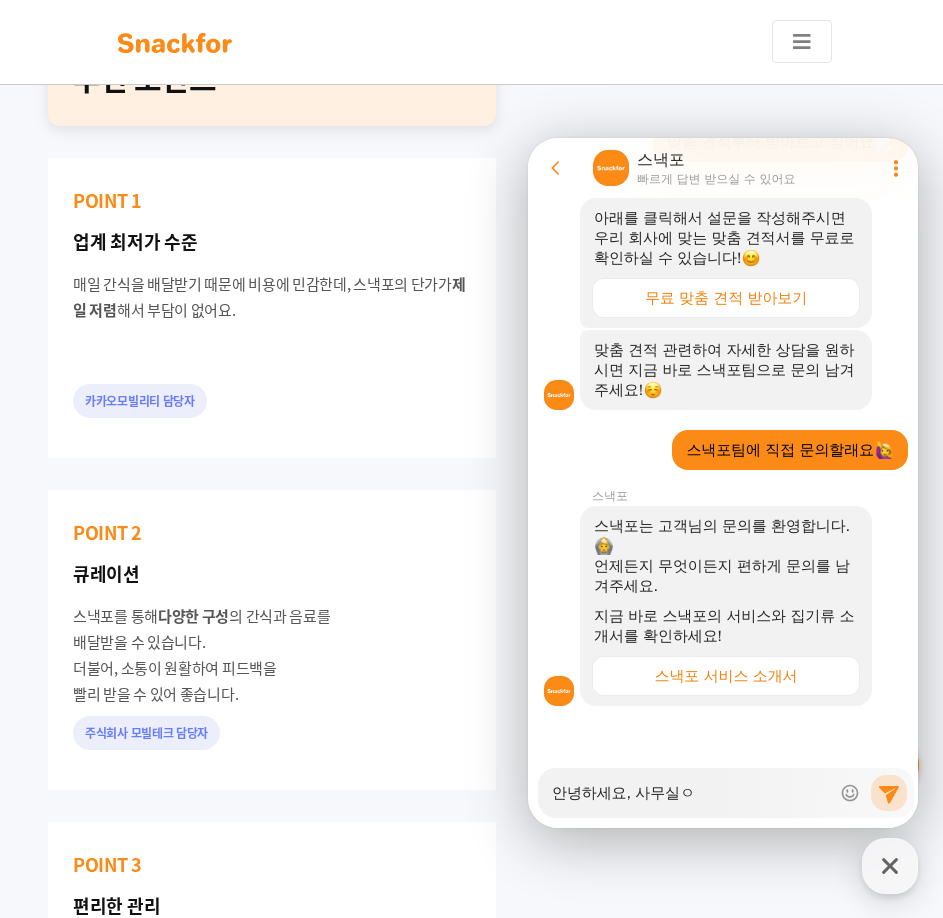 type on "x" 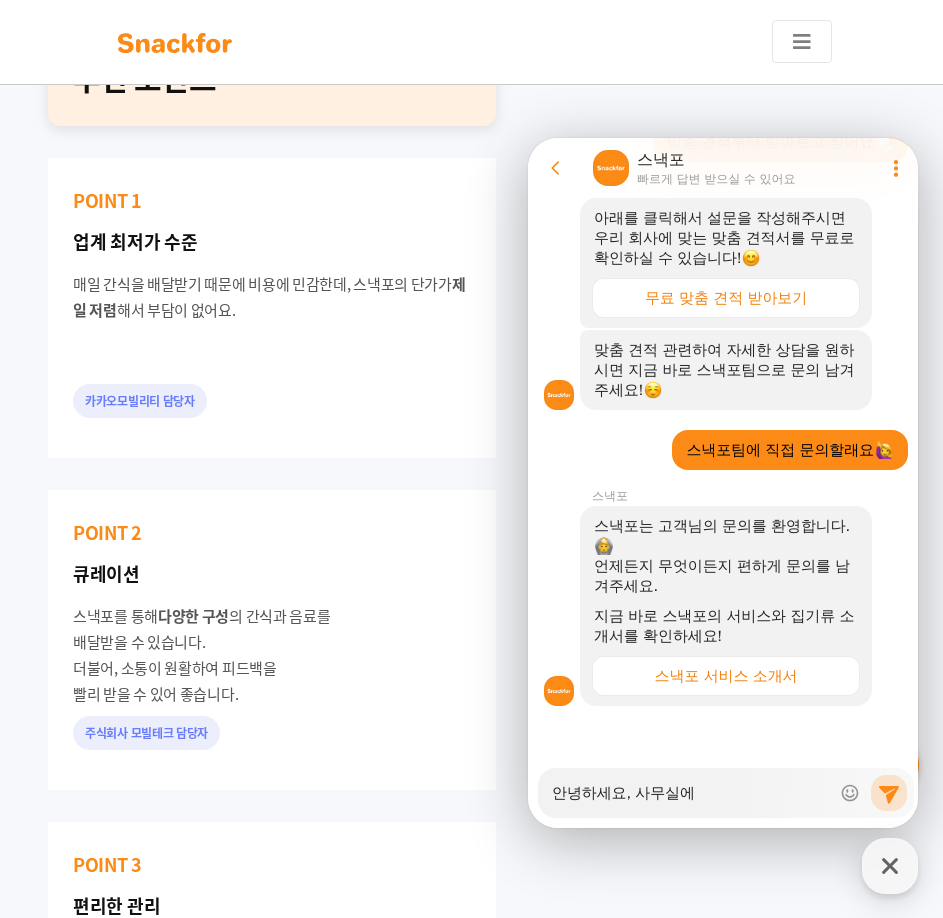type on "x" 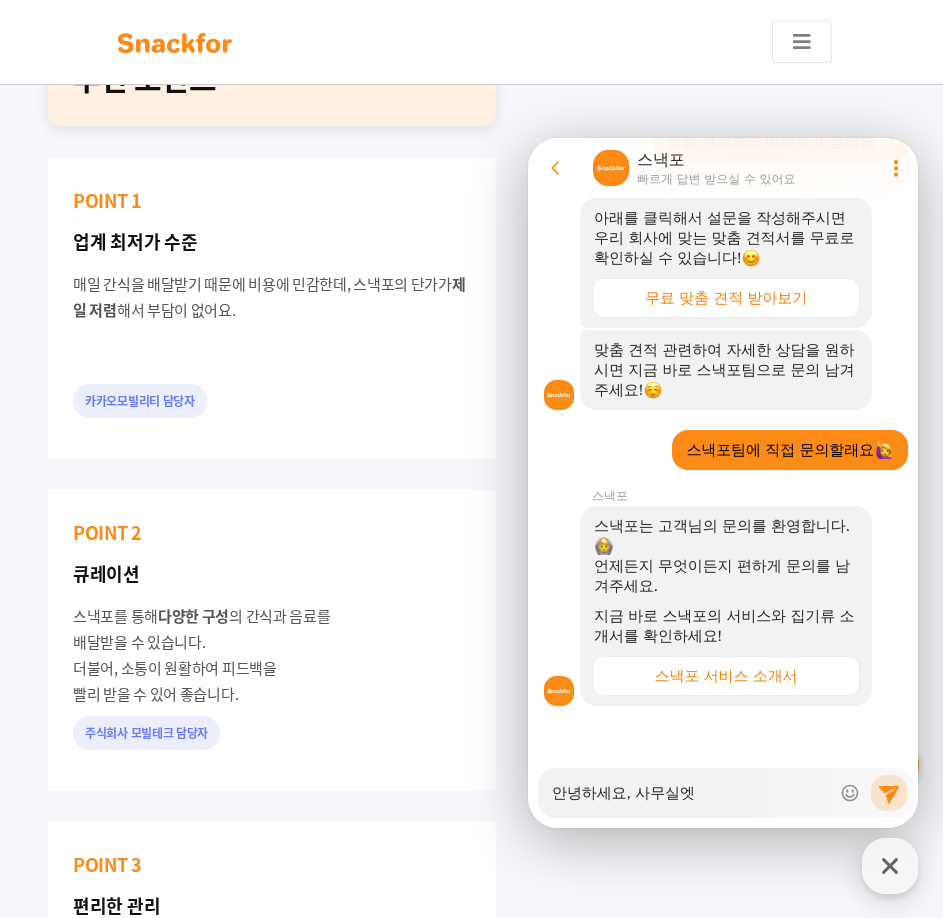 type on "x" 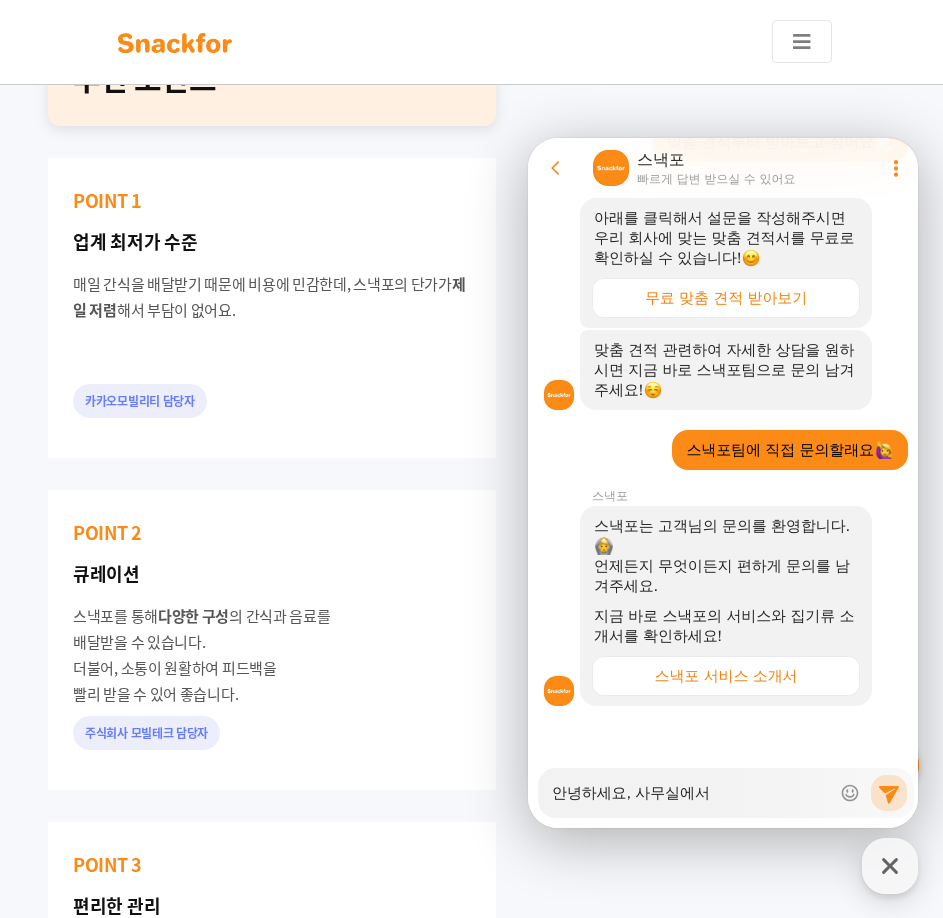 type on "x" 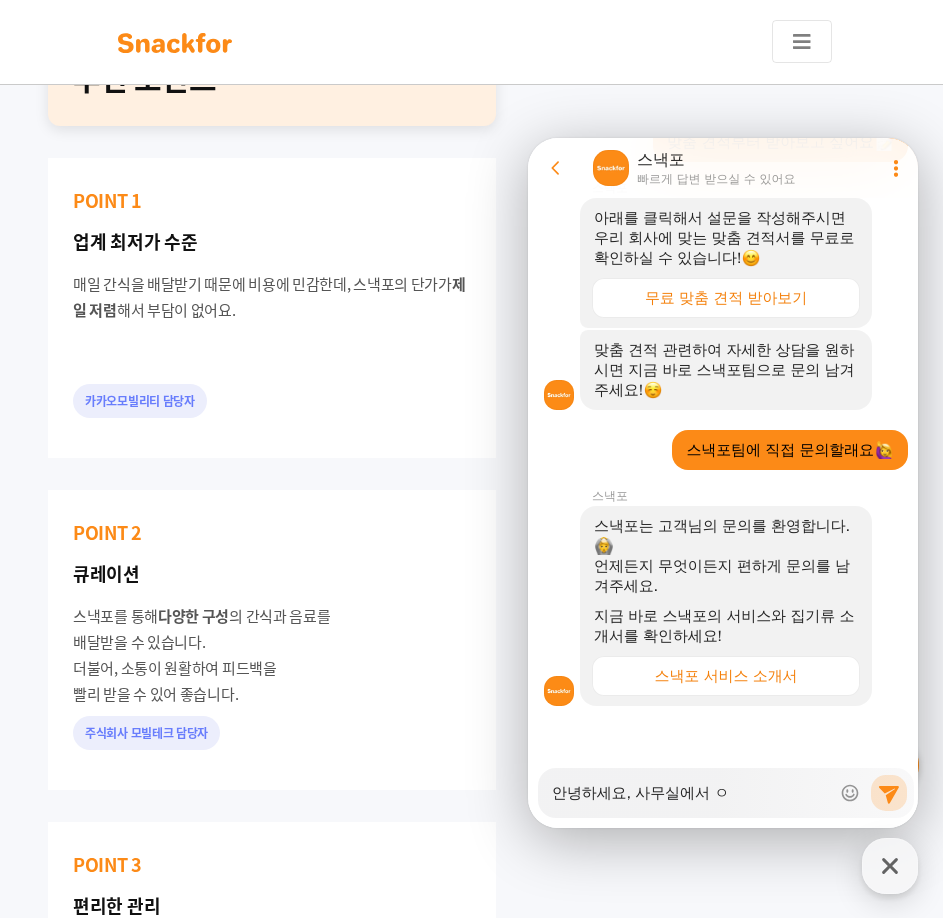 type on "x" 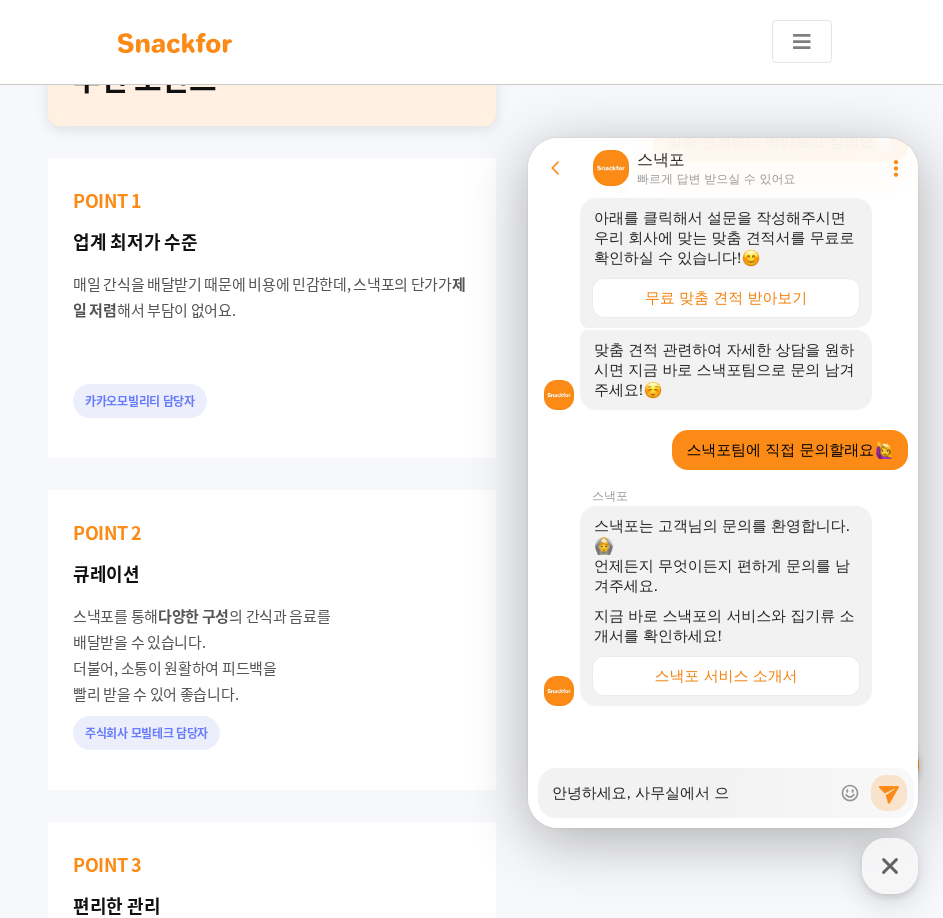 type on "x" 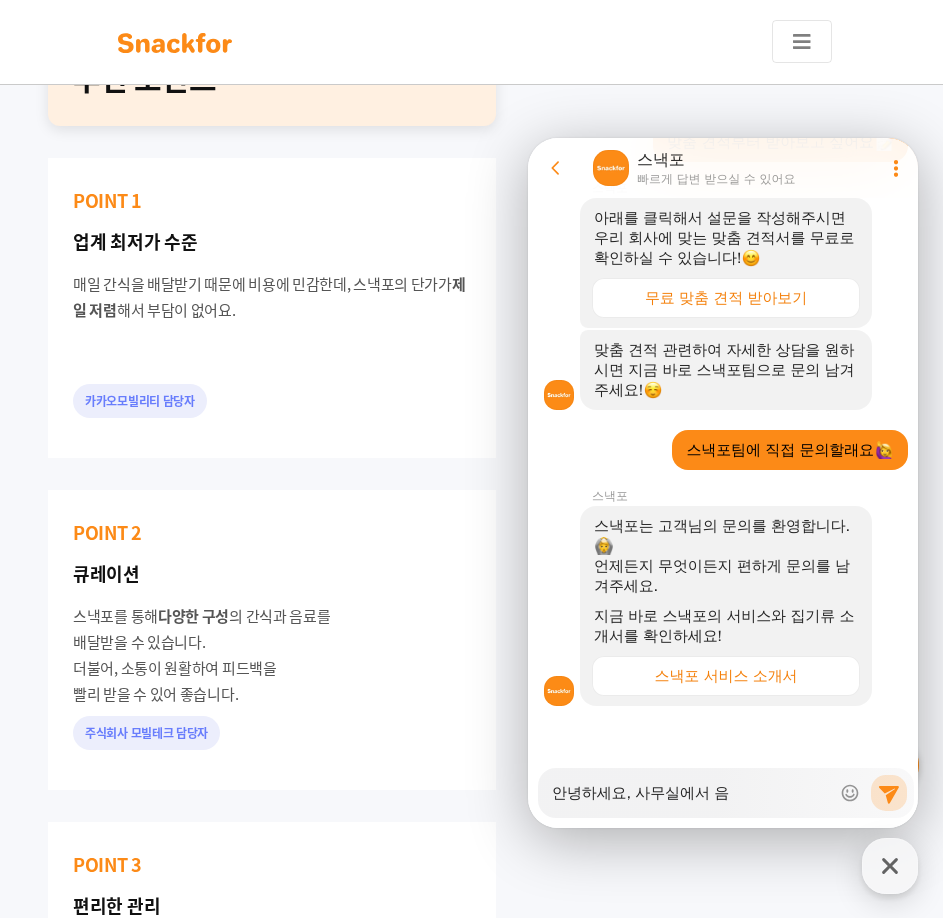 type on "x" 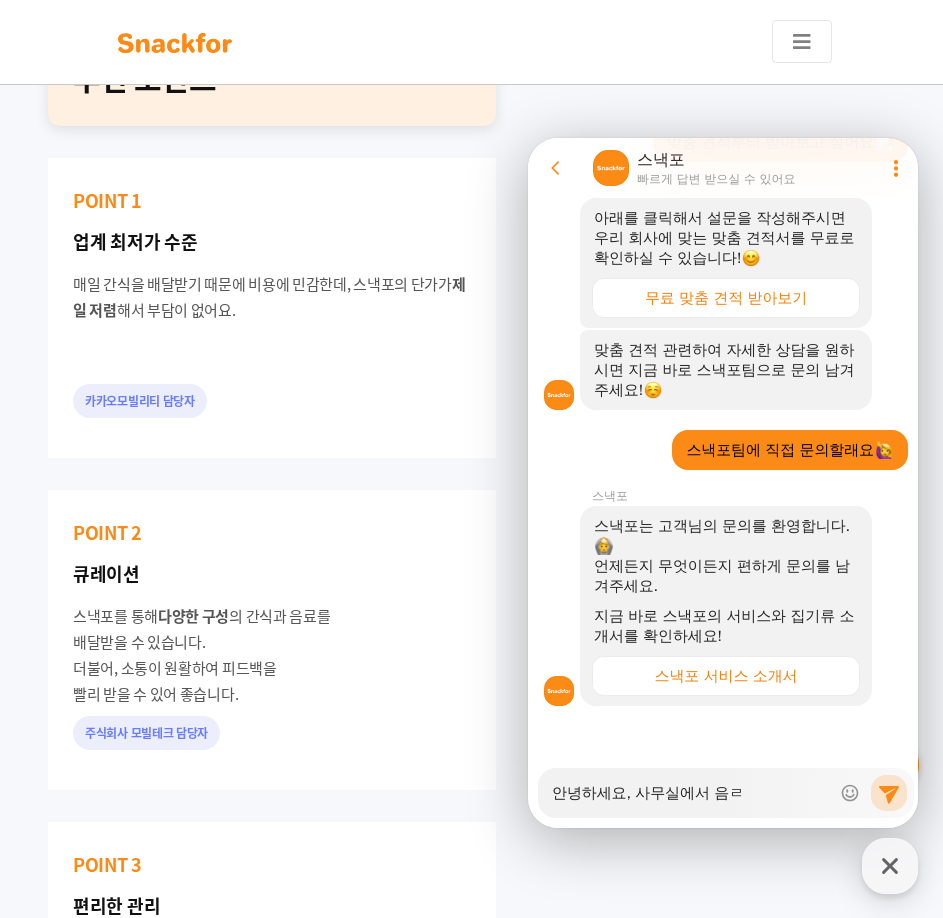 type on "x" 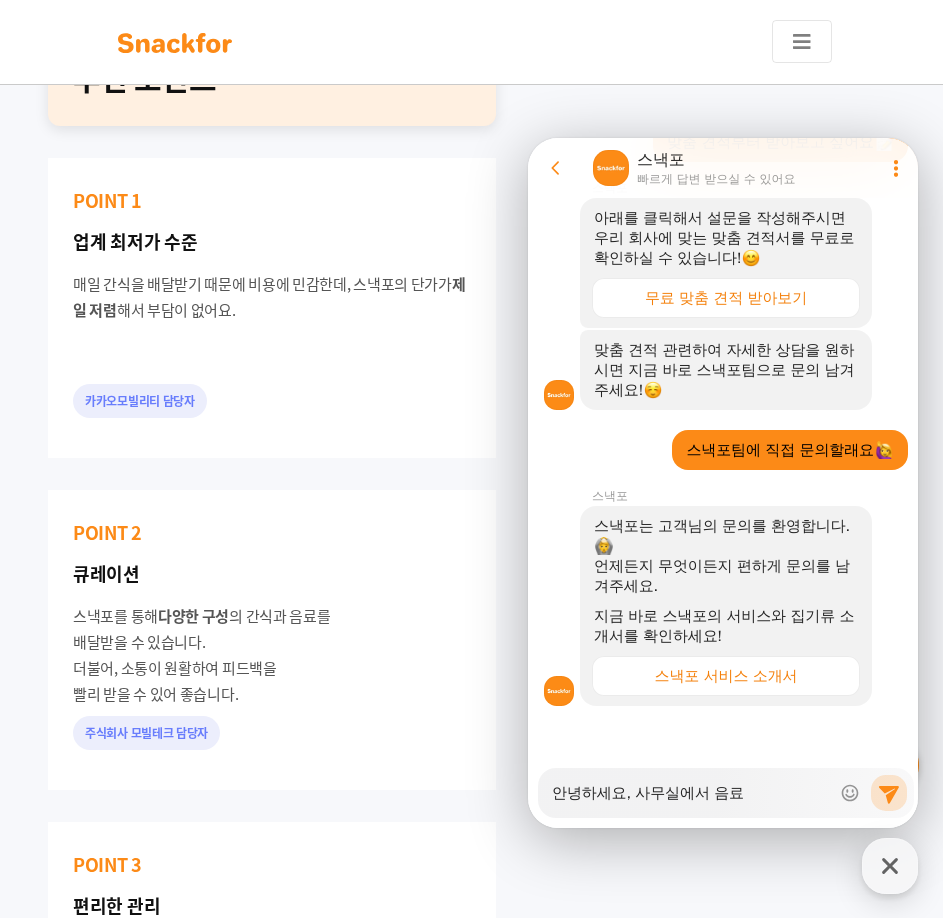 type on "x" 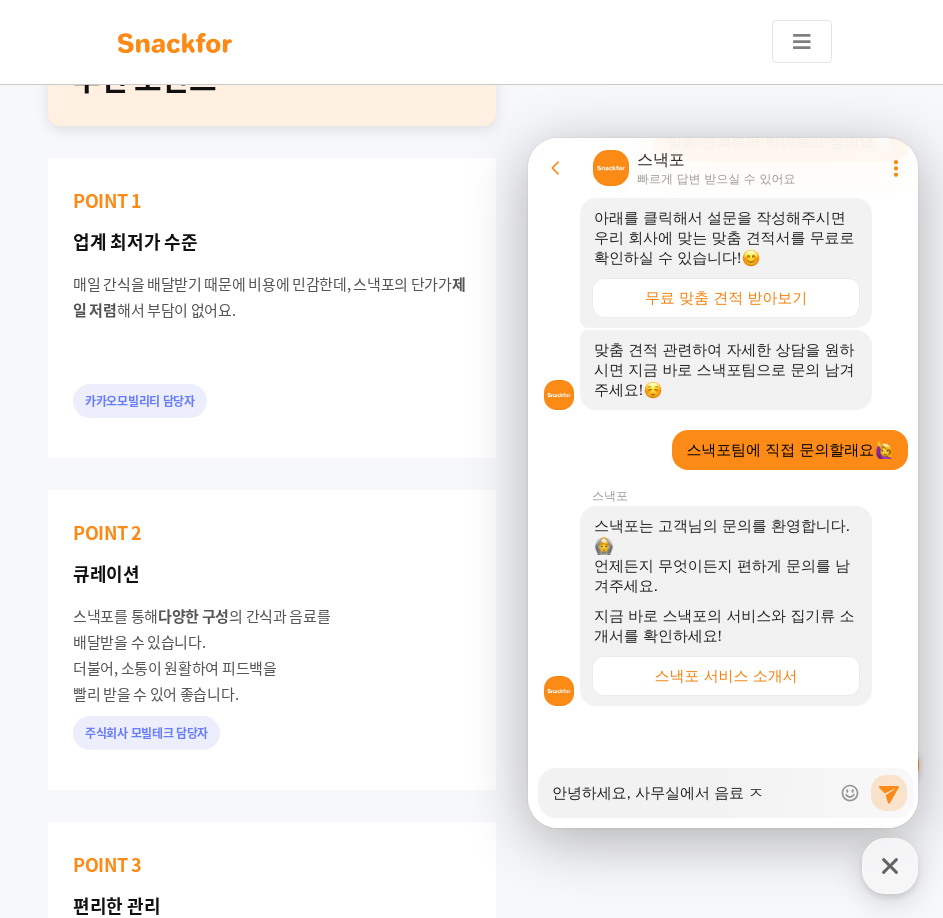 type on "x" 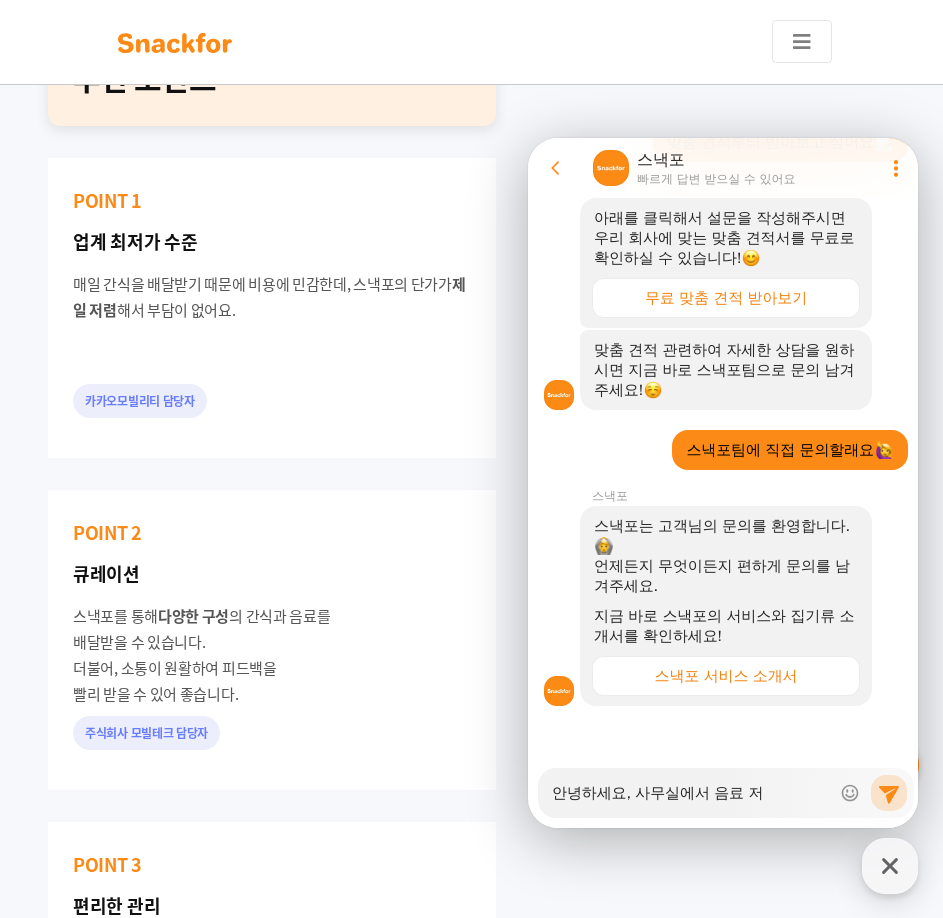 type on "x" 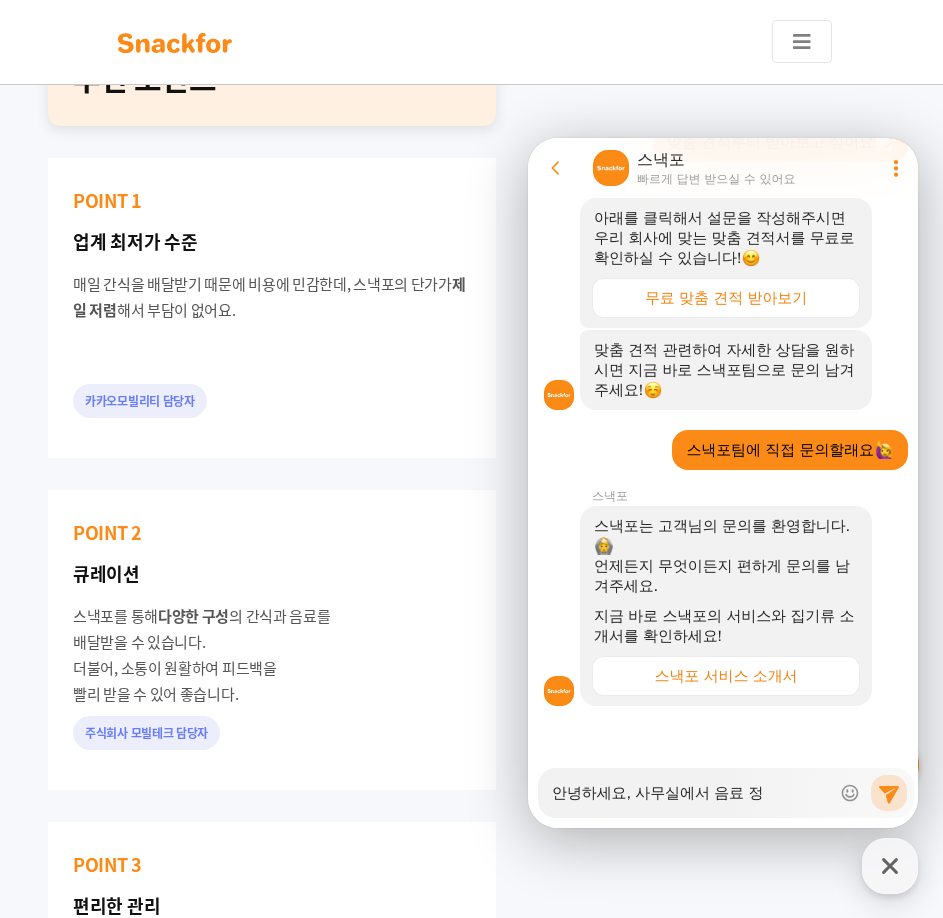 type on "x" 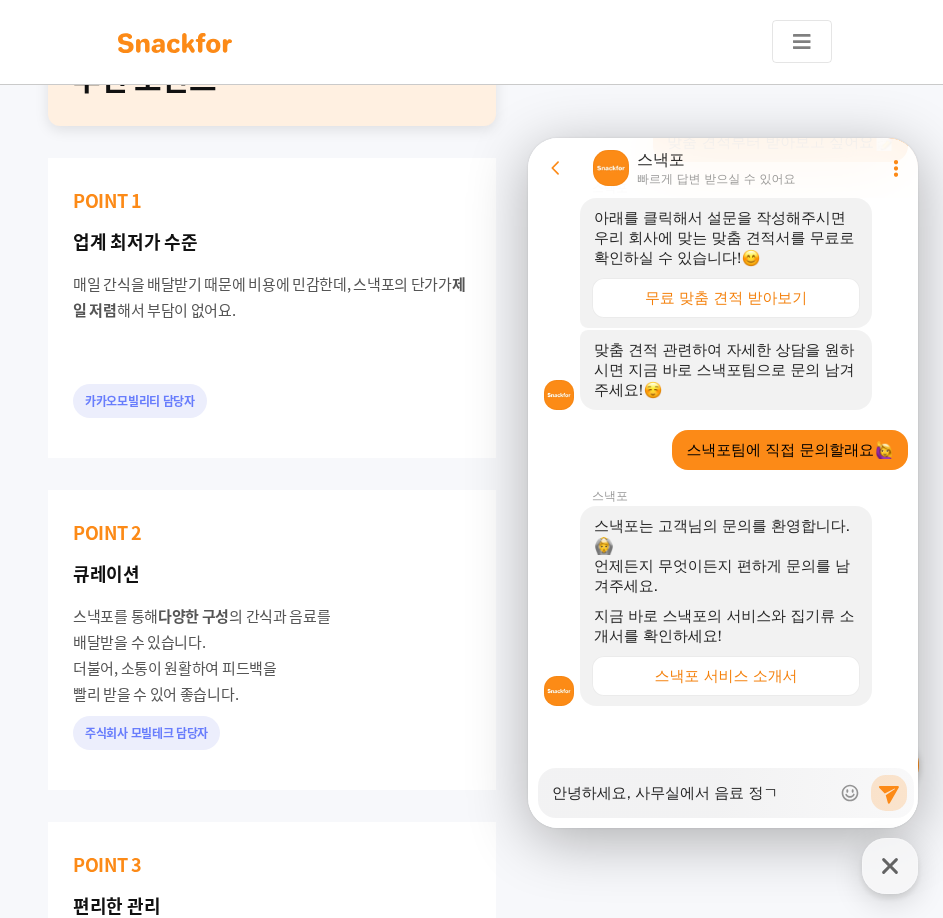 type on "x" 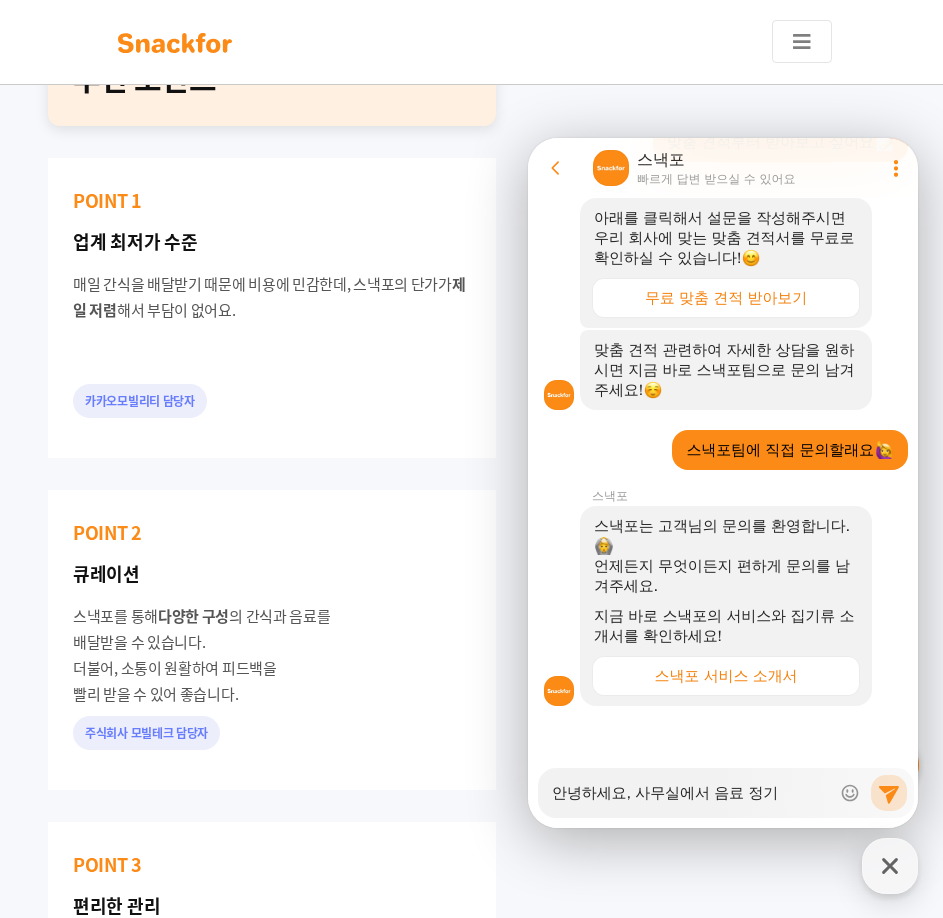 type on "x" 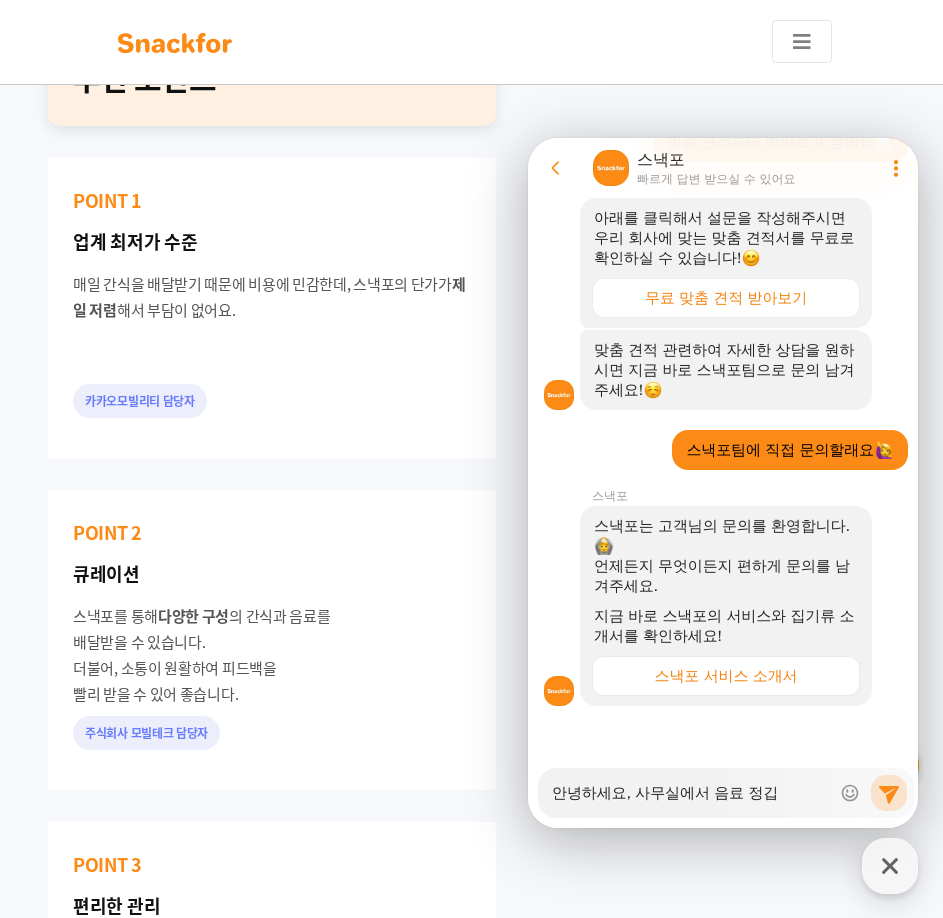 type on "x" 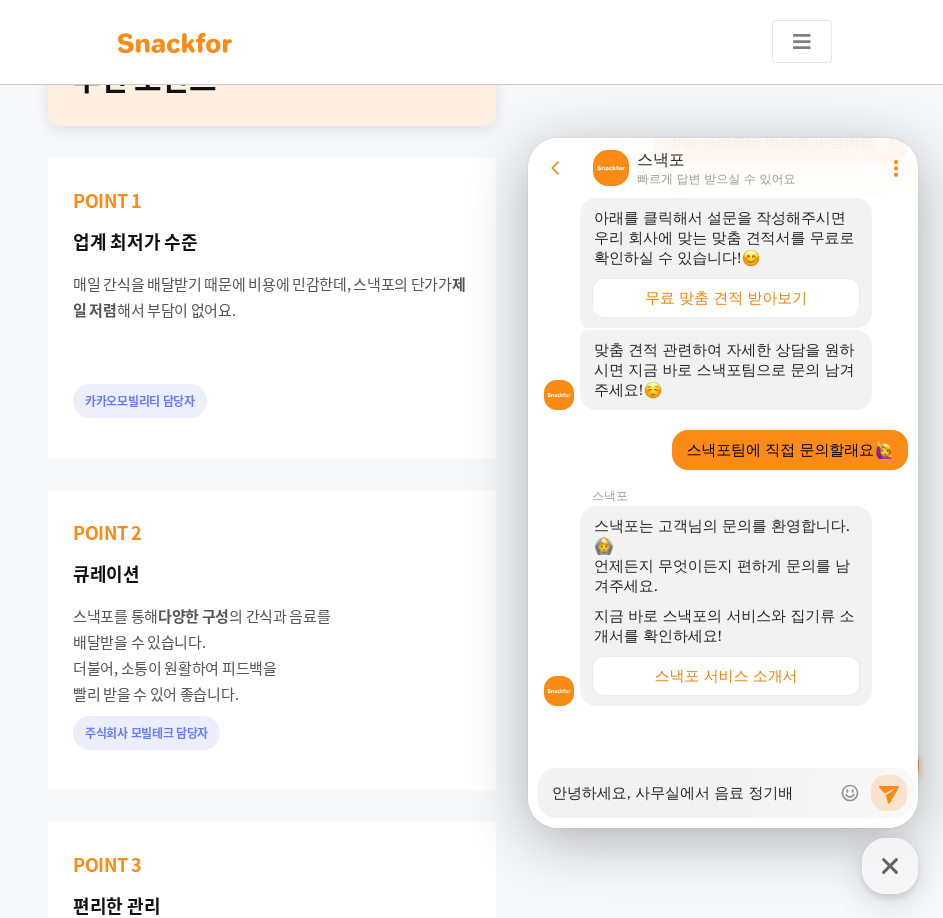 type on "x" 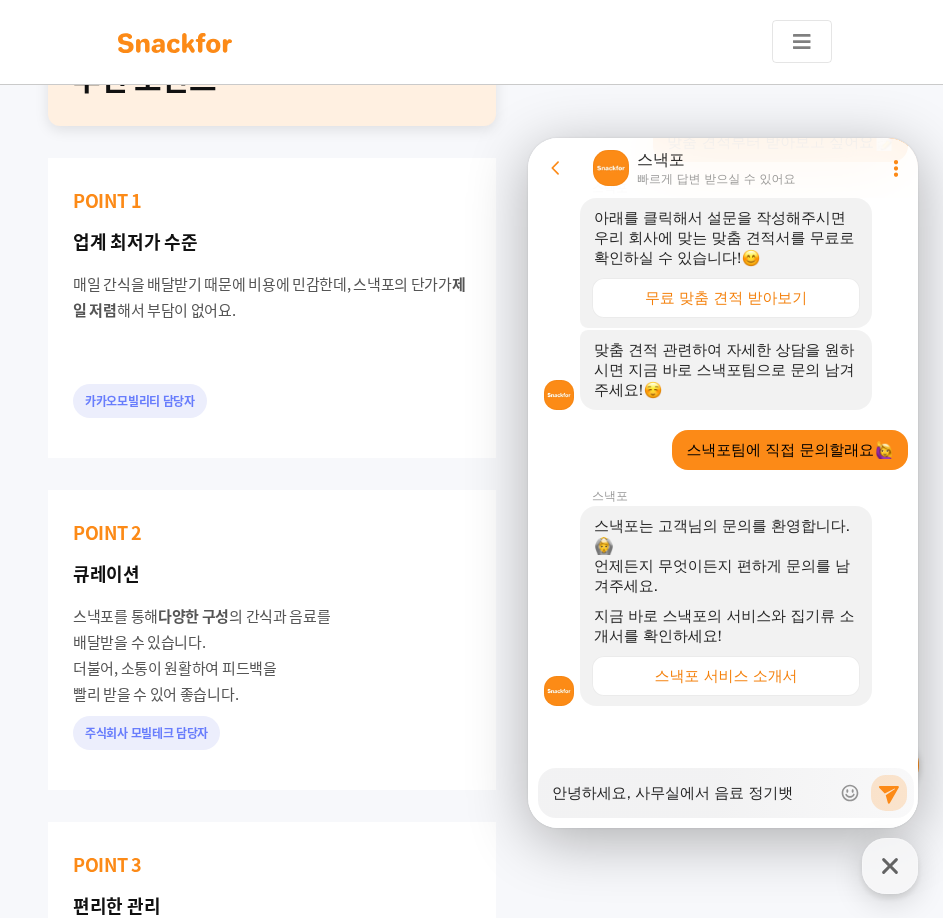 type on "x" 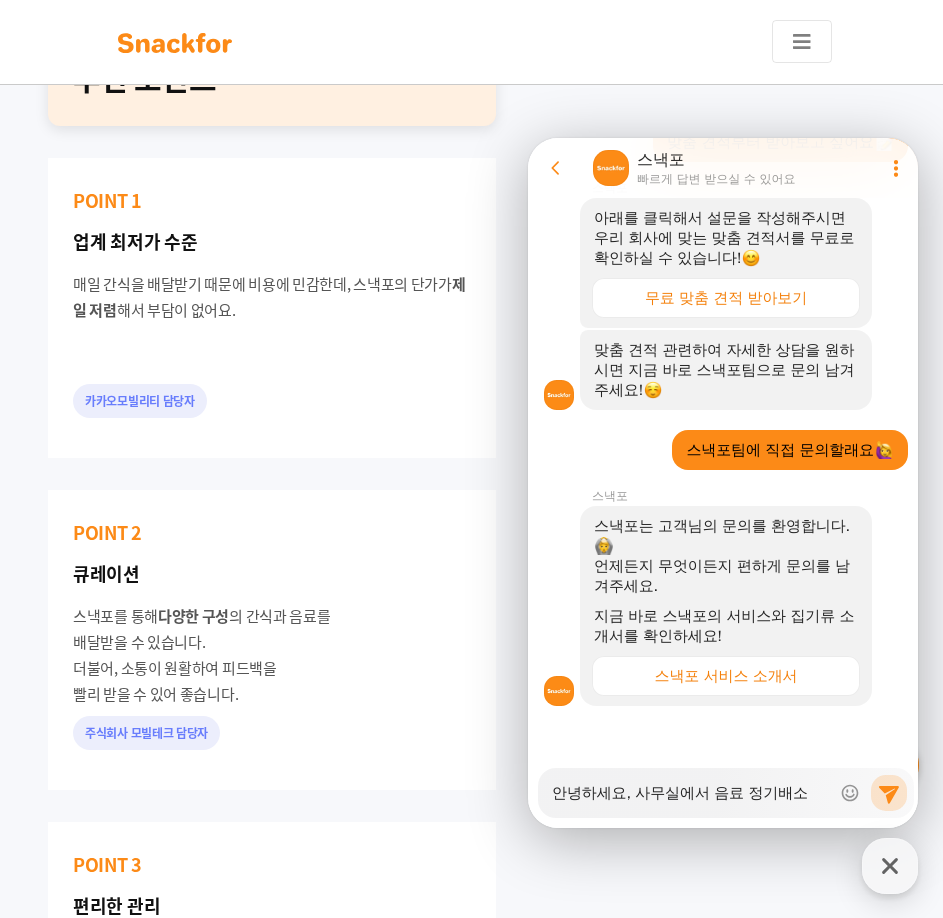 type on "x" 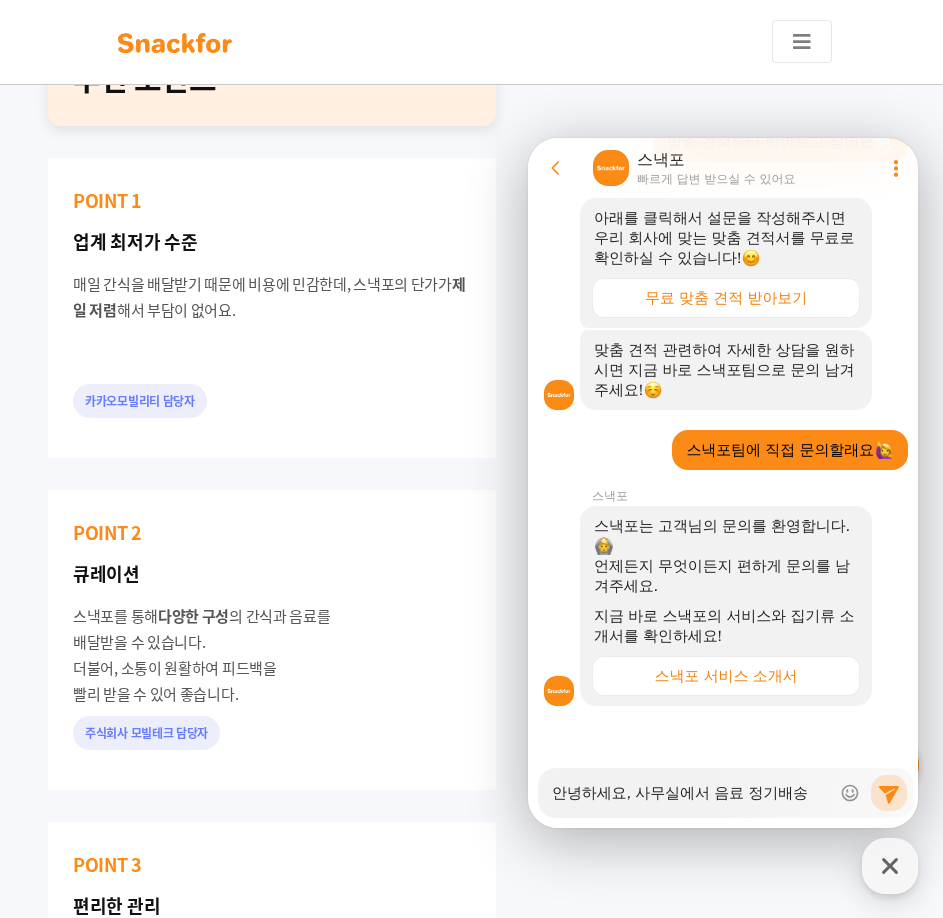 type on "x" 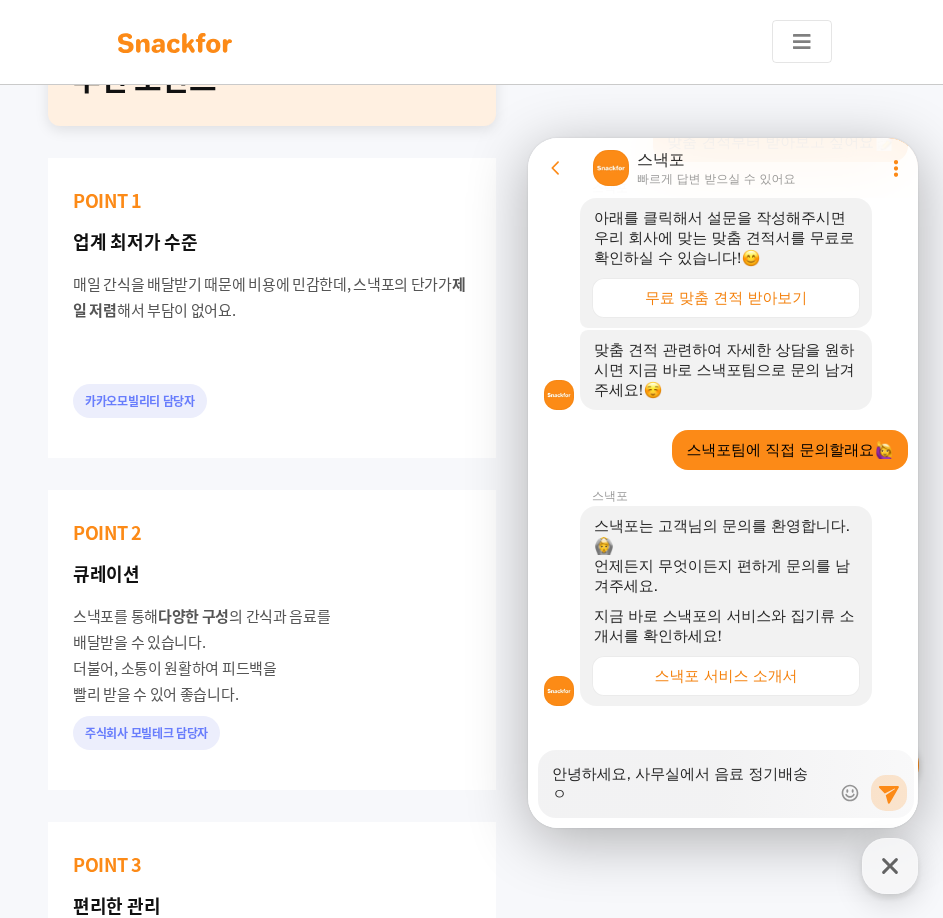 type on "x" 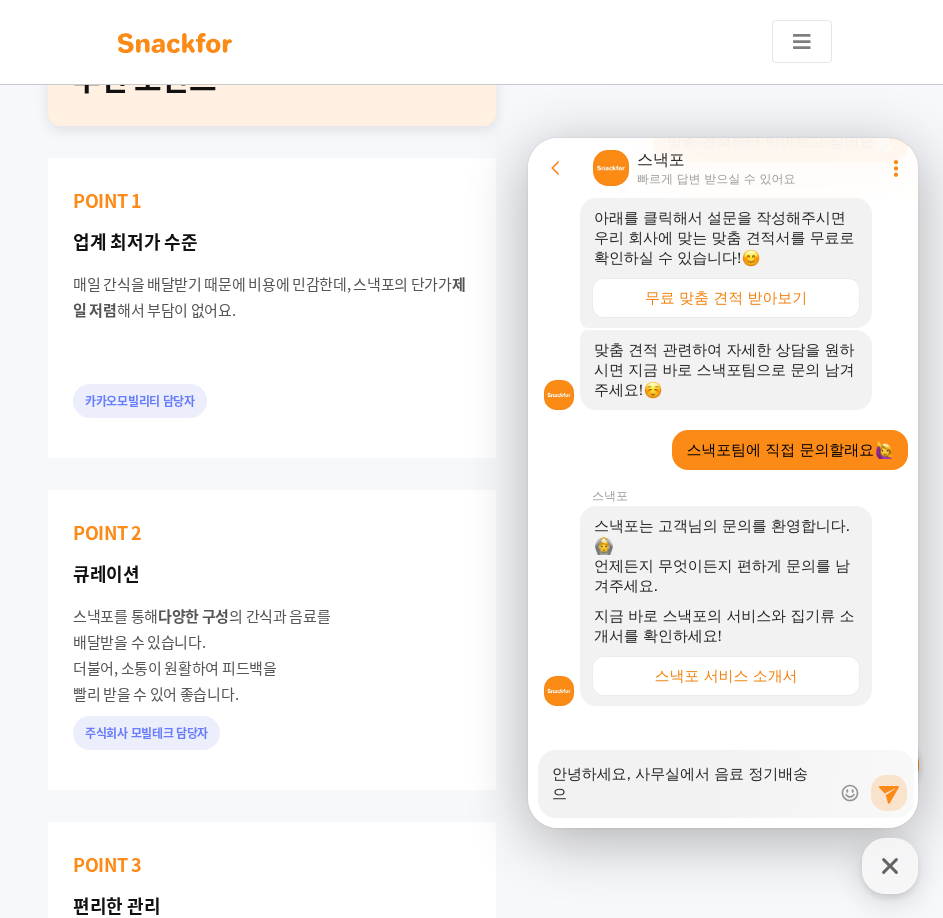type on "x" 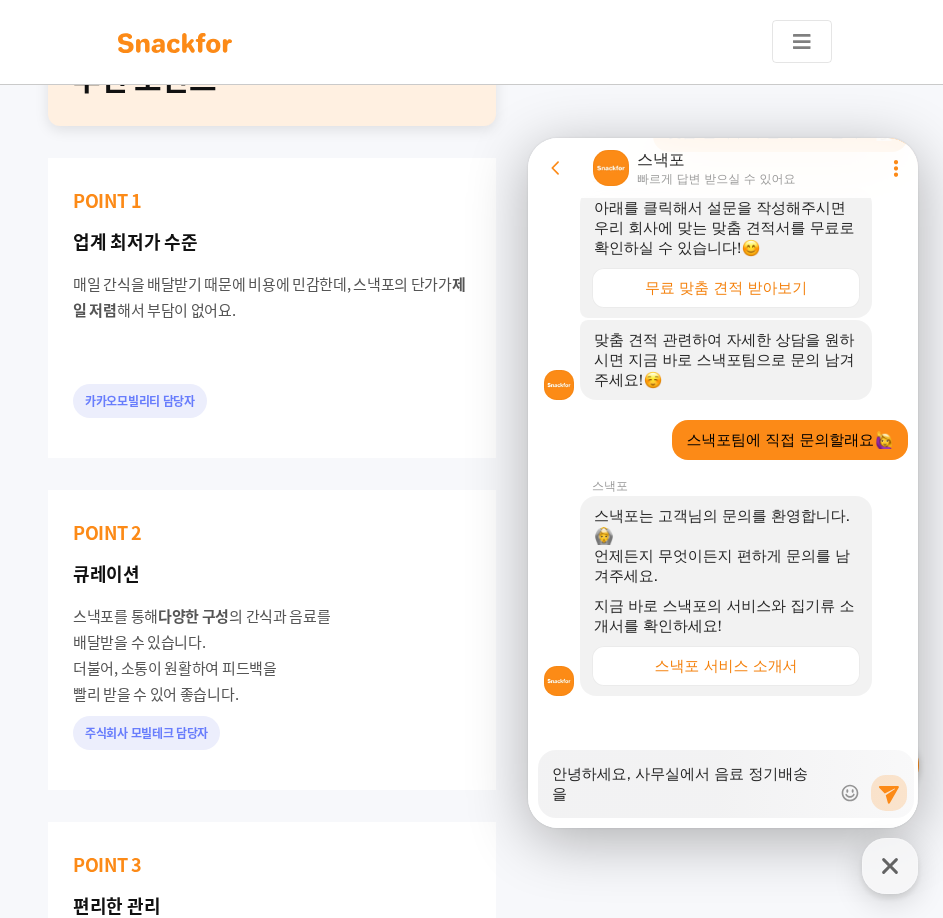 type on "x" 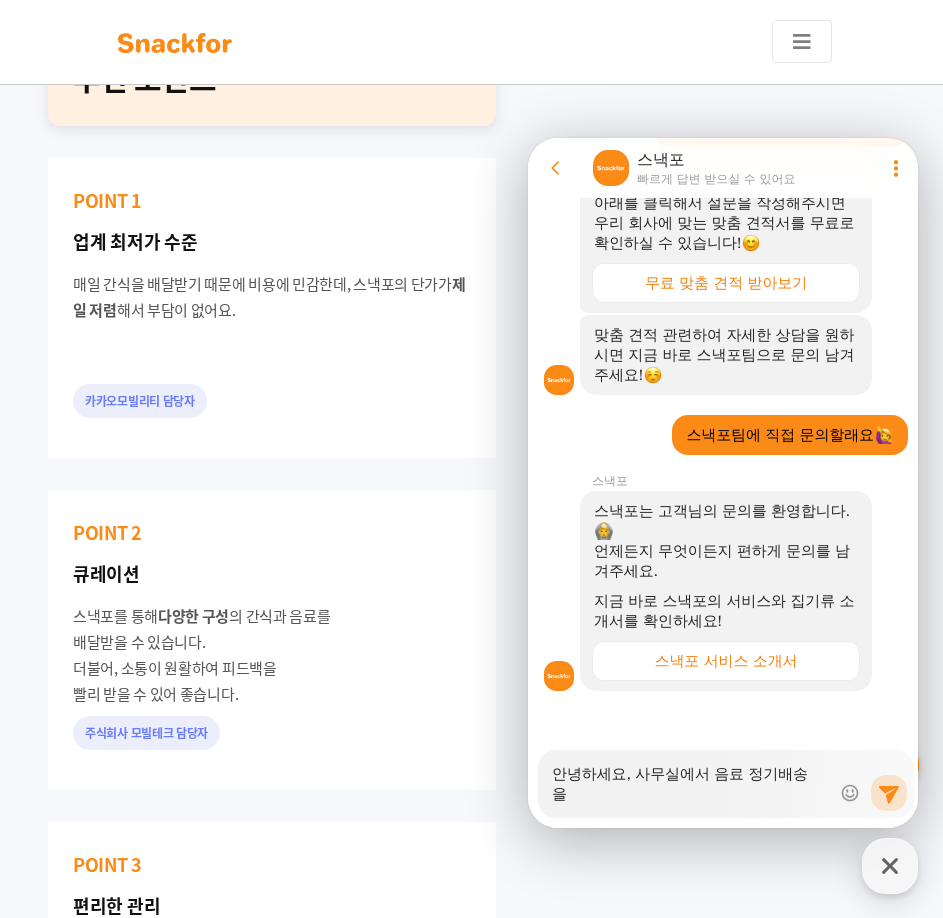 type on "x" 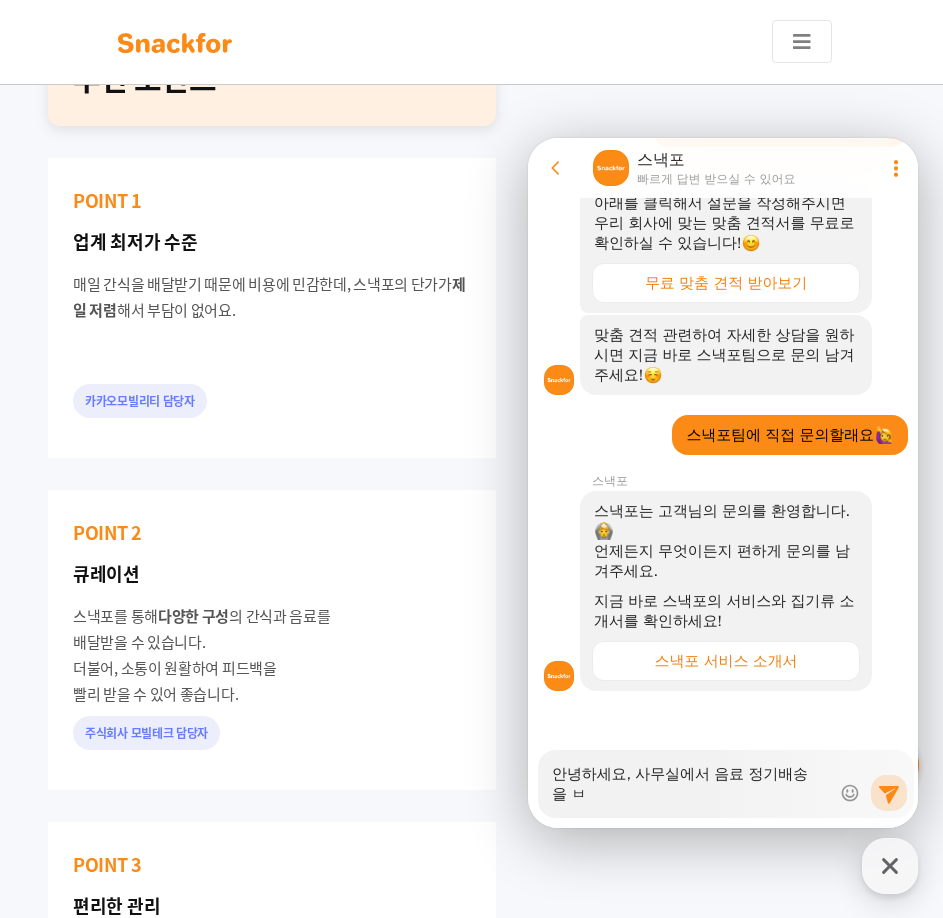 scroll, scrollTop: 620, scrollLeft: 0, axis: vertical 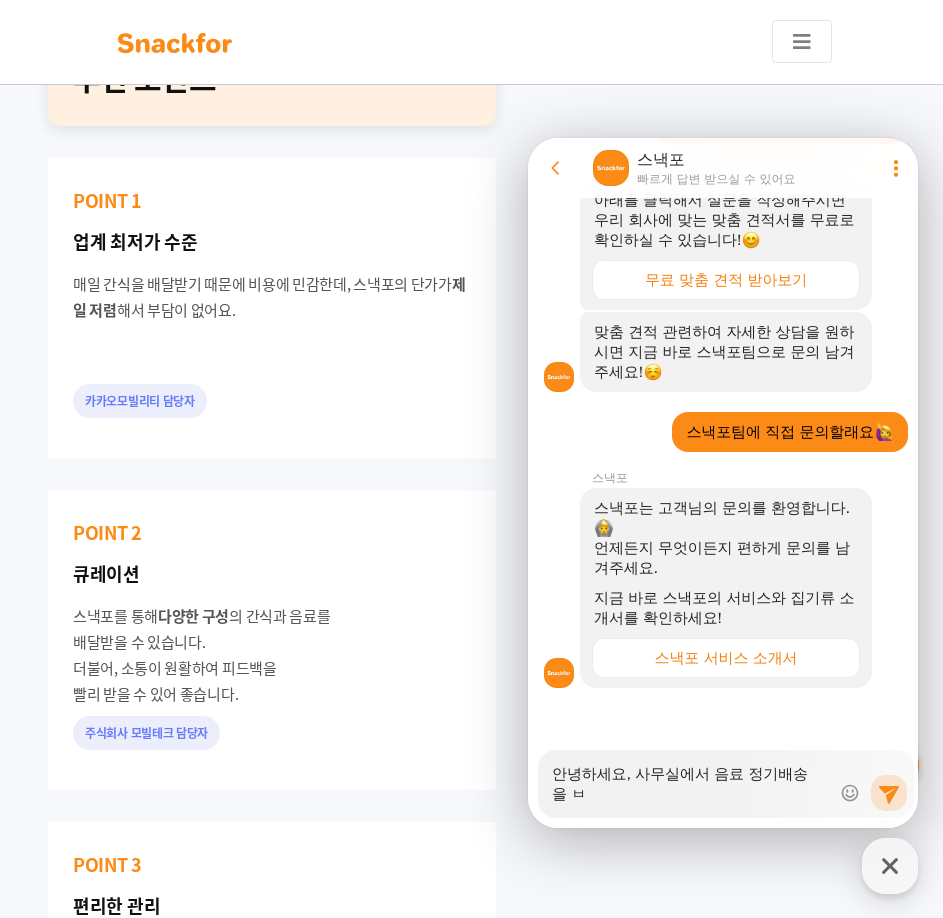 type on "x" 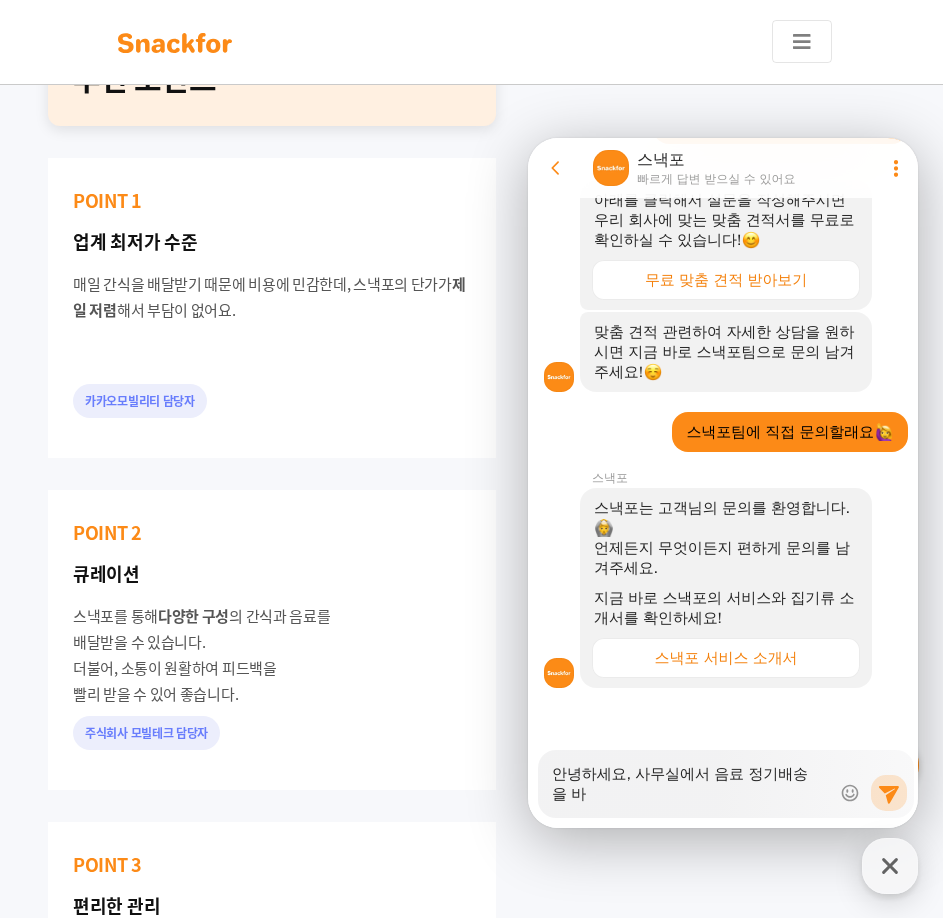 type on "x" 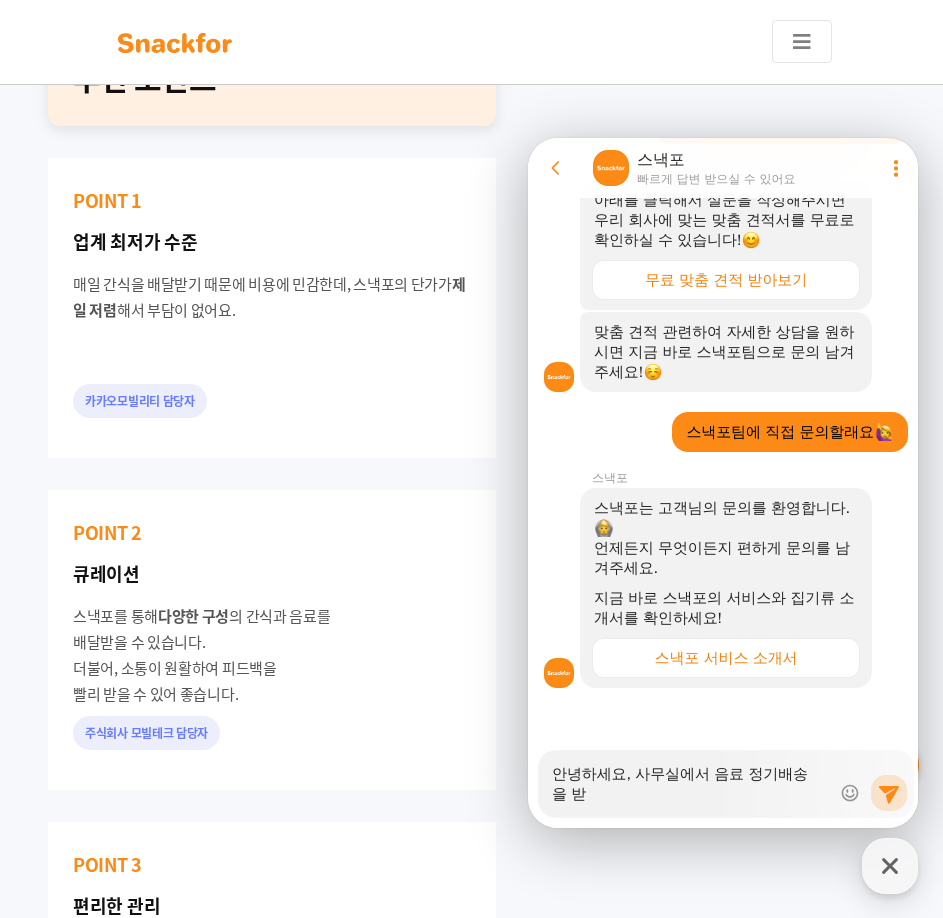 type on "x" 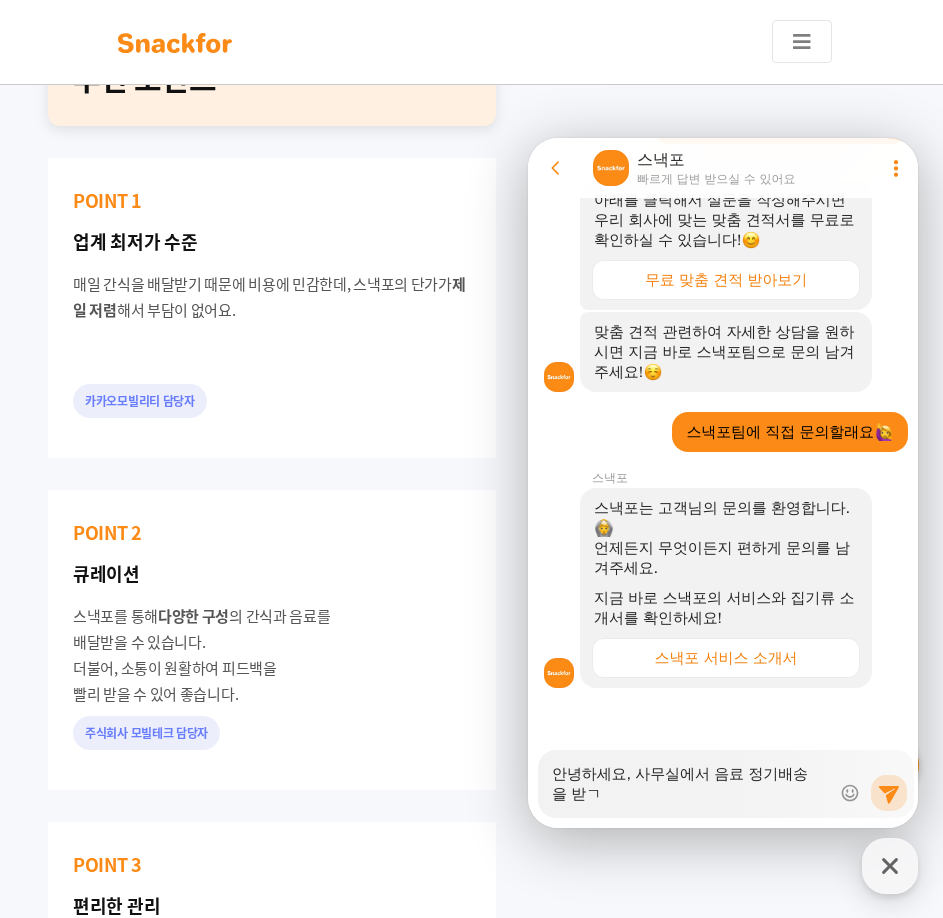 type on "x" 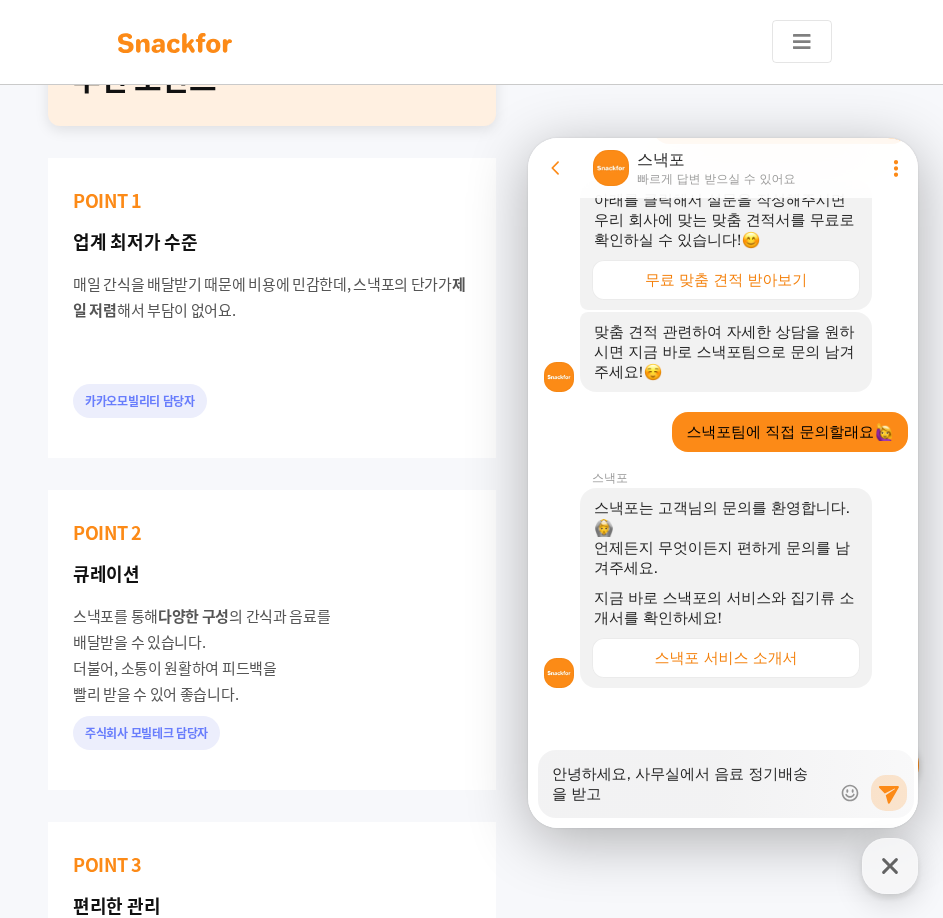 type on "x" 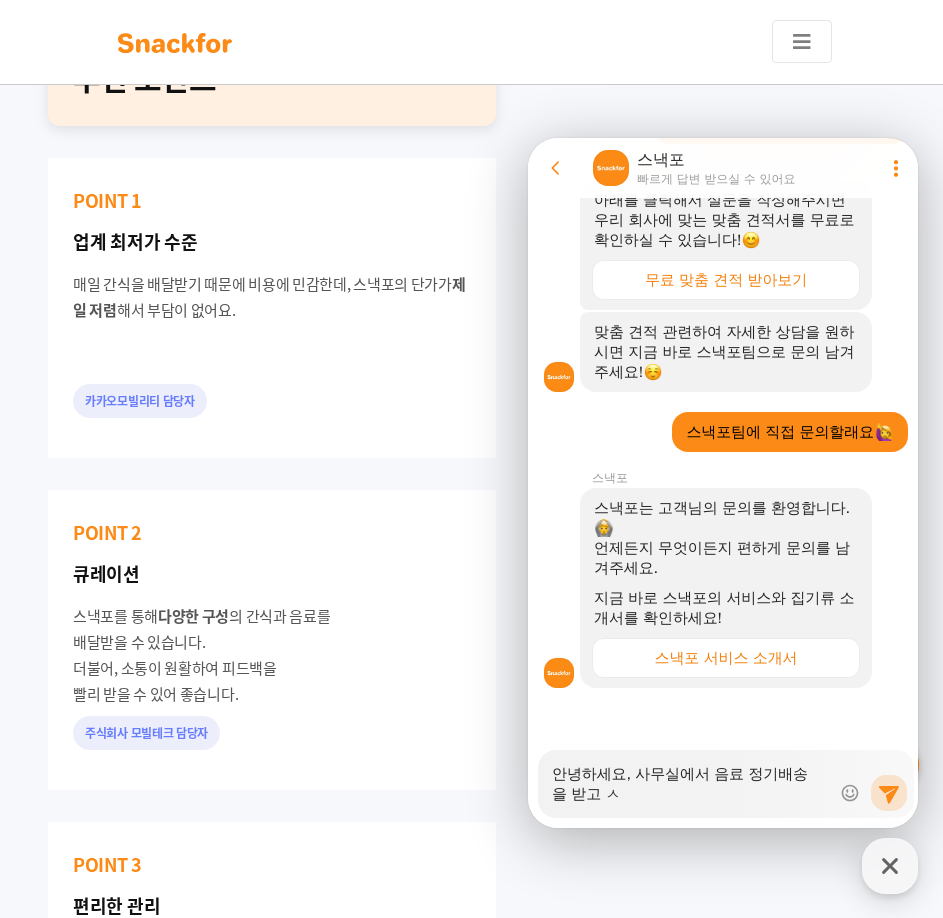 type on "x" 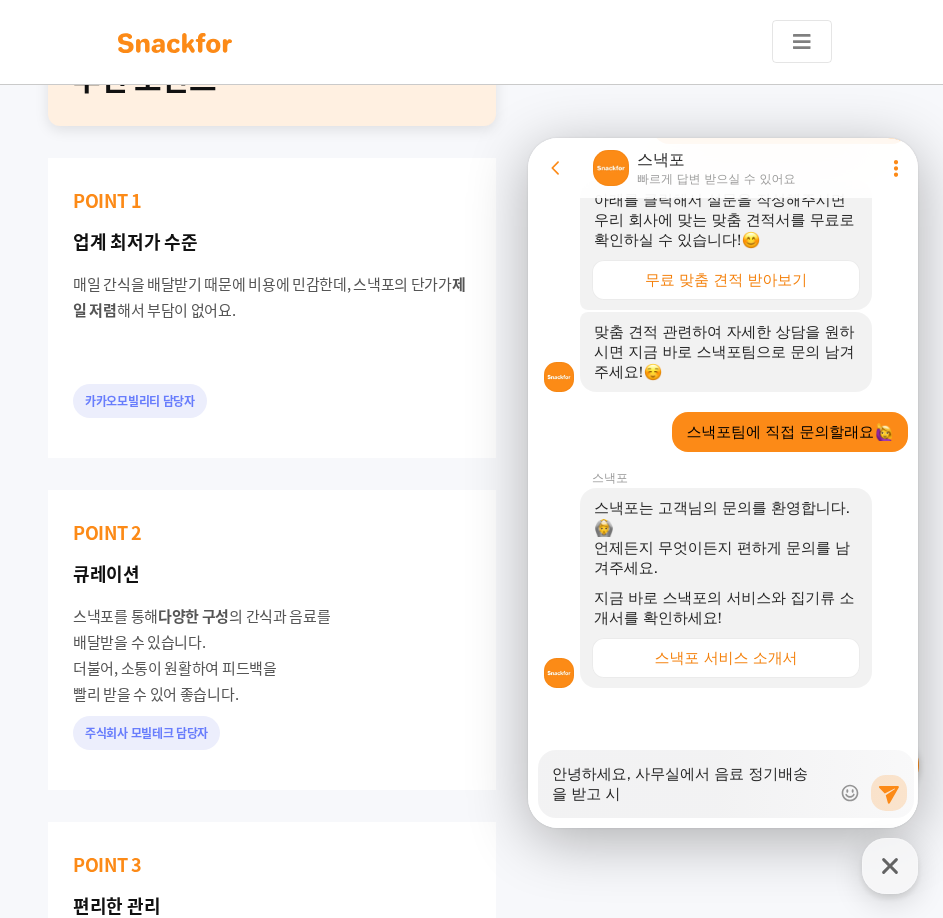 type on "x" 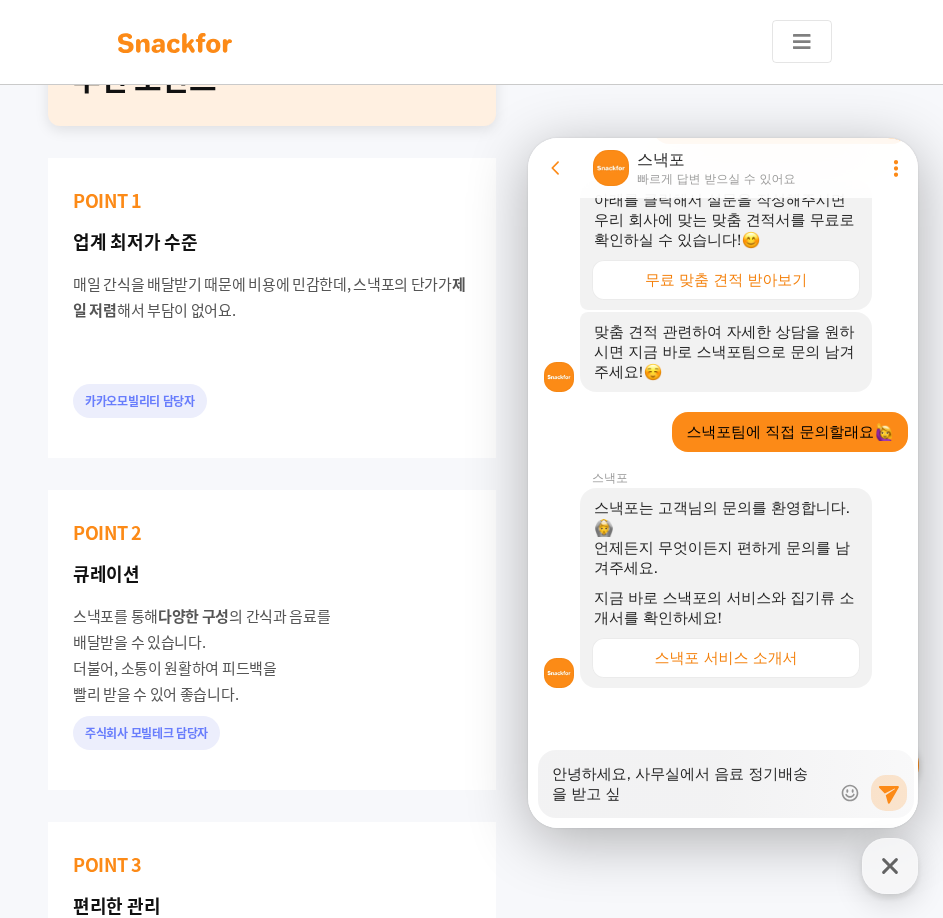 type on "x" 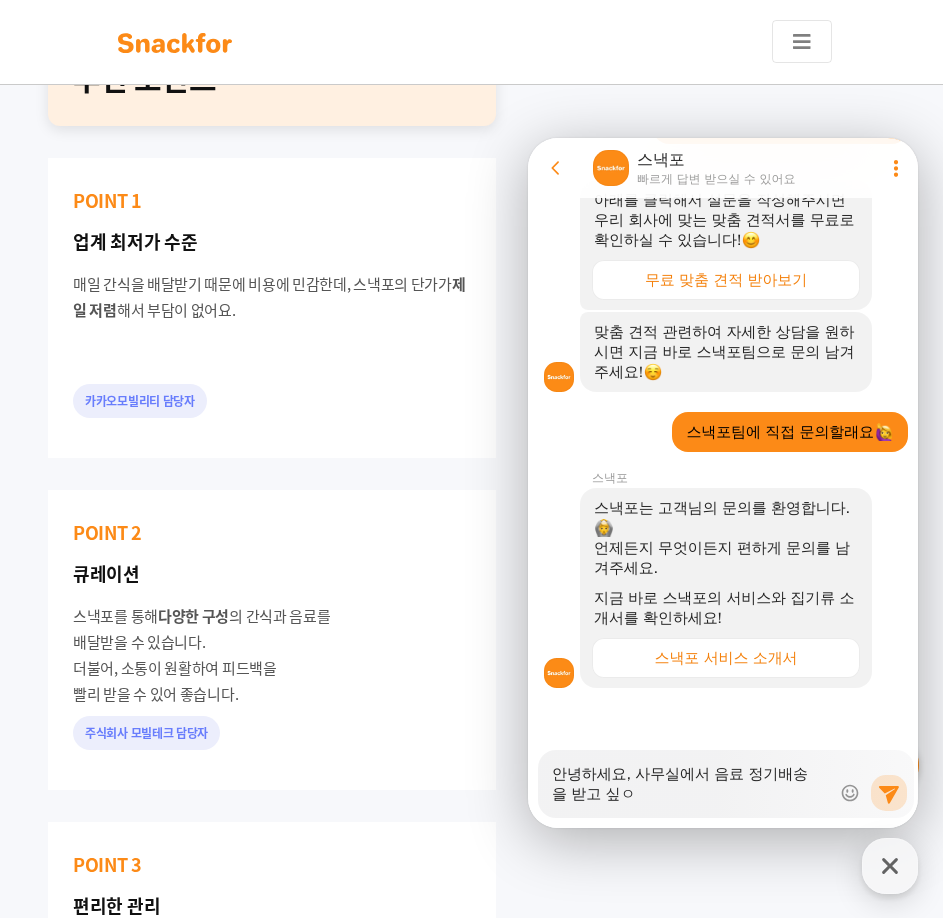 type on "x" 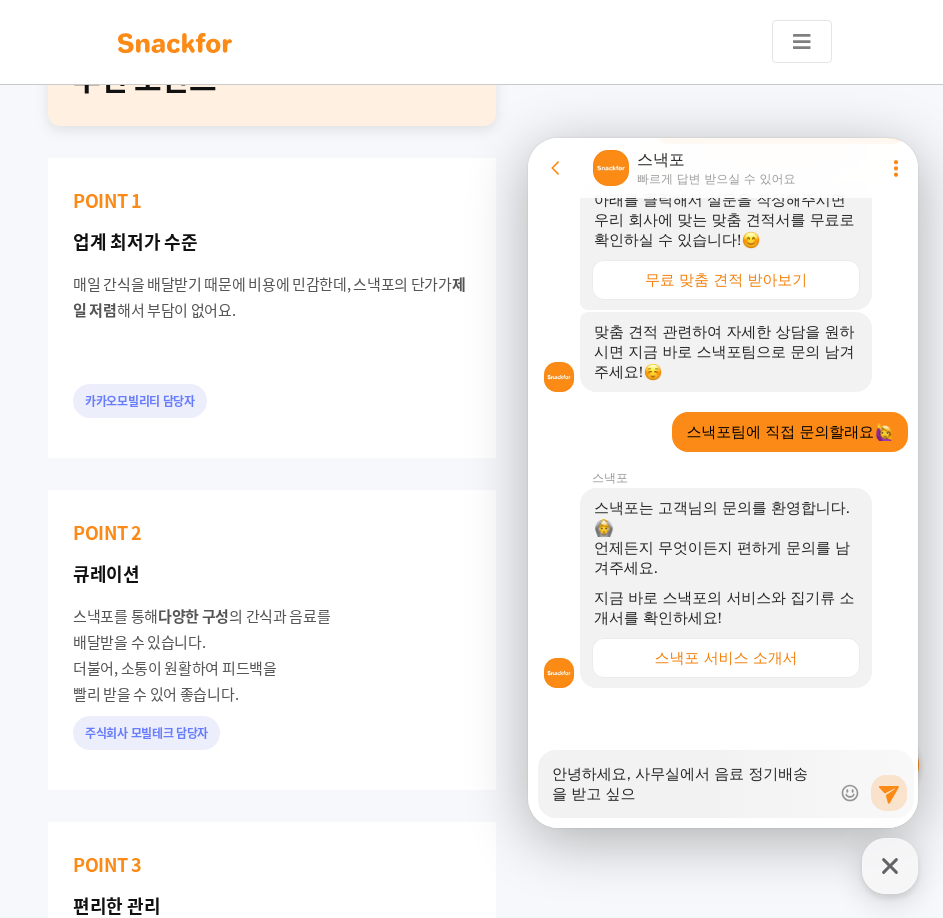 type on "x" 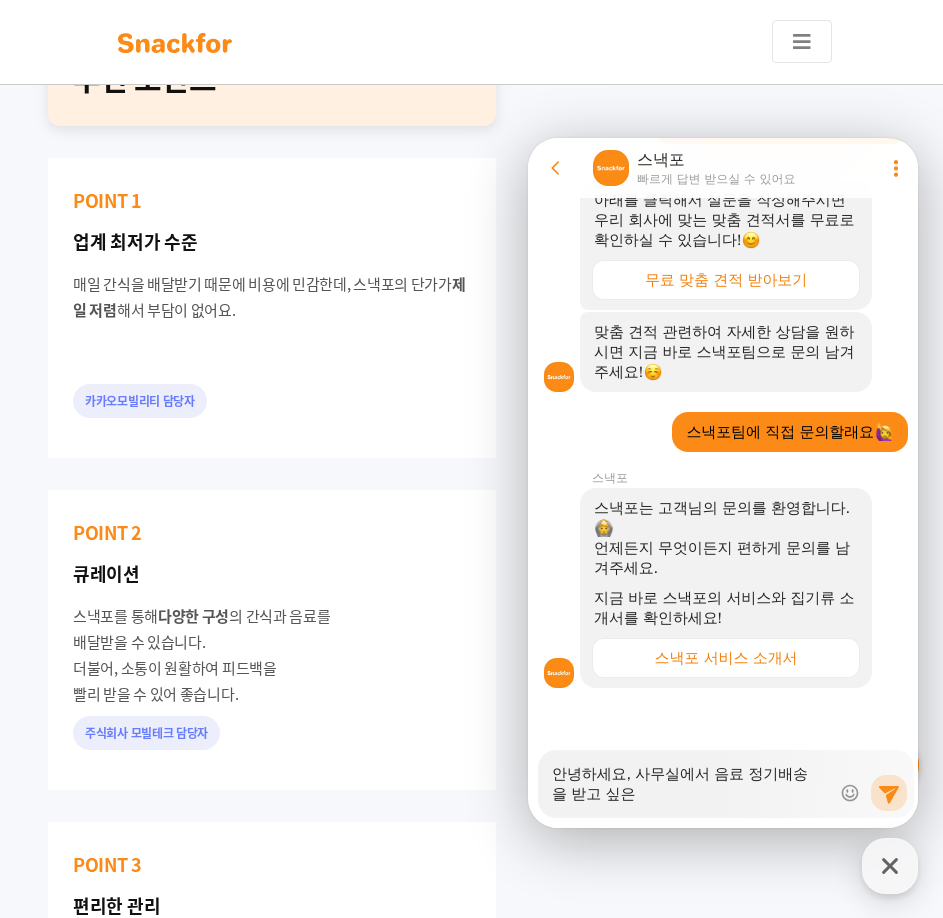 type on "x" 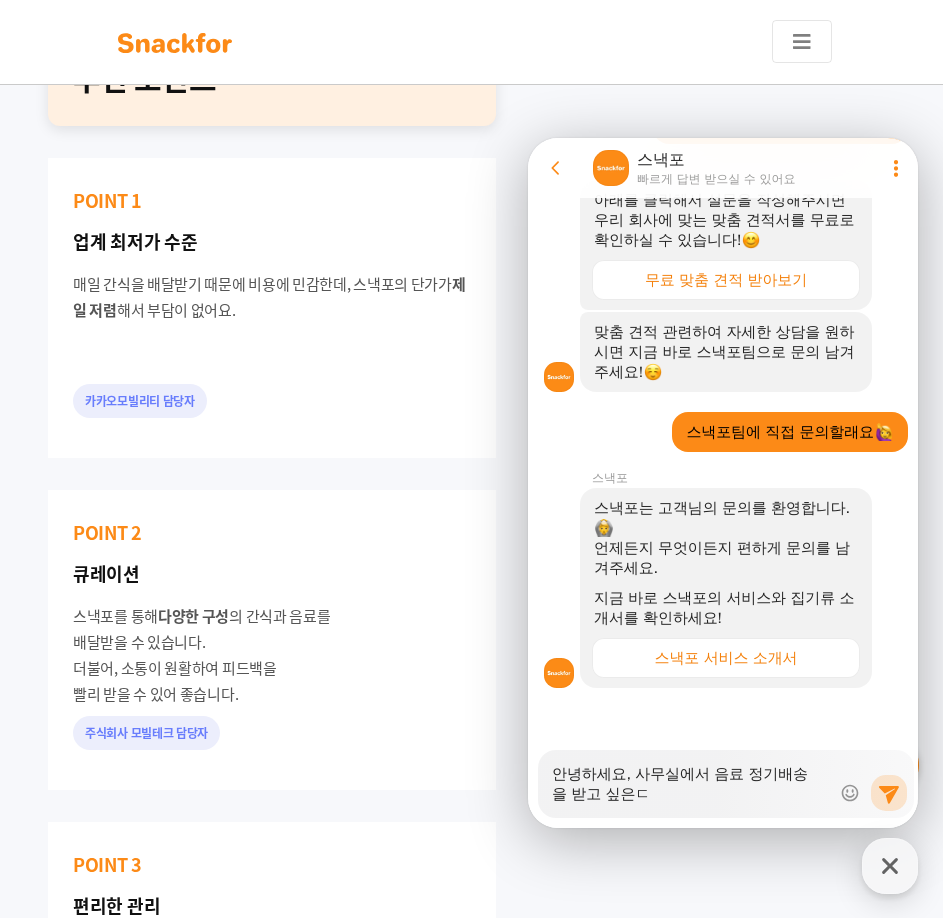 type on "x" 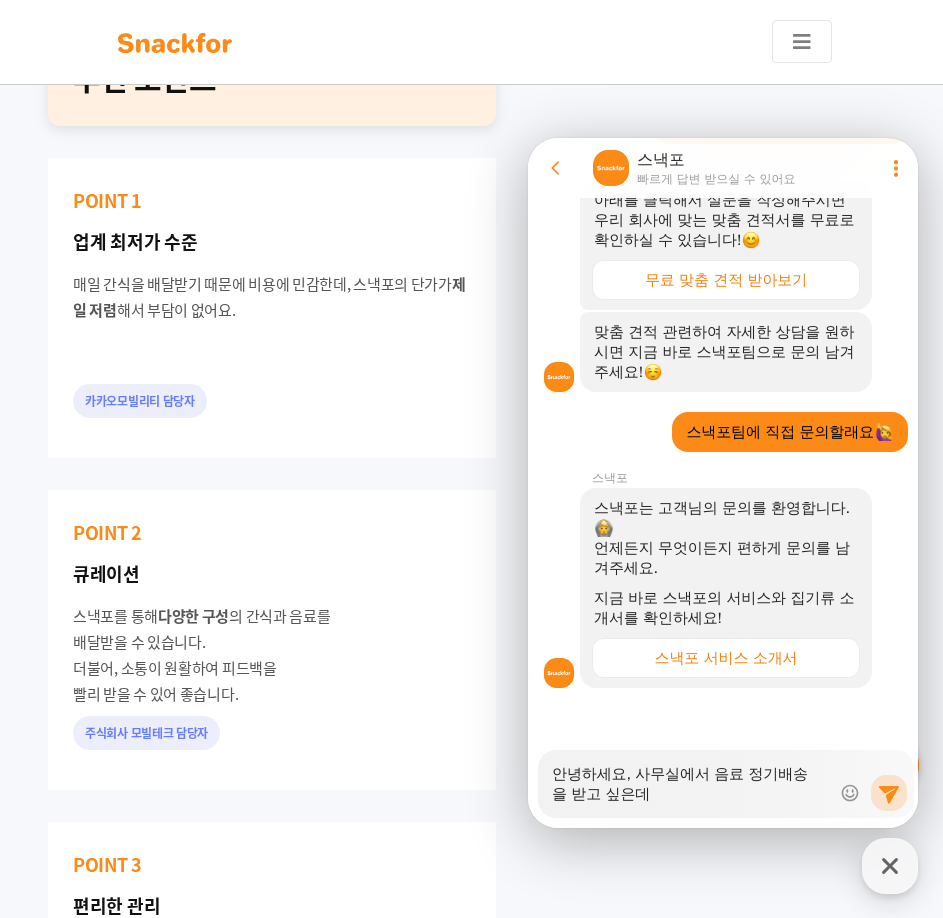 type on "x" 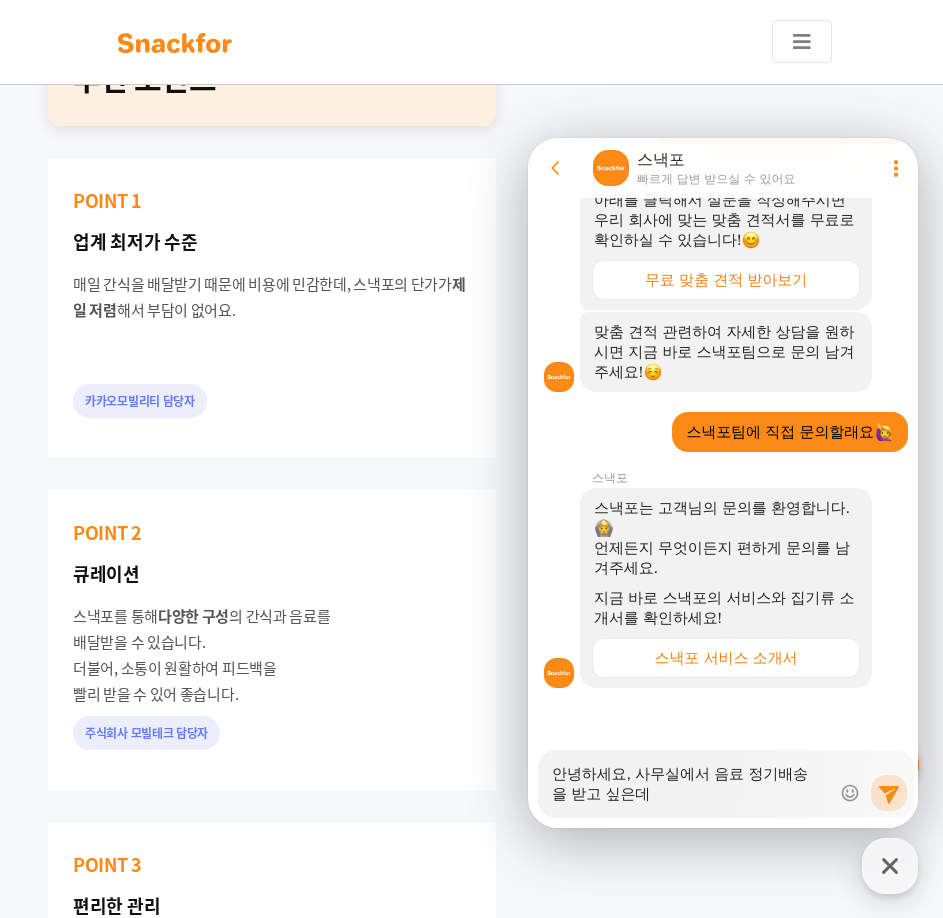 type on "x" 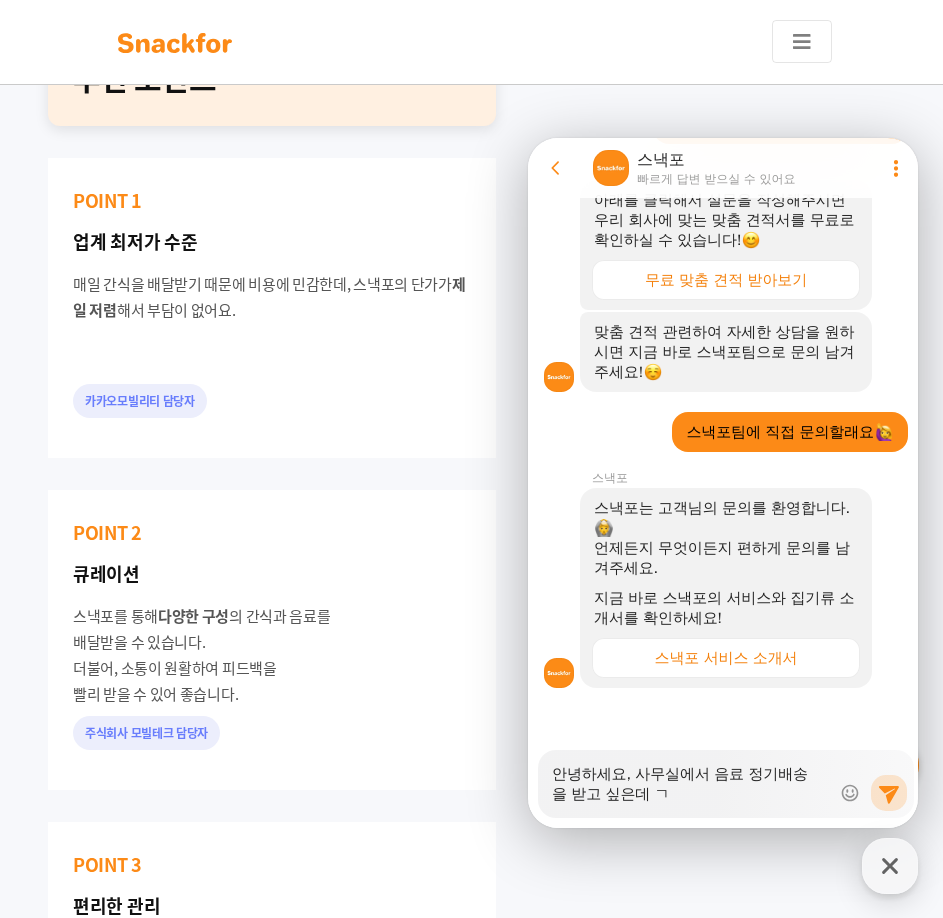 type 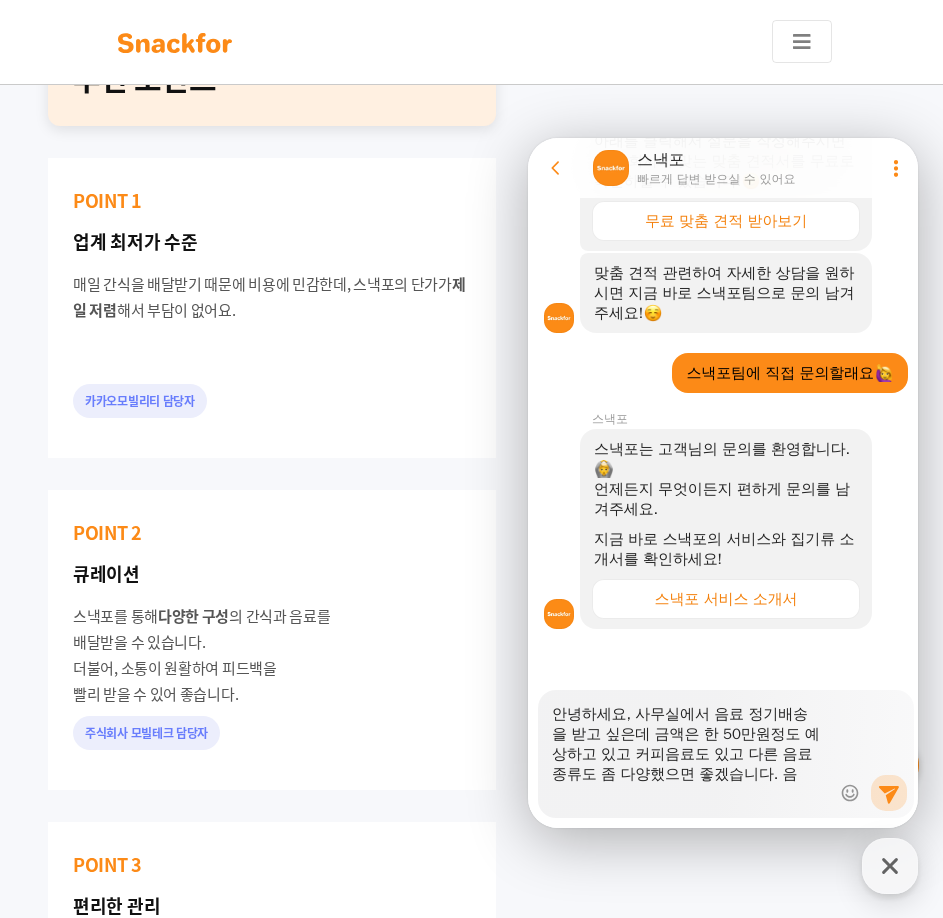 scroll, scrollTop: 680, scrollLeft: 0, axis: vertical 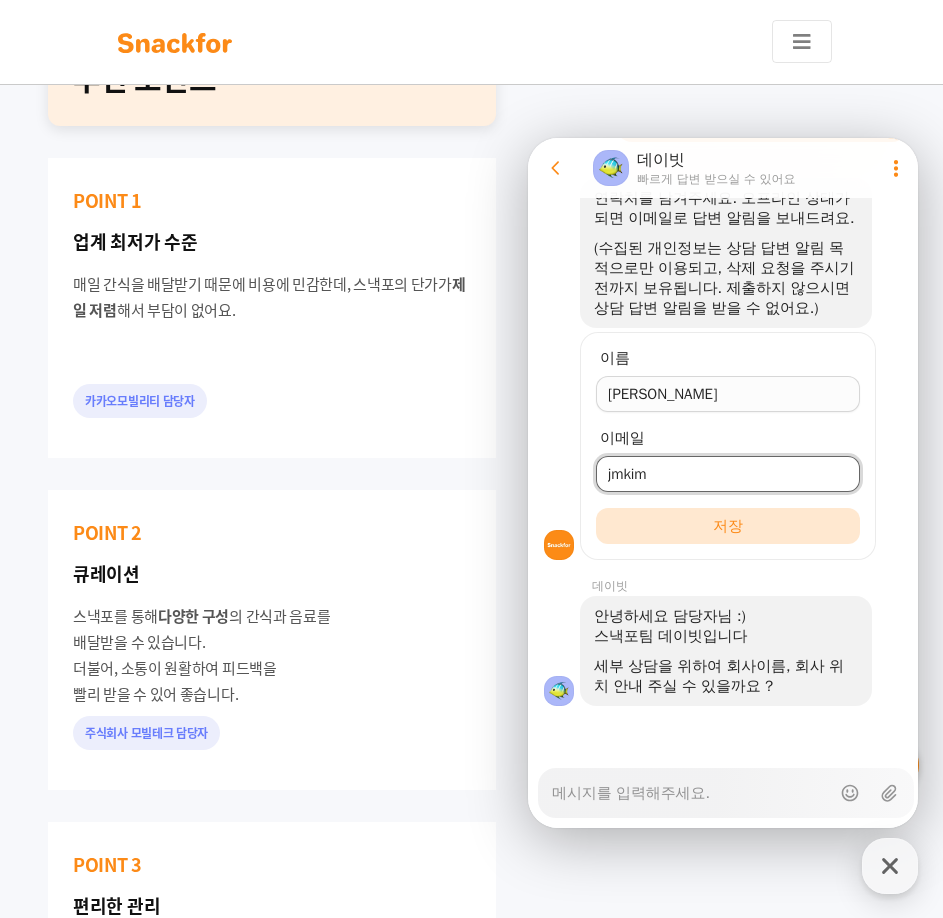 click on "jmkim" at bounding box center [728, 474] 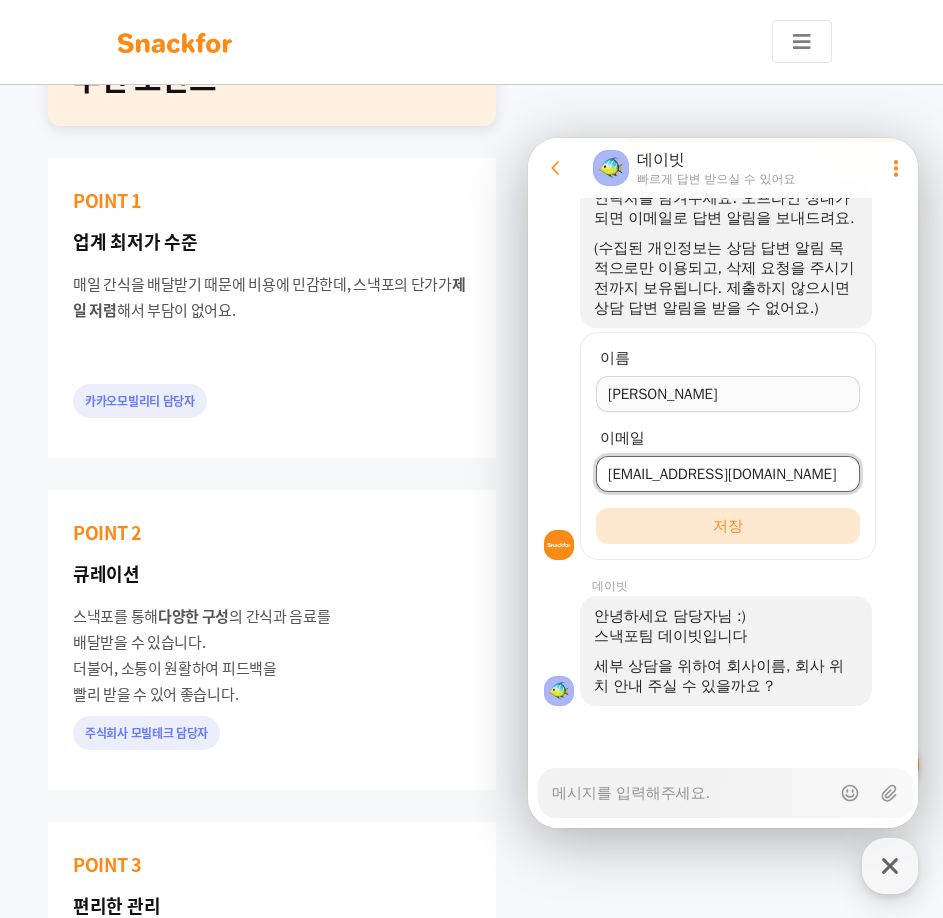 click on "저장" at bounding box center (728, 526) 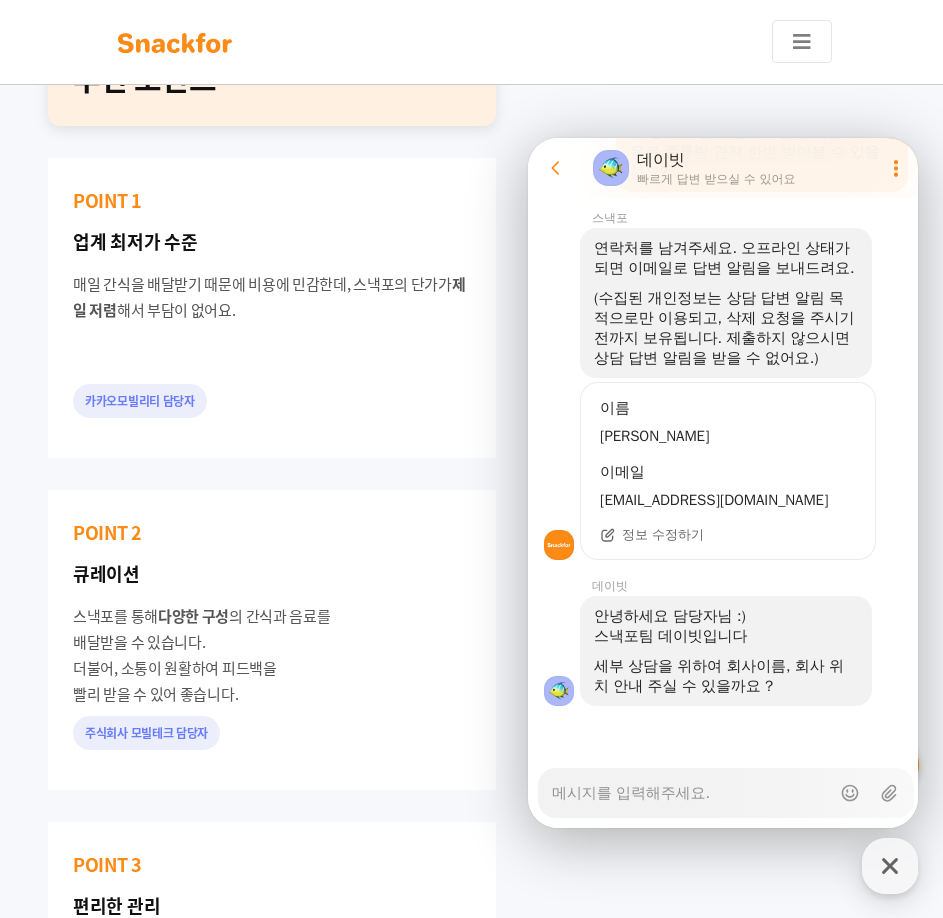 scroll, scrollTop: 1356, scrollLeft: 0, axis: vertical 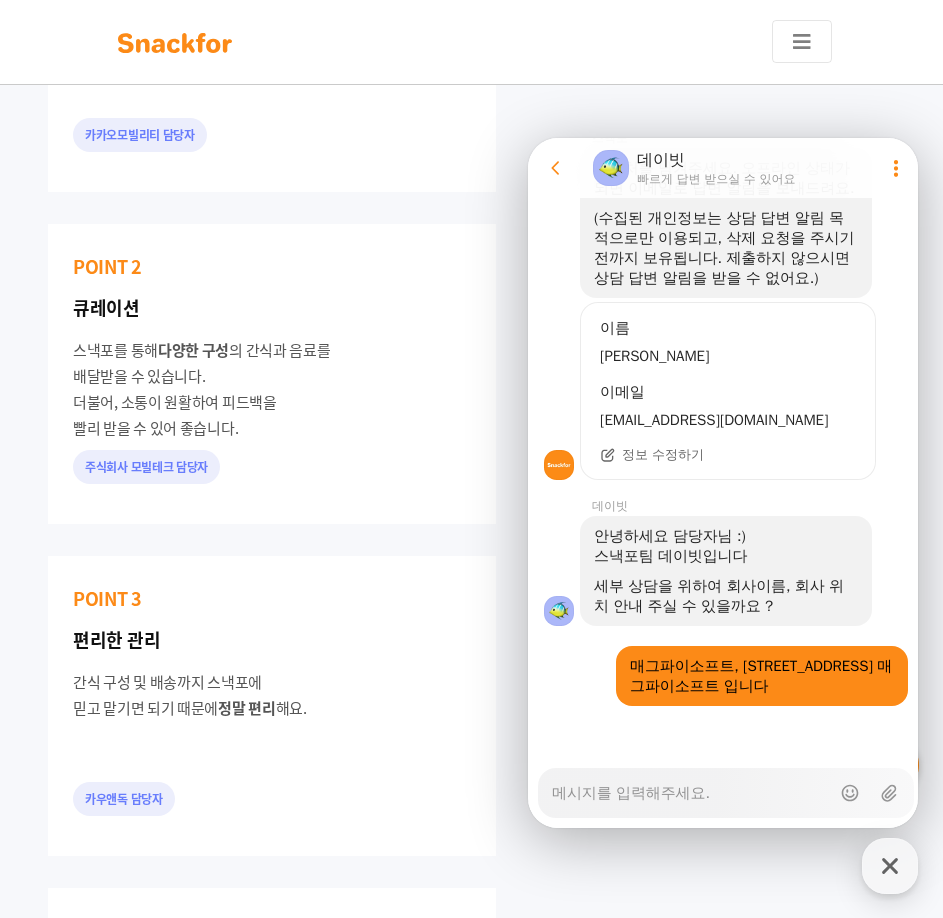 click on "Messenger Input Textarea" at bounding box center [691, 786] 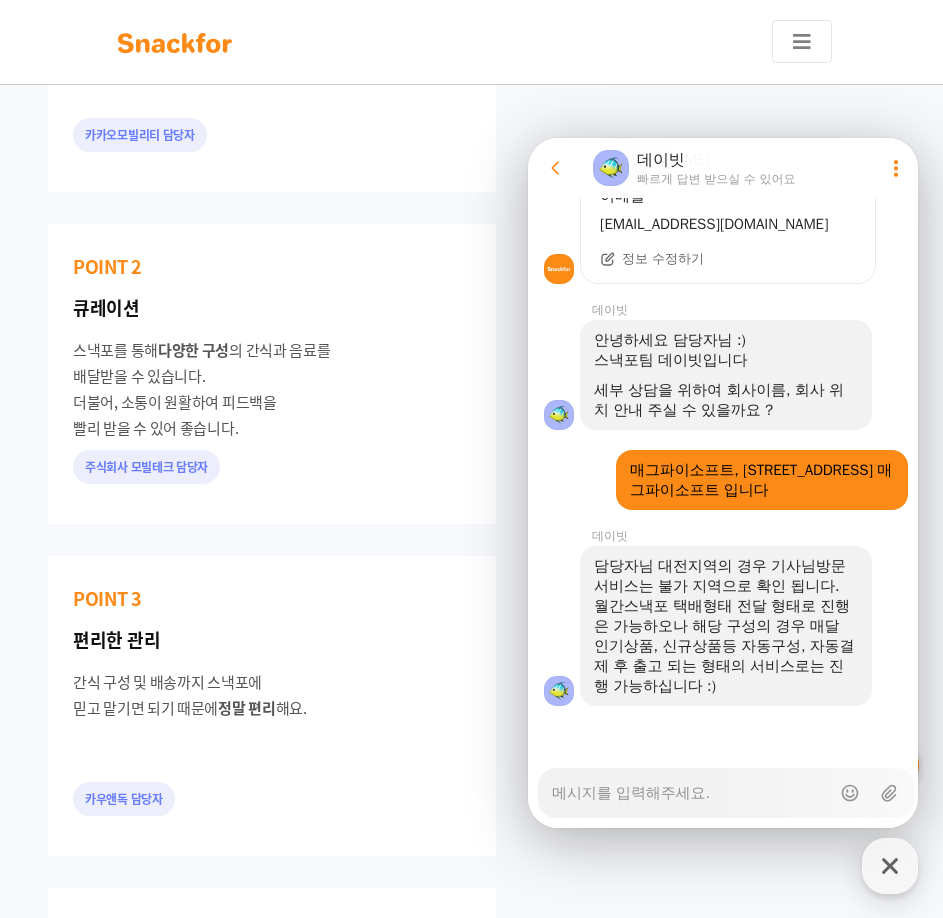 scroll, scrollTop: 1632, scrollLeft: 0, axis: vertical 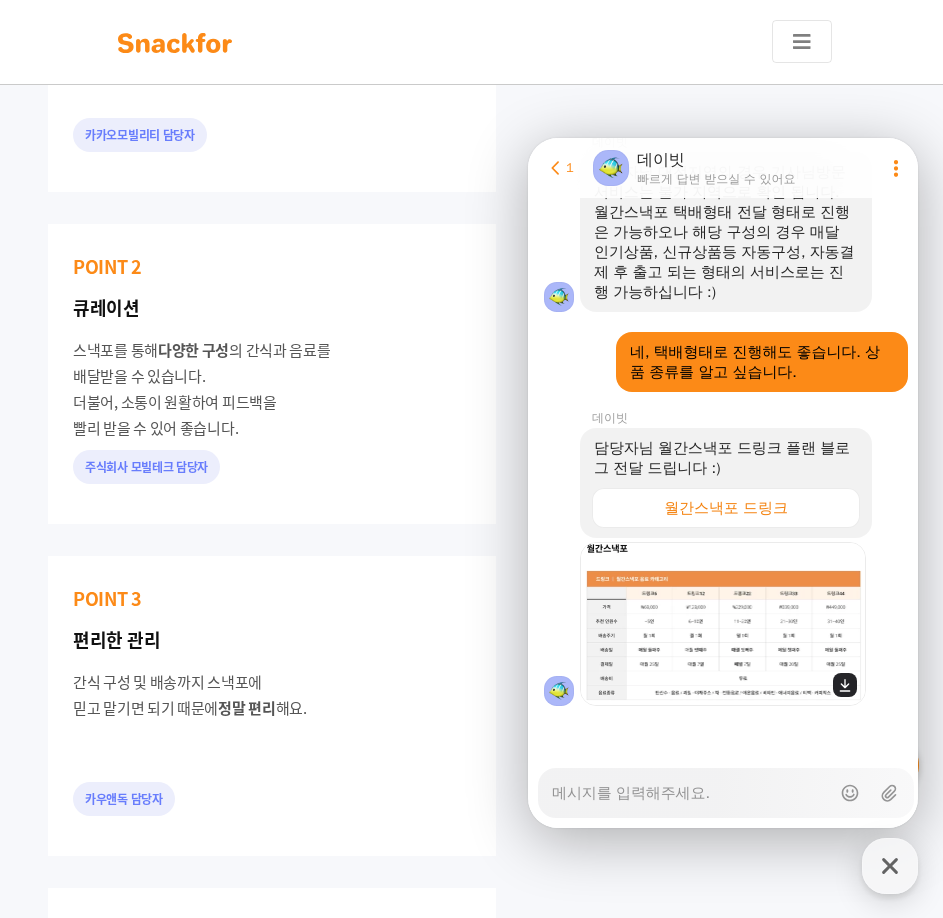 click at bounding box center [723, 624] 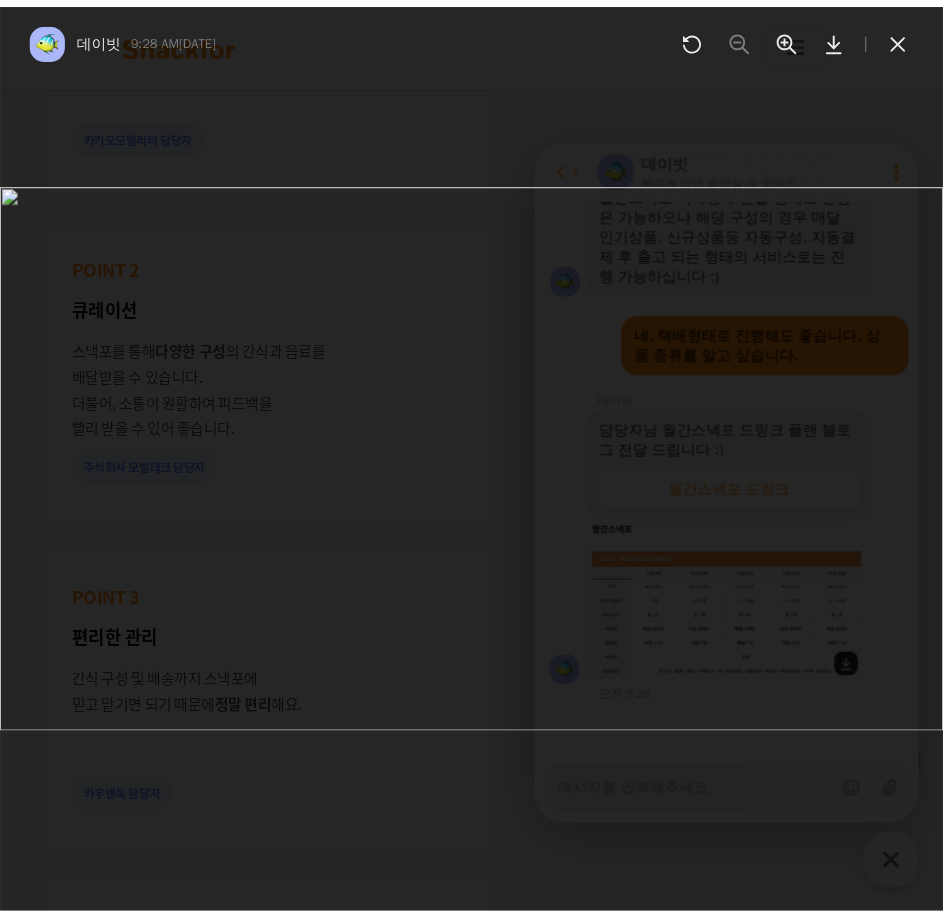 scroll, scrollTop: 2044, scrollLeft: 0, axis: vertical 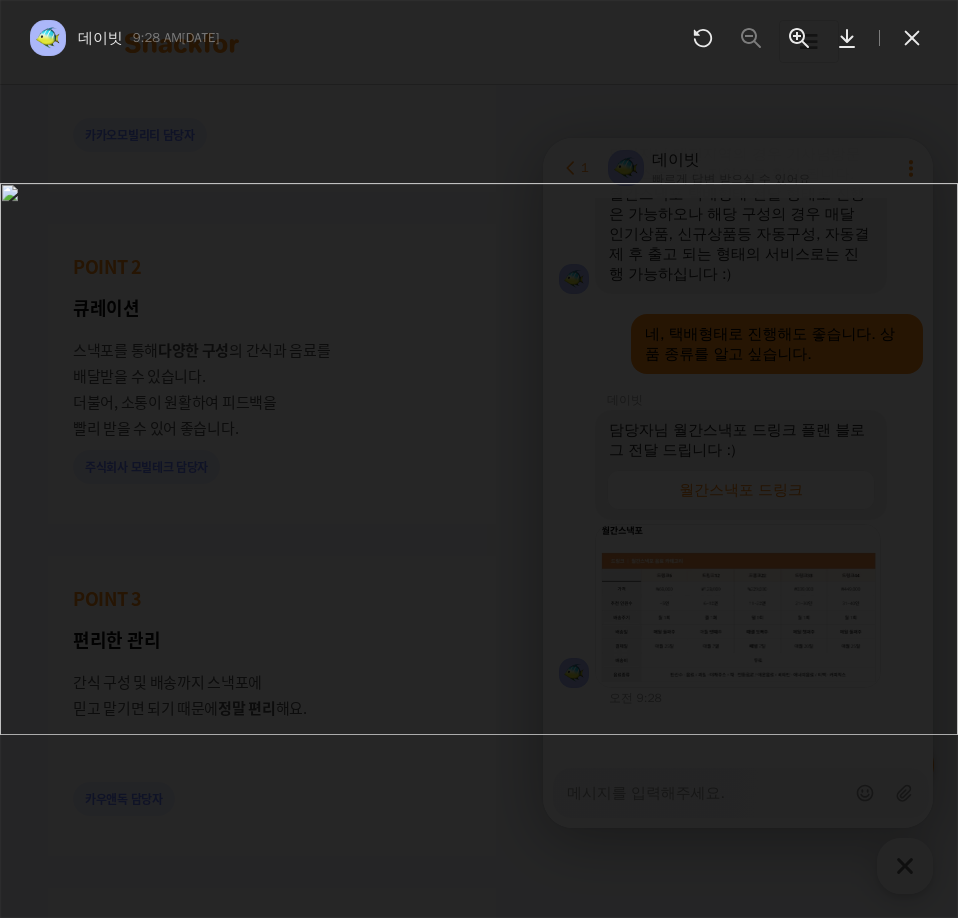 click 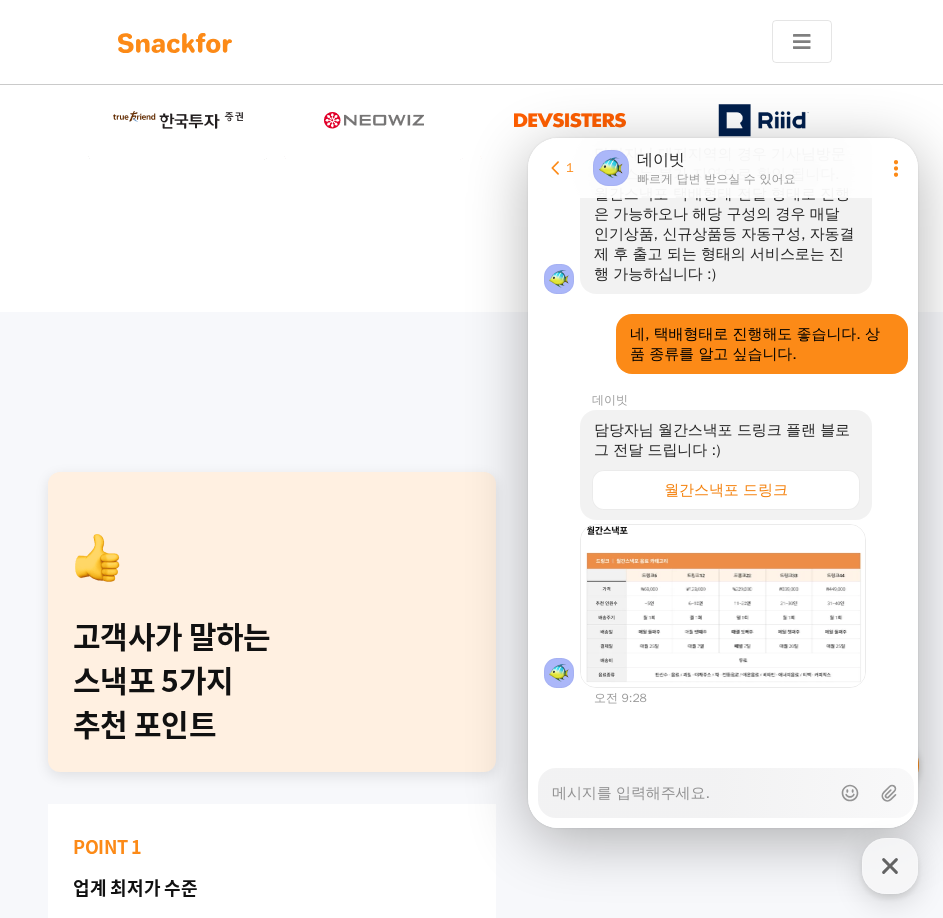 scroll, scrollTop: 933, scrollLeft: 0, axis: vertical 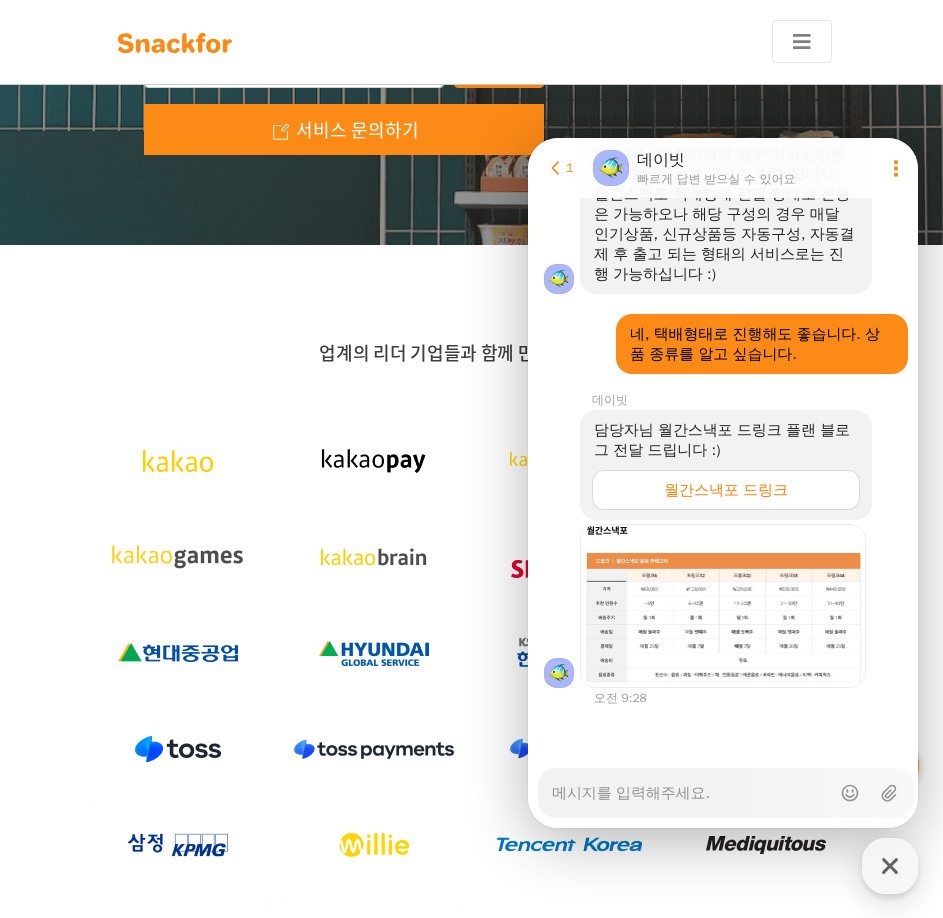 click on "월간스낵포 드링크" at bounding box center (726, 490) 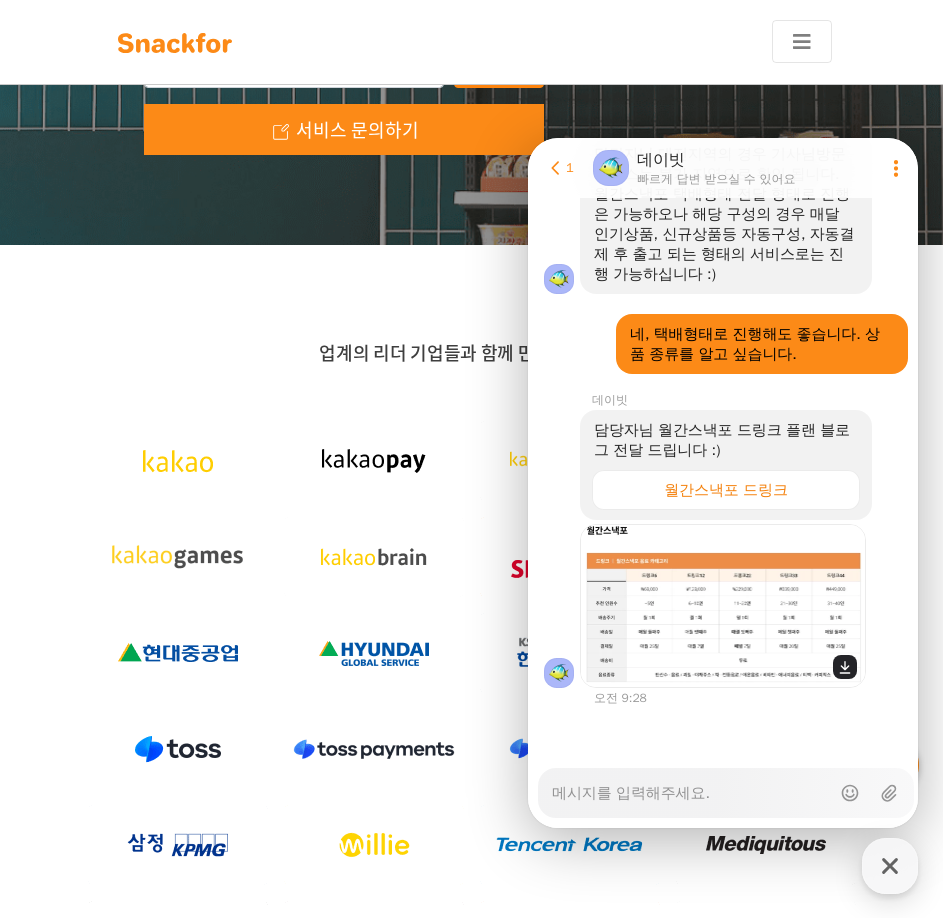 click at bounding box center (723, 606) 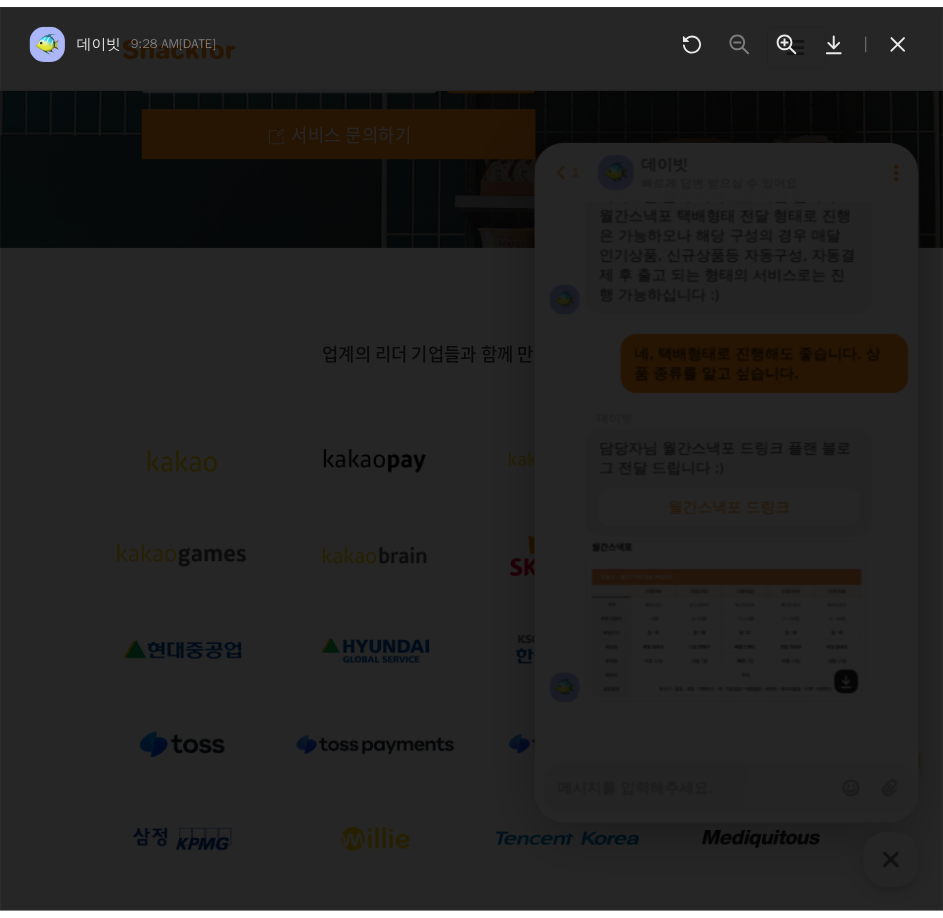 scroll, scrollTop: 2026, scrollLeft: 0, axis: vertical 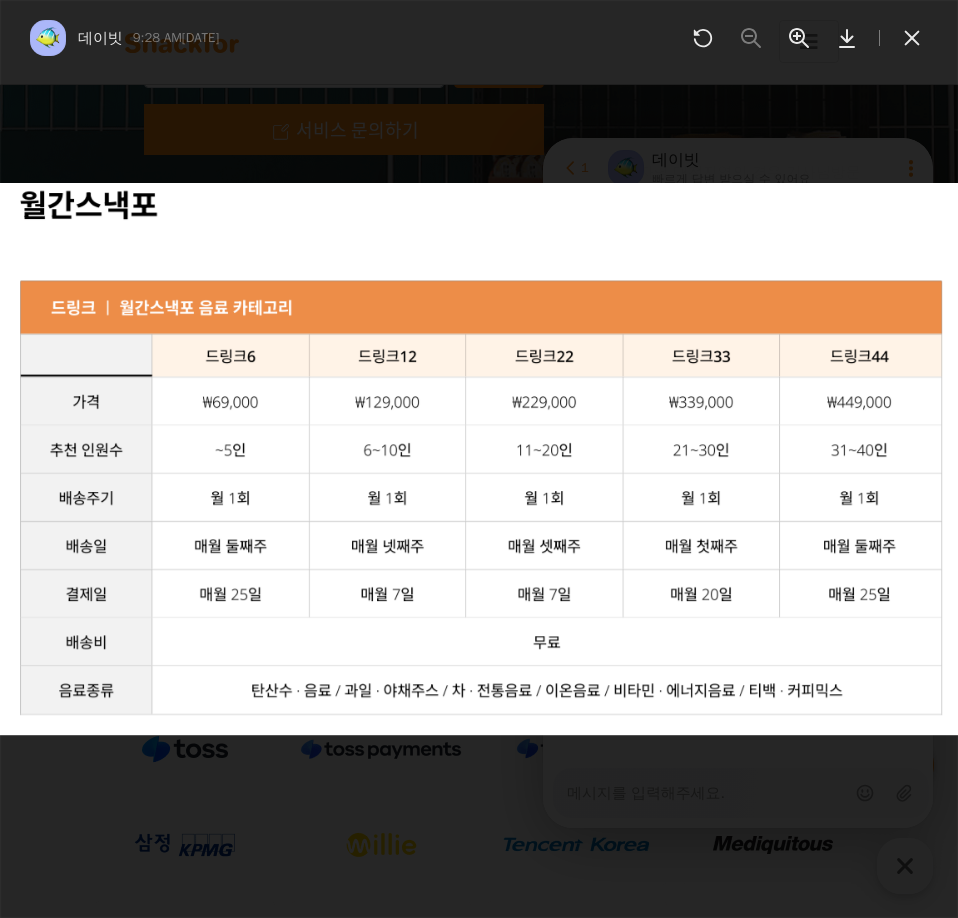 click 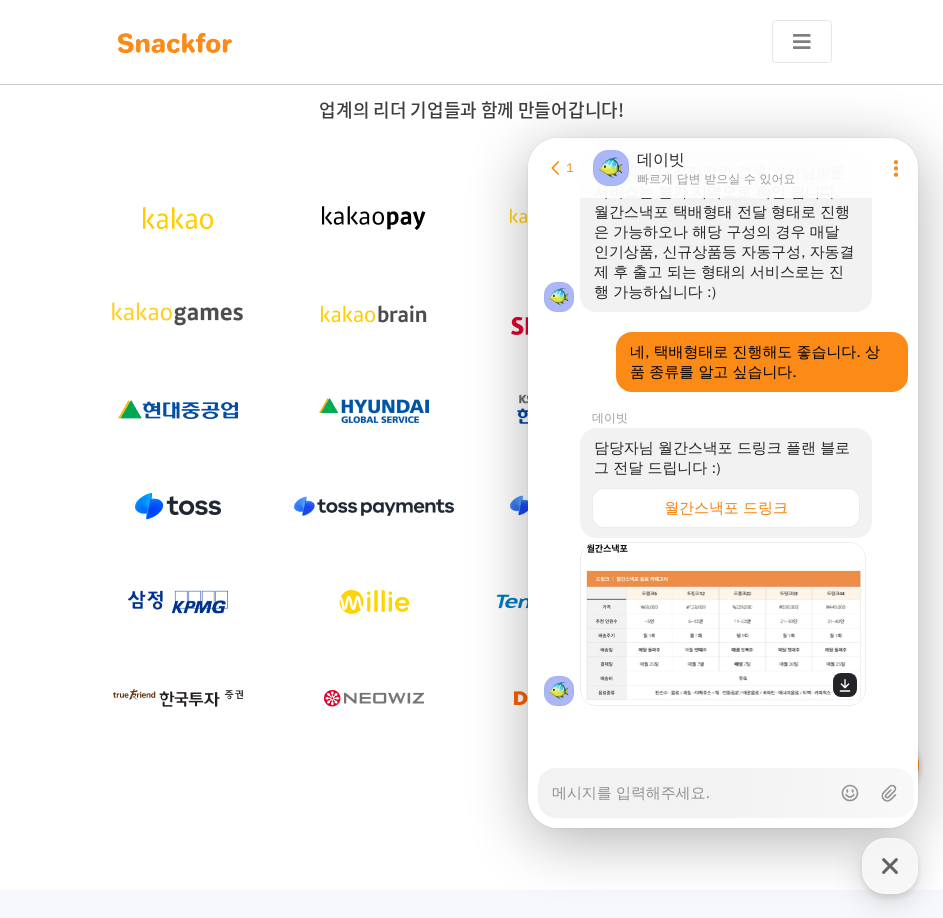 scroll, scrollTop: 933, scrollLeft: 0, axis: vertical 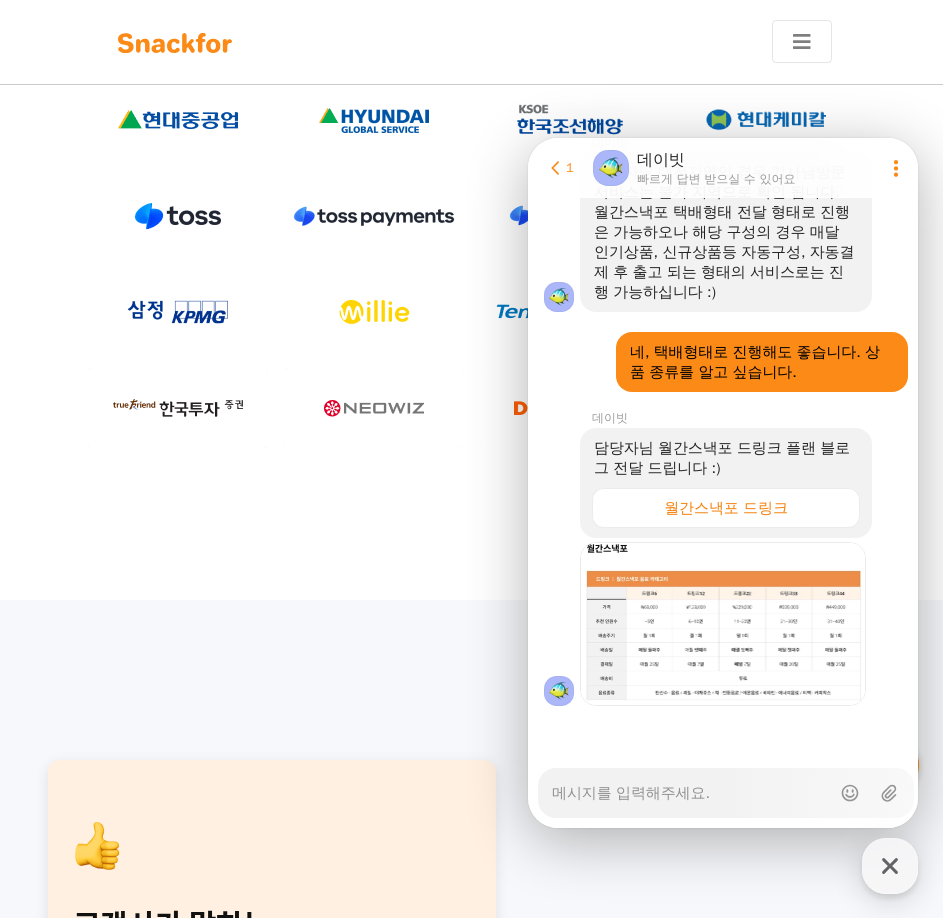 click on "Messenger Input Textarea" at bounding box center (691, 786) 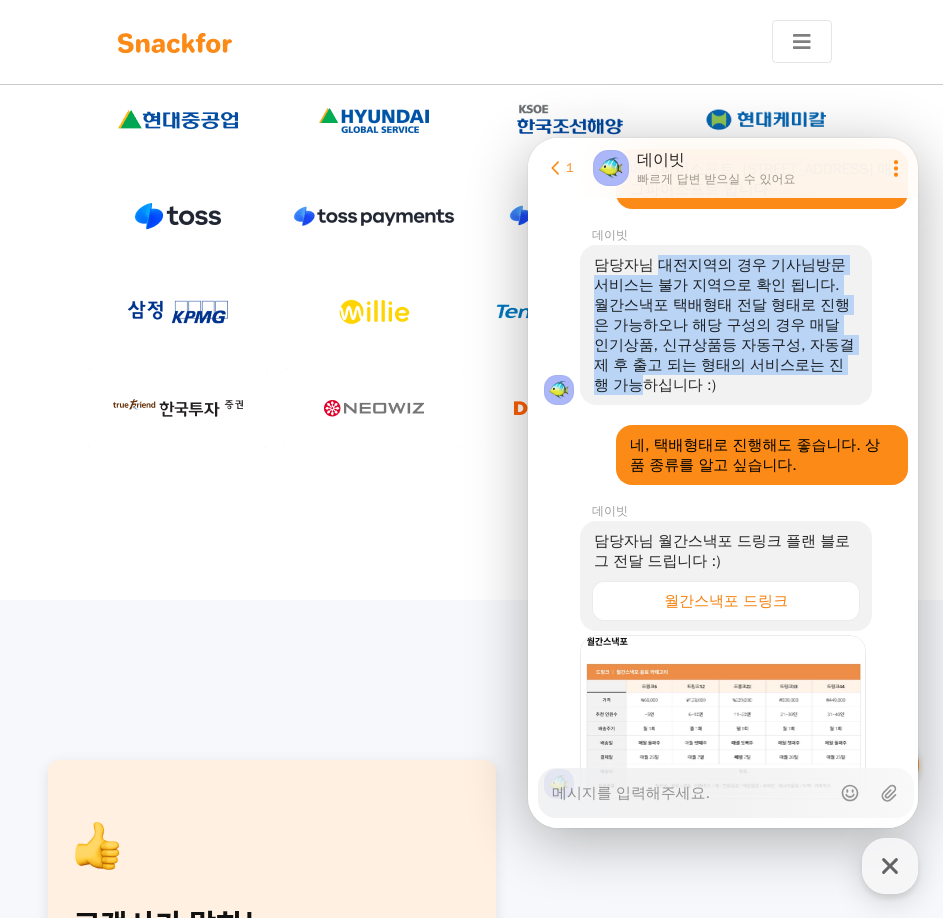 drag, startPoint x: 661, startPoint y: 301, endPoint x: 677, endPoint y: 432, distance: 131.97348 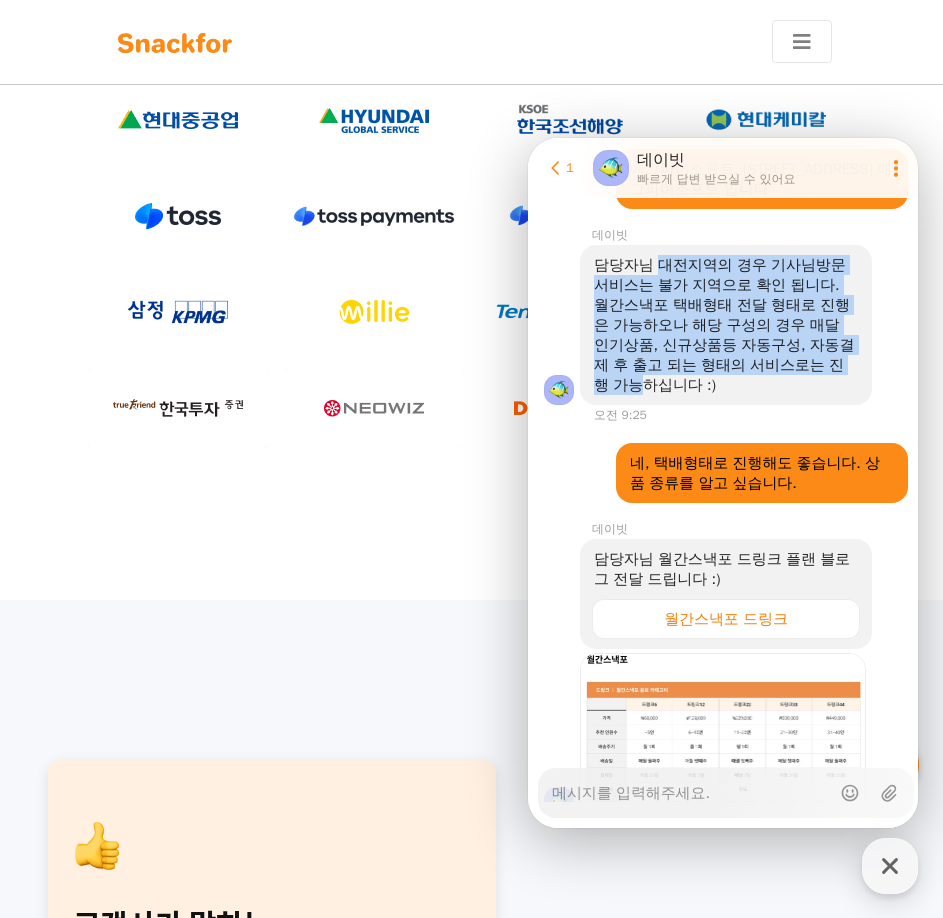copy on "[GEOGRAPHIC_DATA]지역의 경우 기사님방문서비스는 불가 지역으로 확인 됩니다. 월간스낵포 택배형태 전달 형태로 진행은 가능하오나 해당 구성의 경우 매달 인기상품, 신규상품등 자동구성, 자동결제 후 출고 되는 형태의 서비스로는 진행 가능" 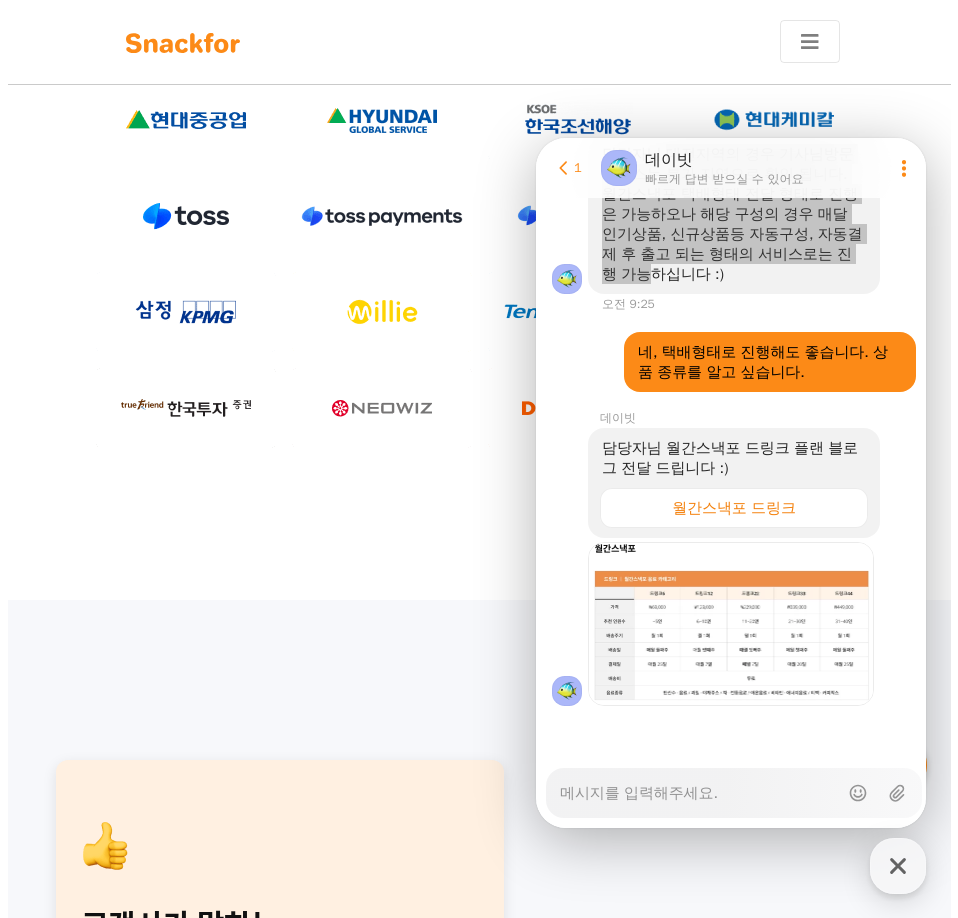 scroll, scrollTop: 2044, scrollLeft: 0, axis: vertical 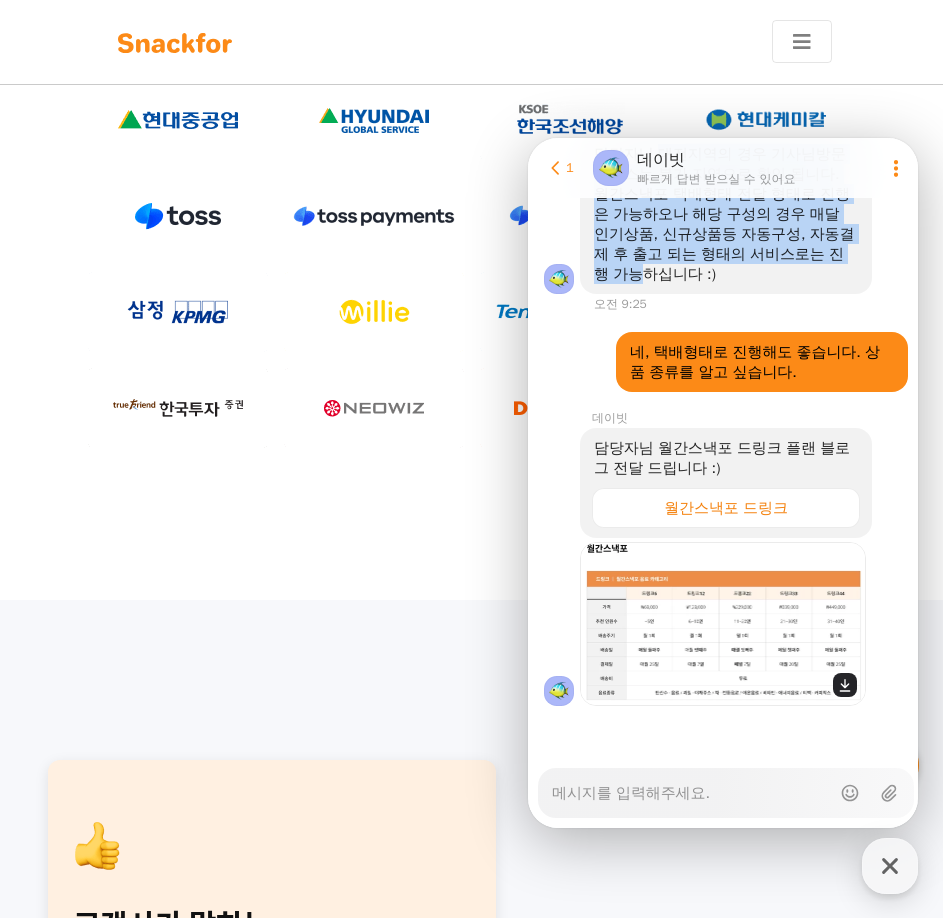 click at bounding box center [723, 624] 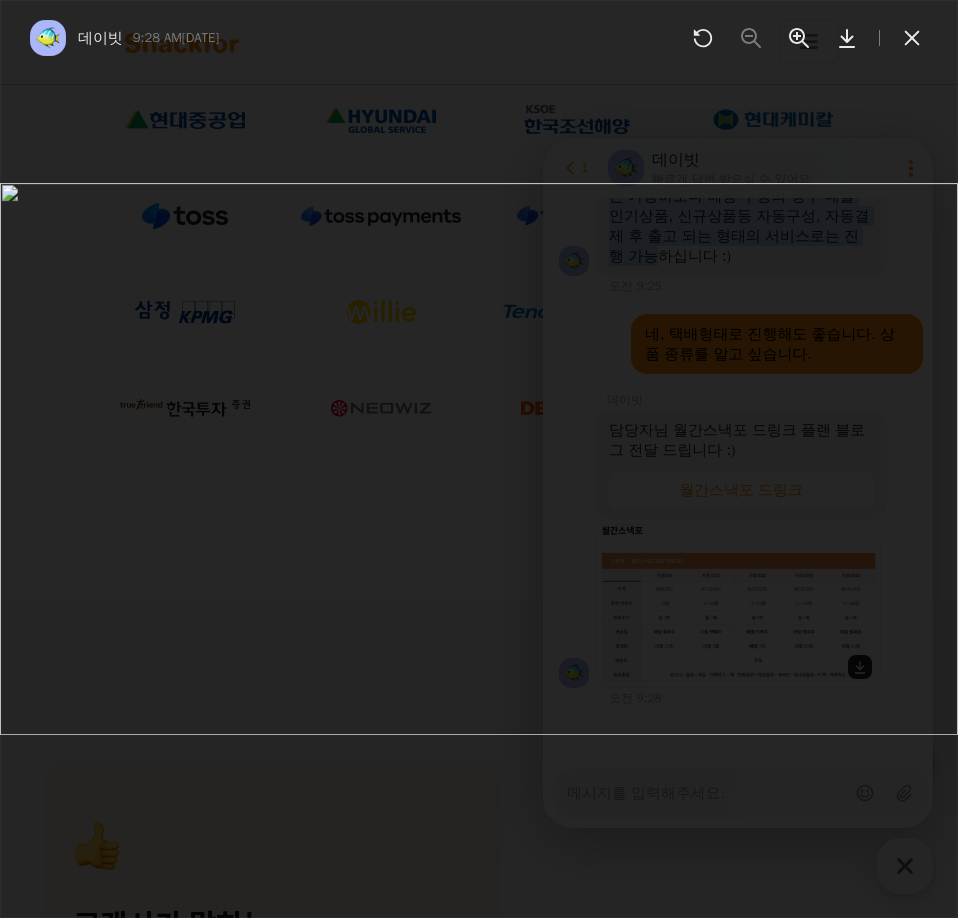 scroll, scrollTop: 2062, scrollLeft: 0, axis: vertical 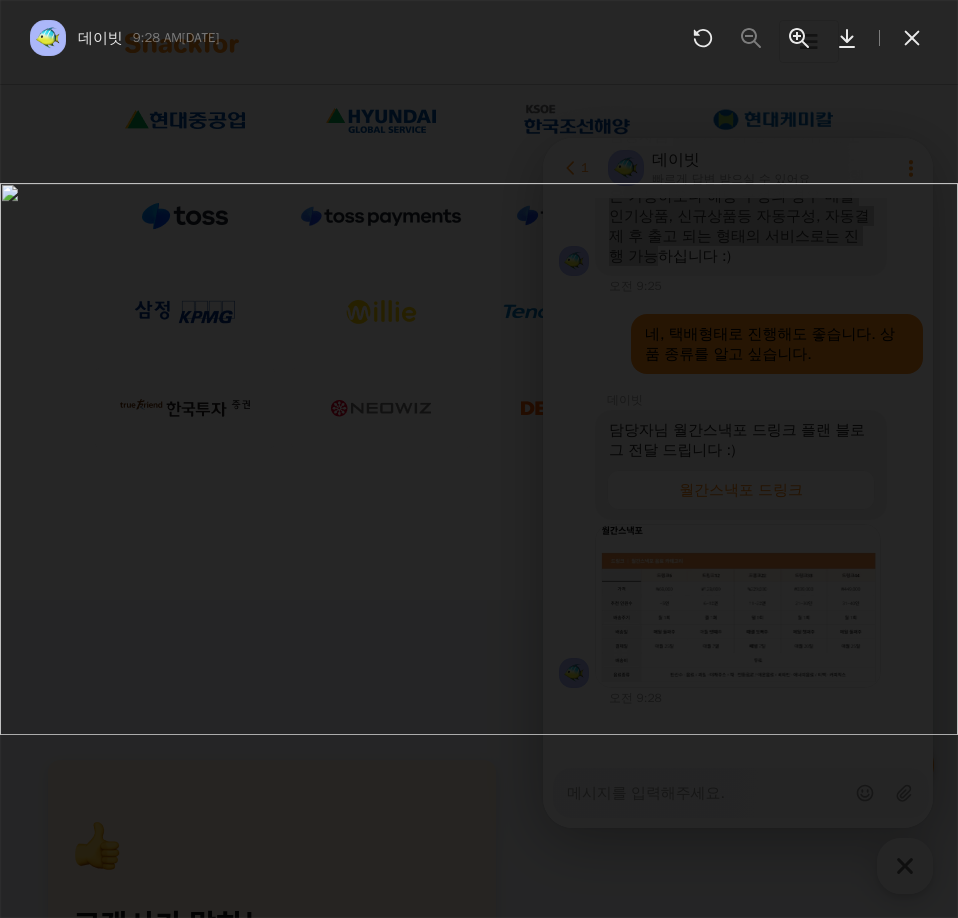 click 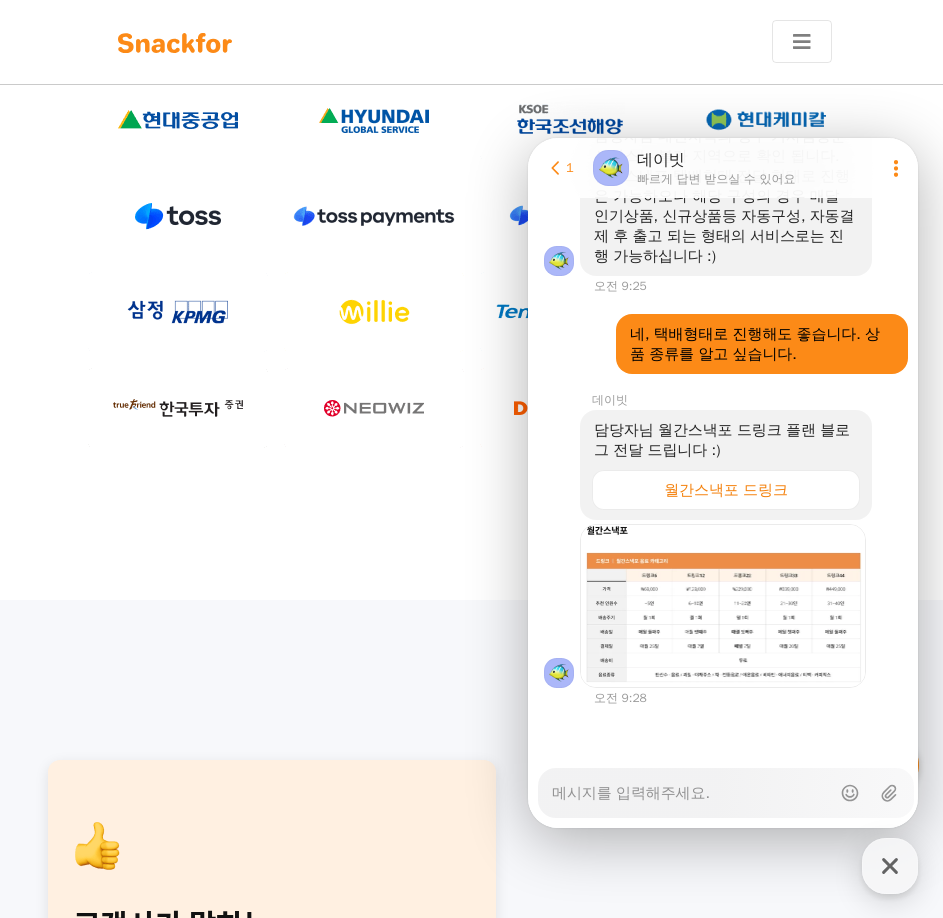 click on "Messenger Input Textarea" at bounding box center [691, 786] 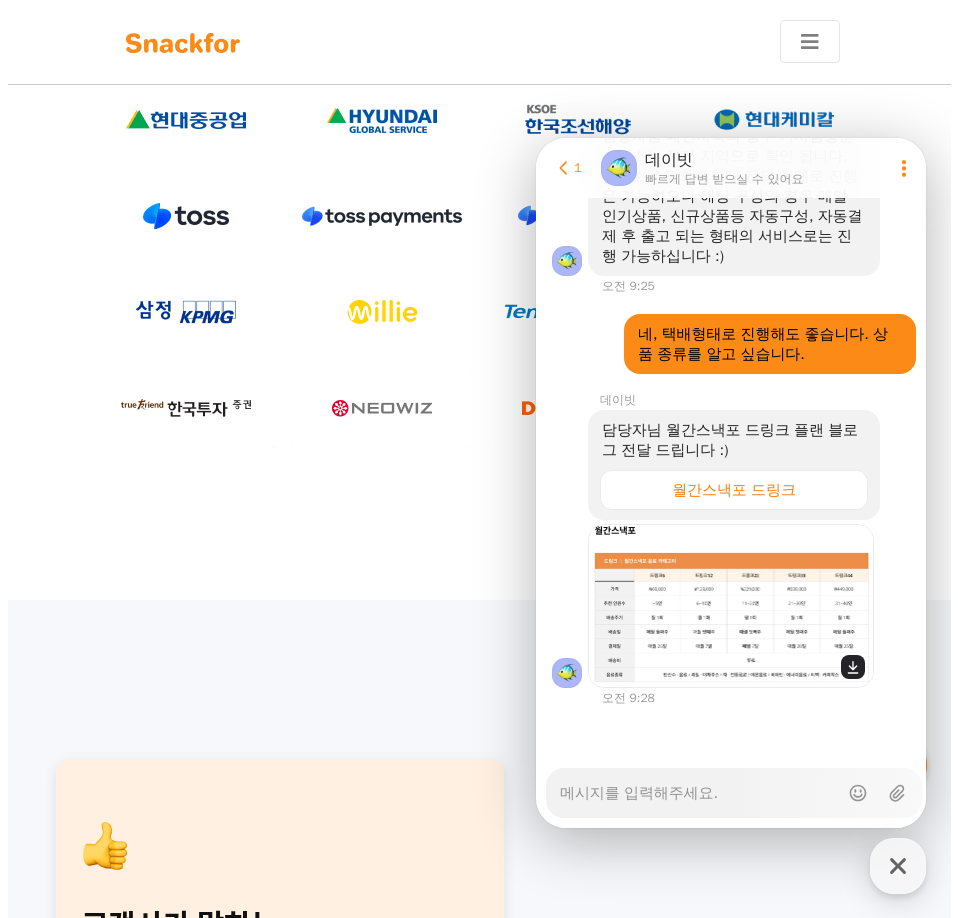 click at bounding box center [730, 606] 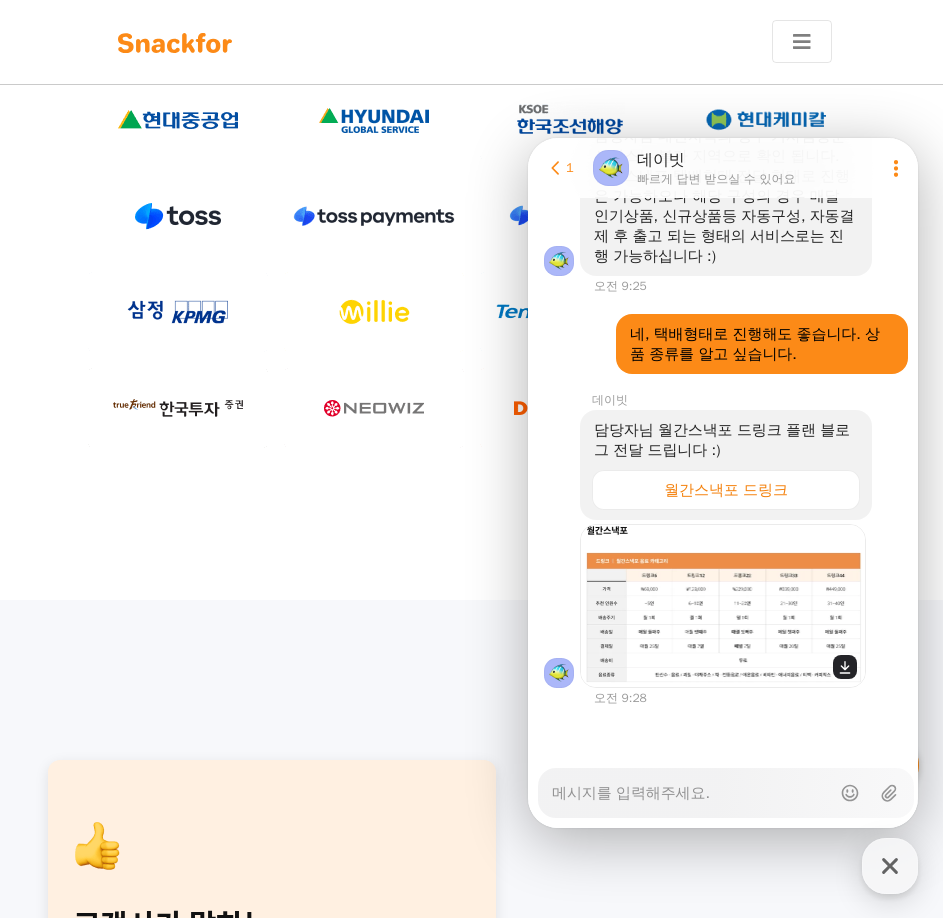scroll, scrollTop: 2044, scrollLeft: 0, axis: vertical 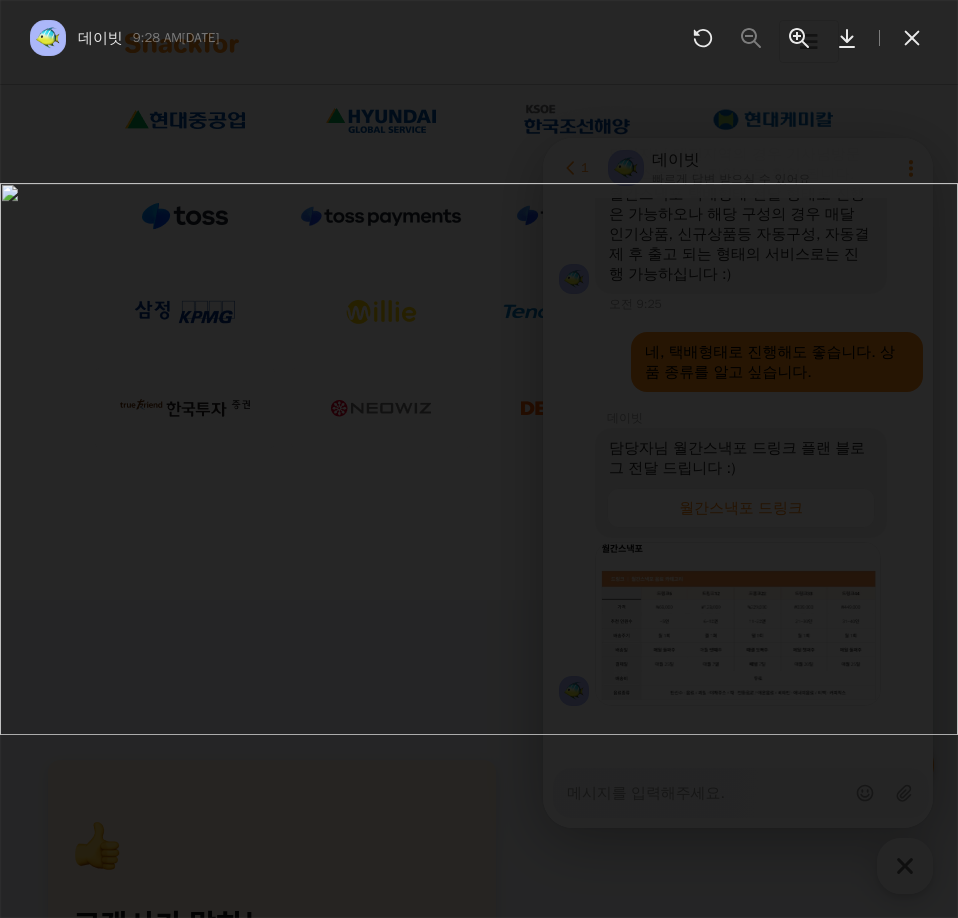 click 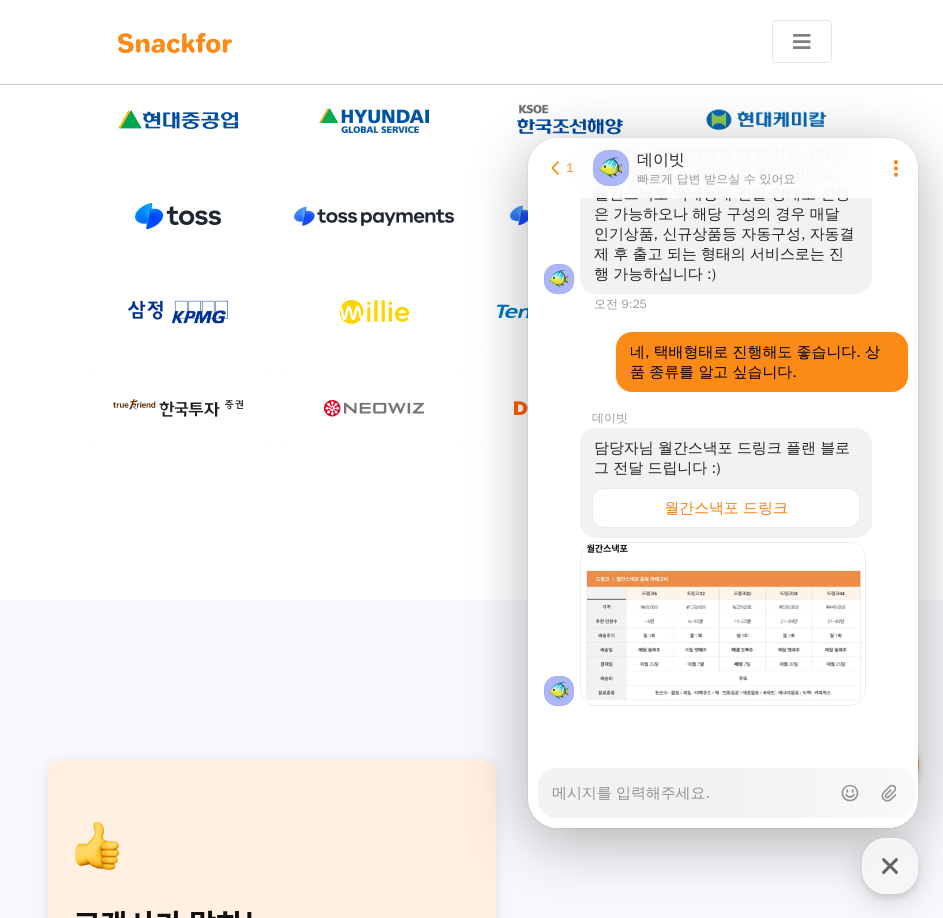click on "Messenger Input Textarea" at bounding box center [691, 786] 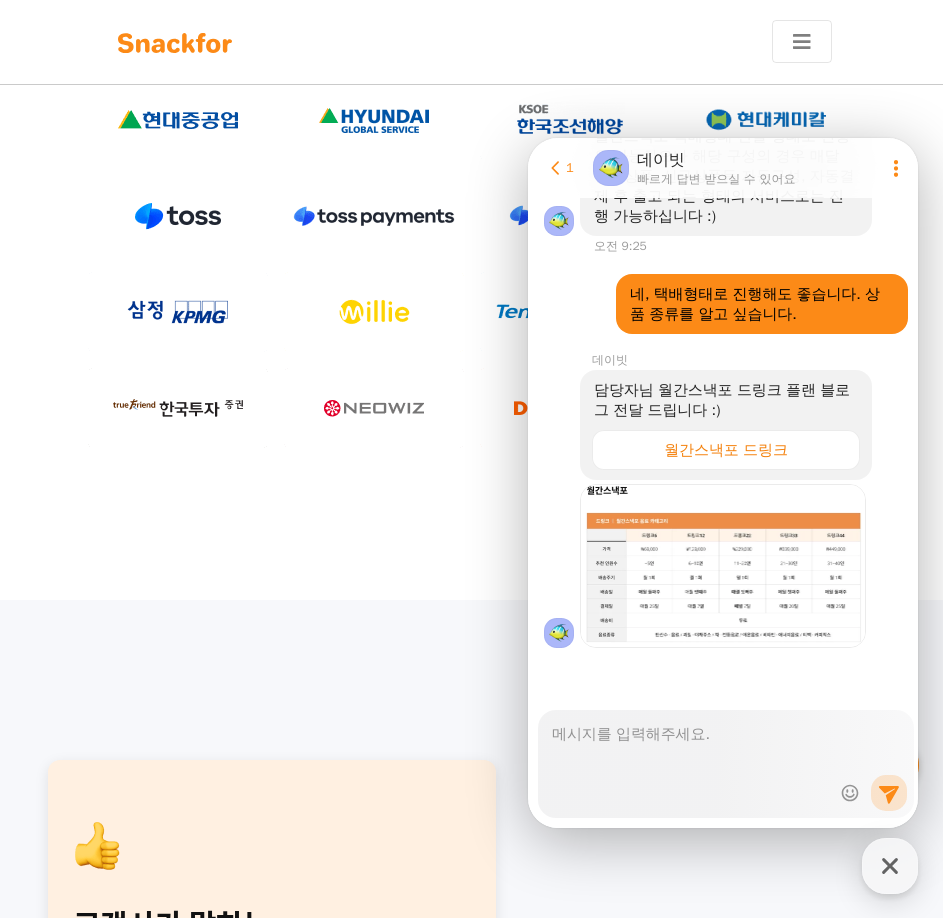 scroll, scrollTop: 2204, scrollLeft: 0, axis: vertical 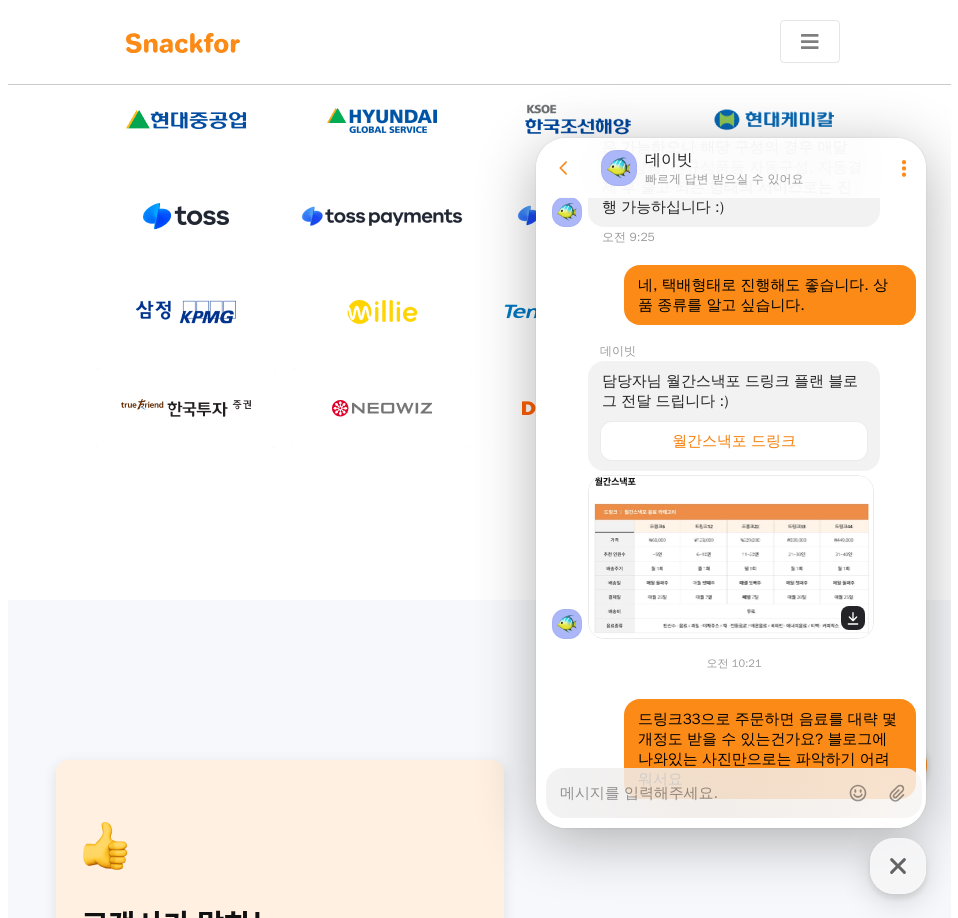 click at bounding box center [730, 557] 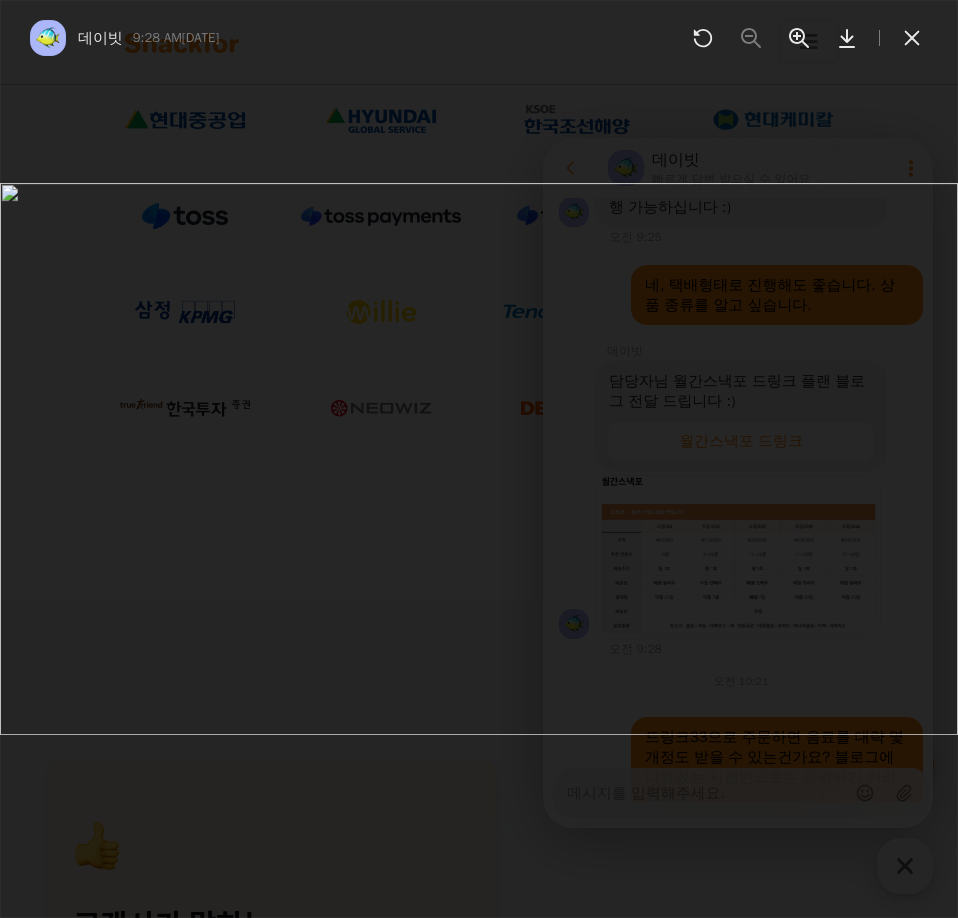 click 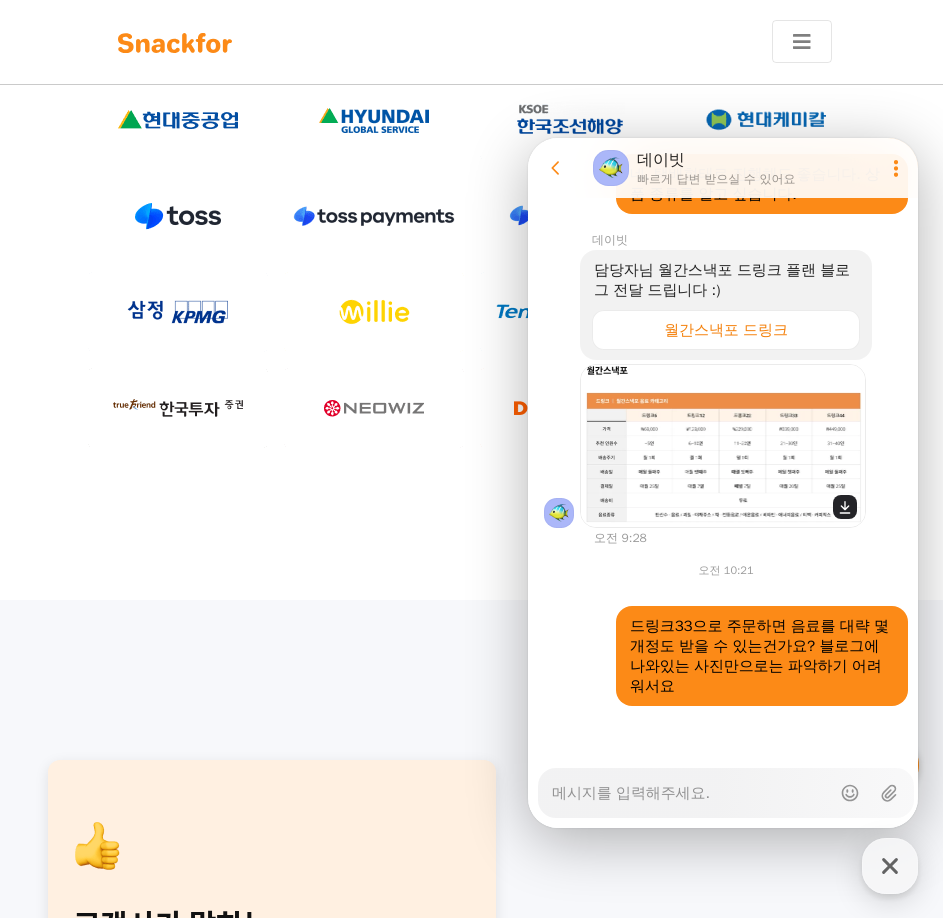 scroll, scrollTop: 2222, scrollLeft: 0, axis: vertical 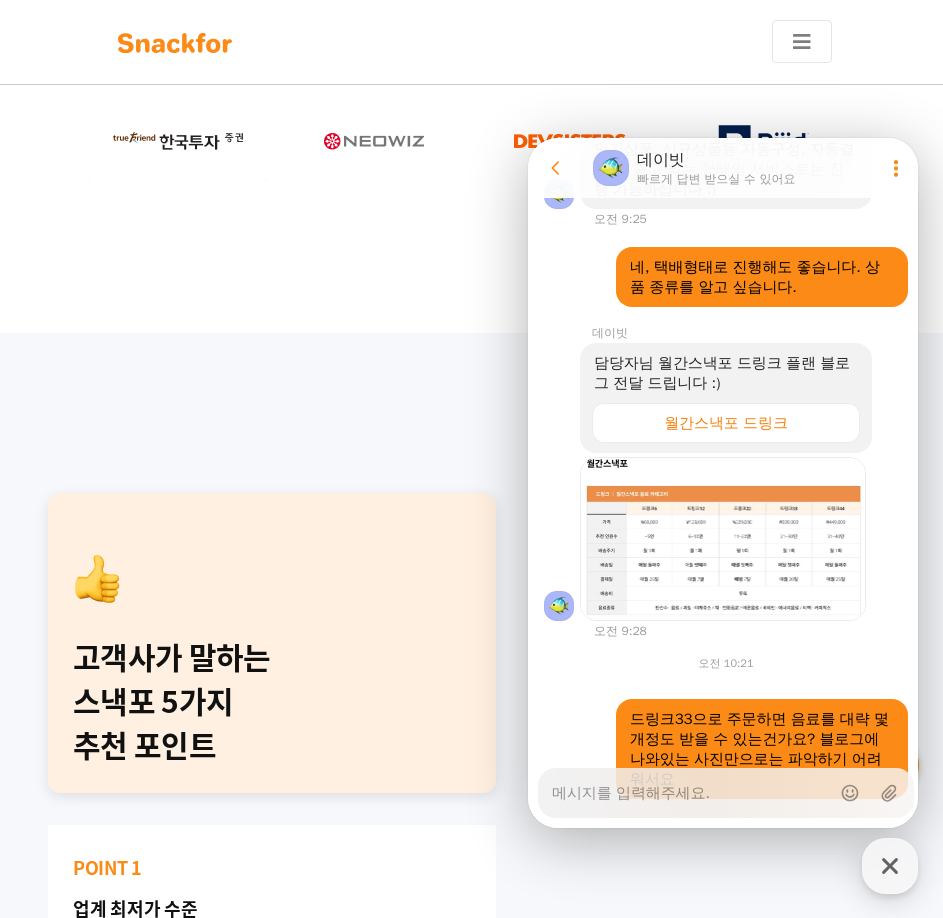 click on "Messenger Input Textarea" at bounding box center [691, 786] 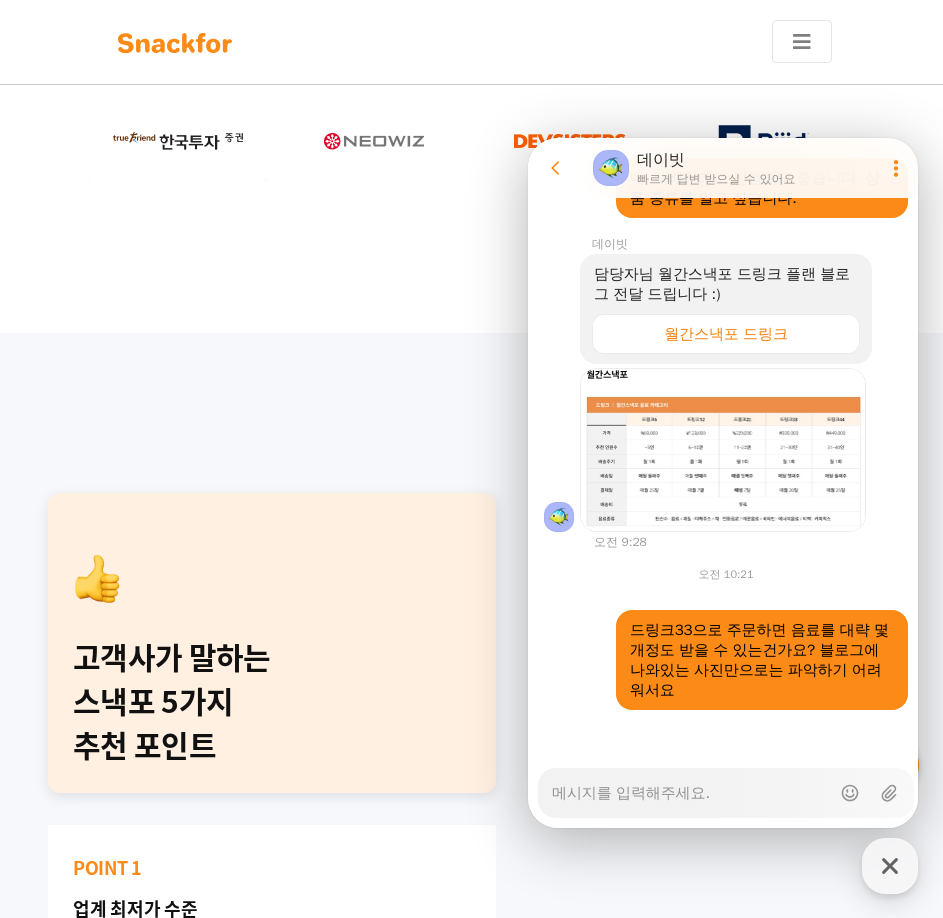 scroll, scrollTop: 2222, scrollLeft: 0, axis: vertical 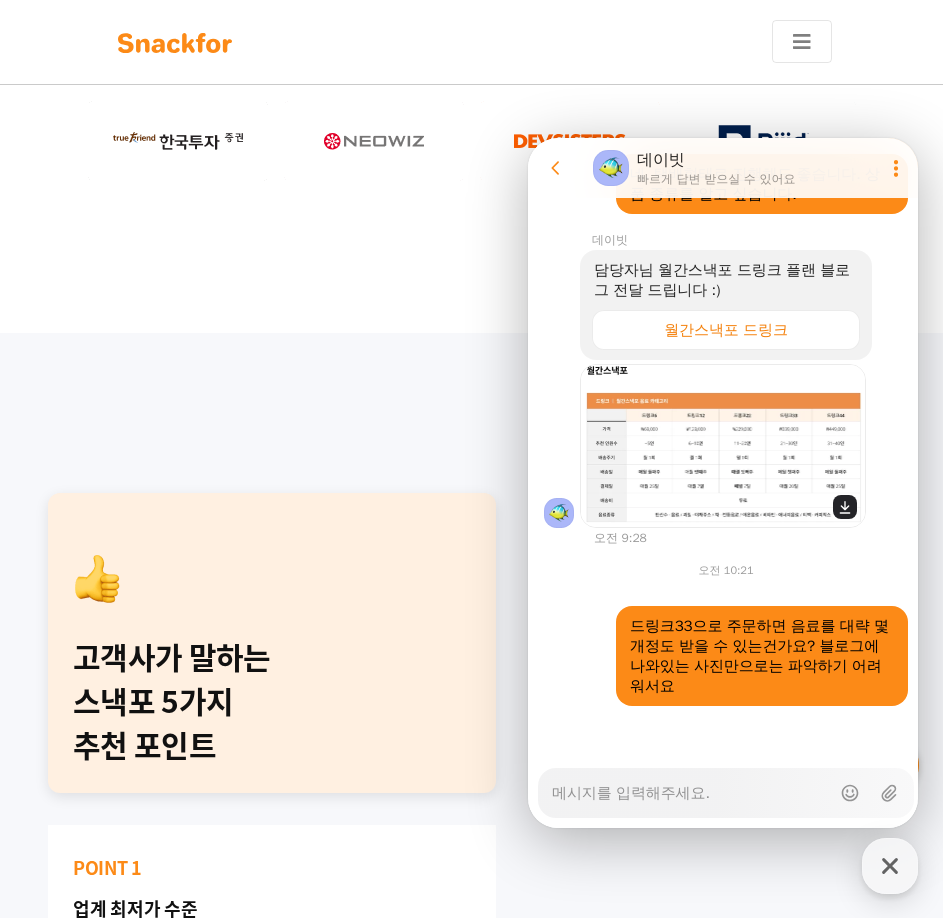 click at bounding box center (723, 446) 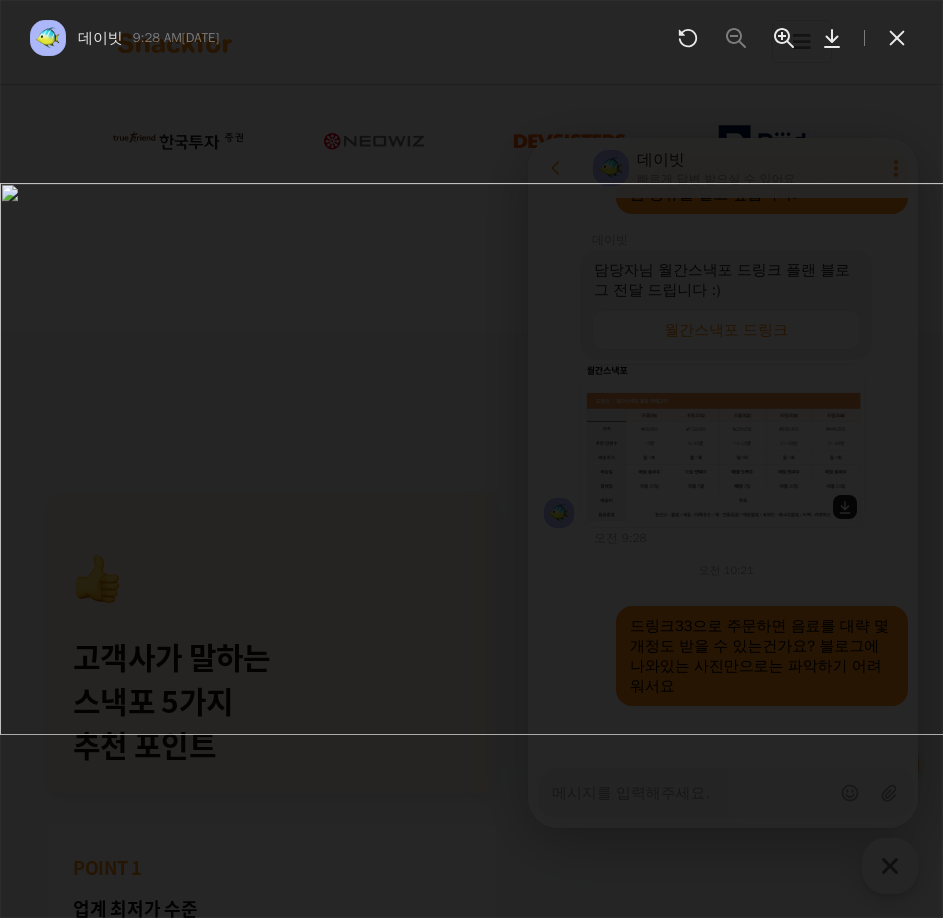 scroll, scrollTop: 2204, scrollLeft: 0, axis: vertical 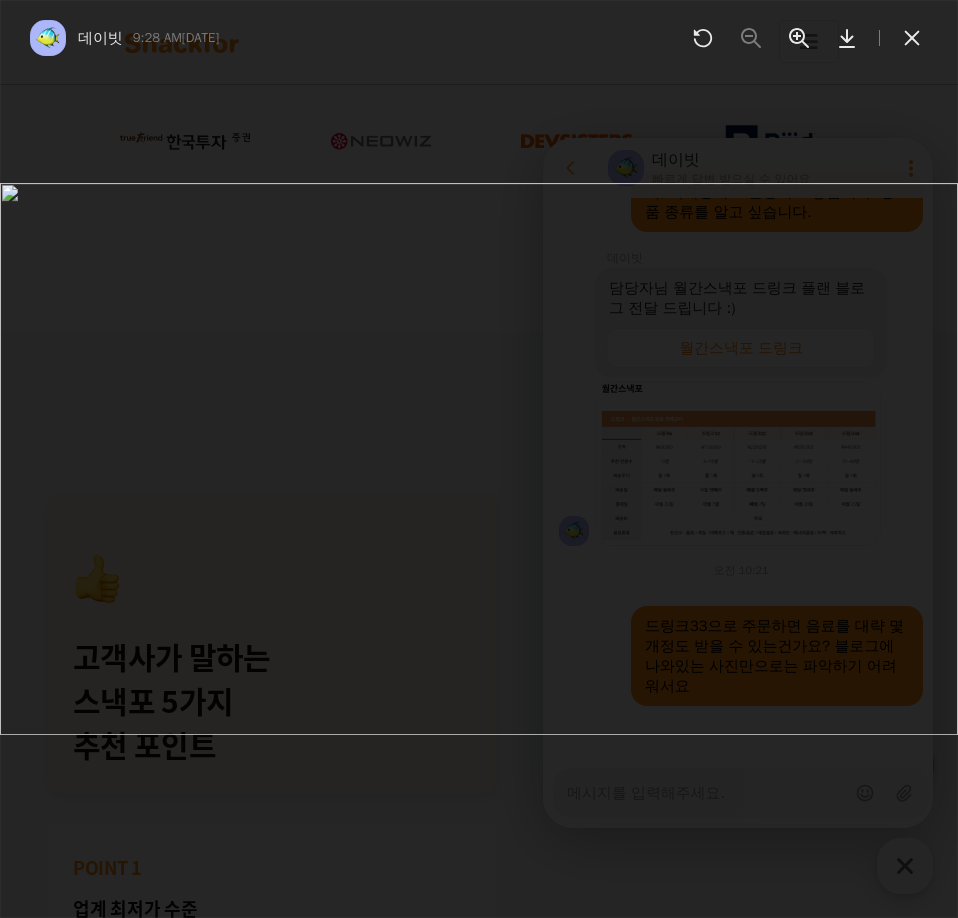 click 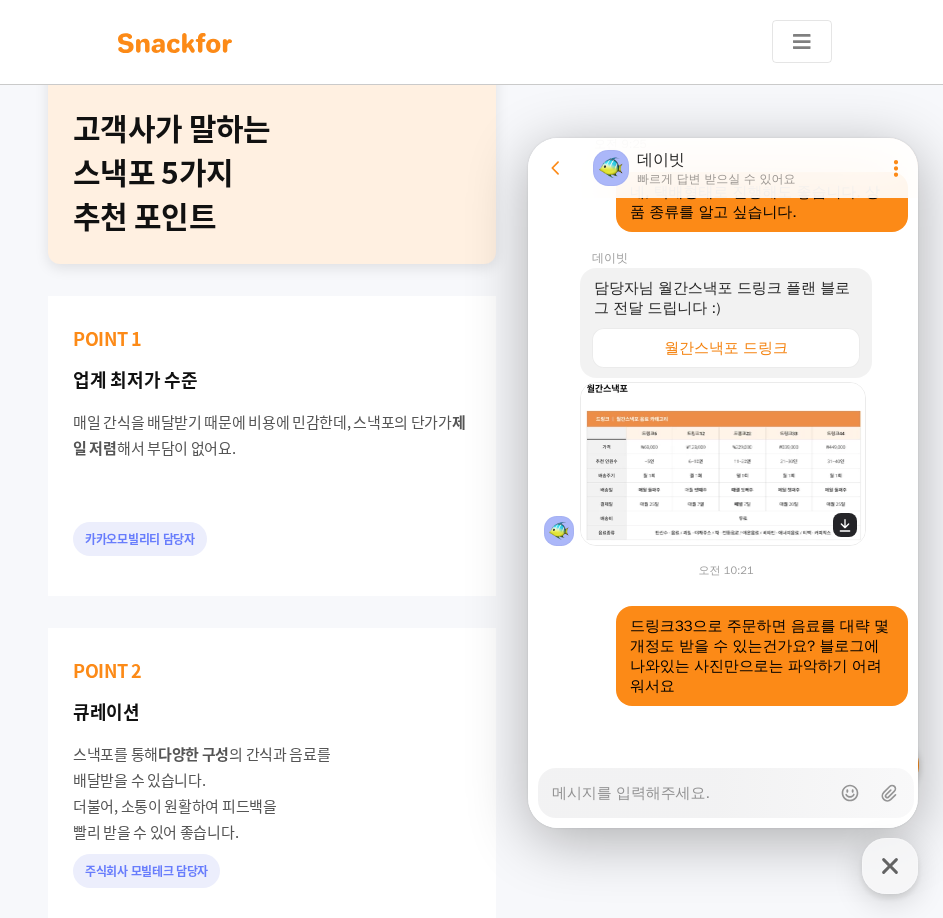 scroll, scrollTop: 1733, scrollLeft: 0, axis: vertical 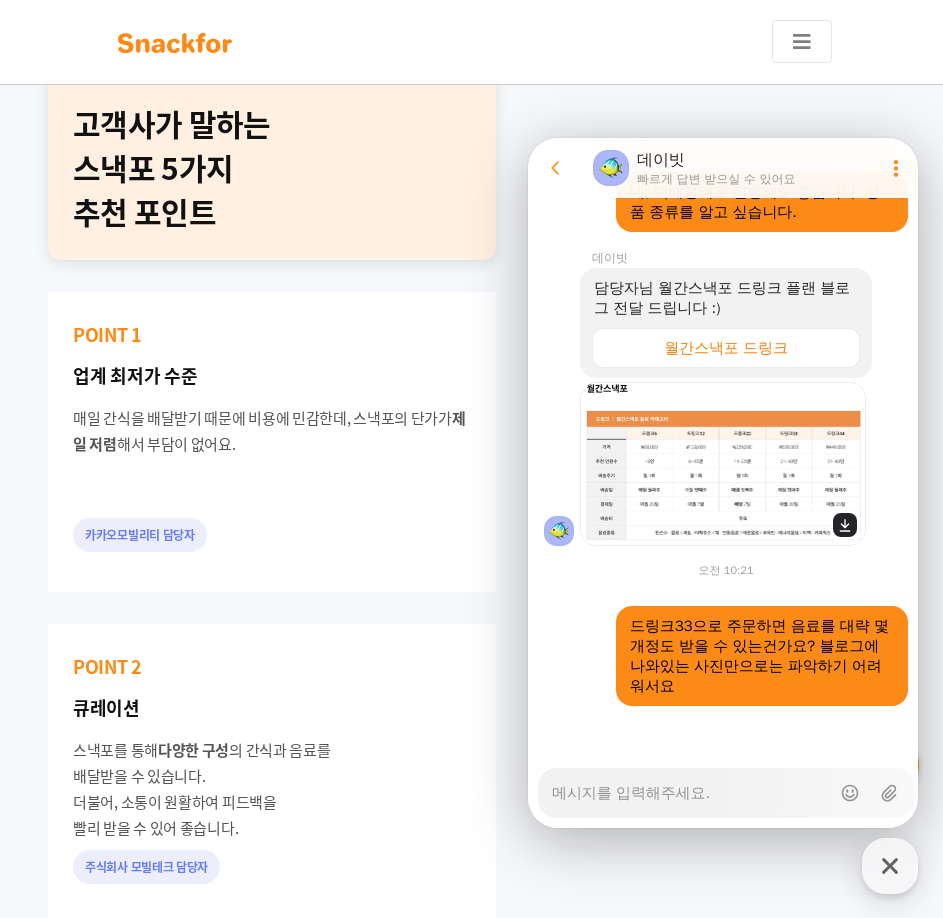 click at bounding box center [723, 464] 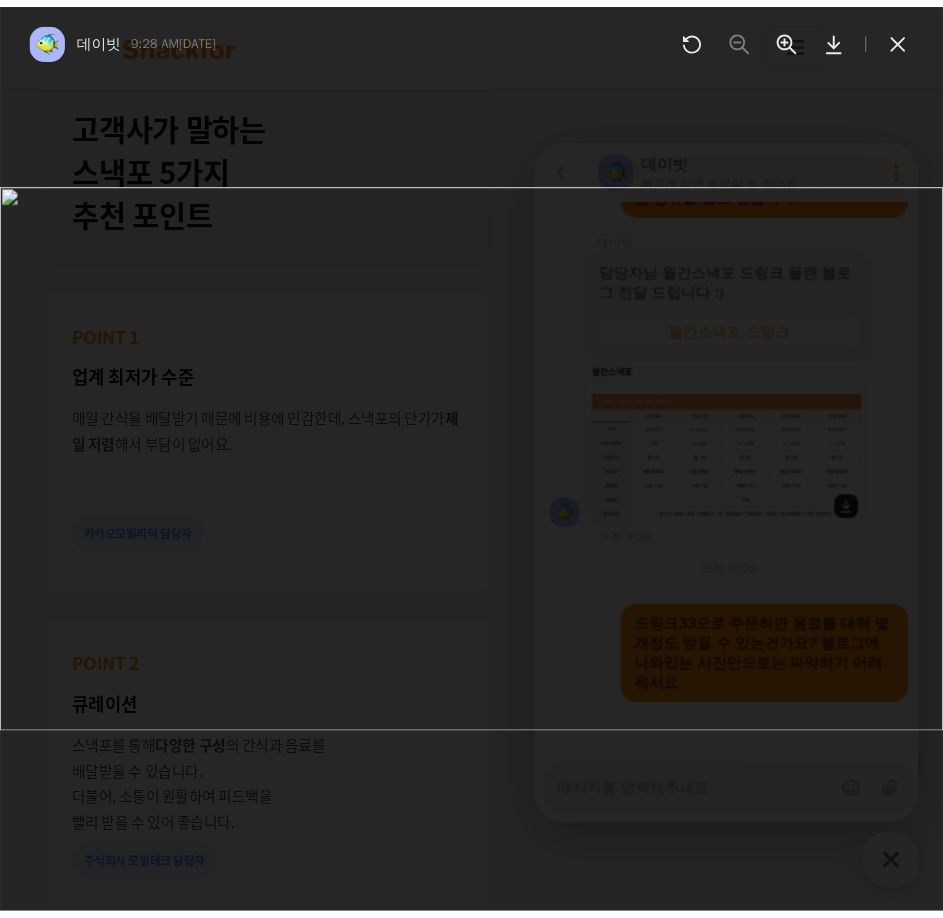 scroll, scrollTop: 2222, scrollLeft: 0, axis: vertical 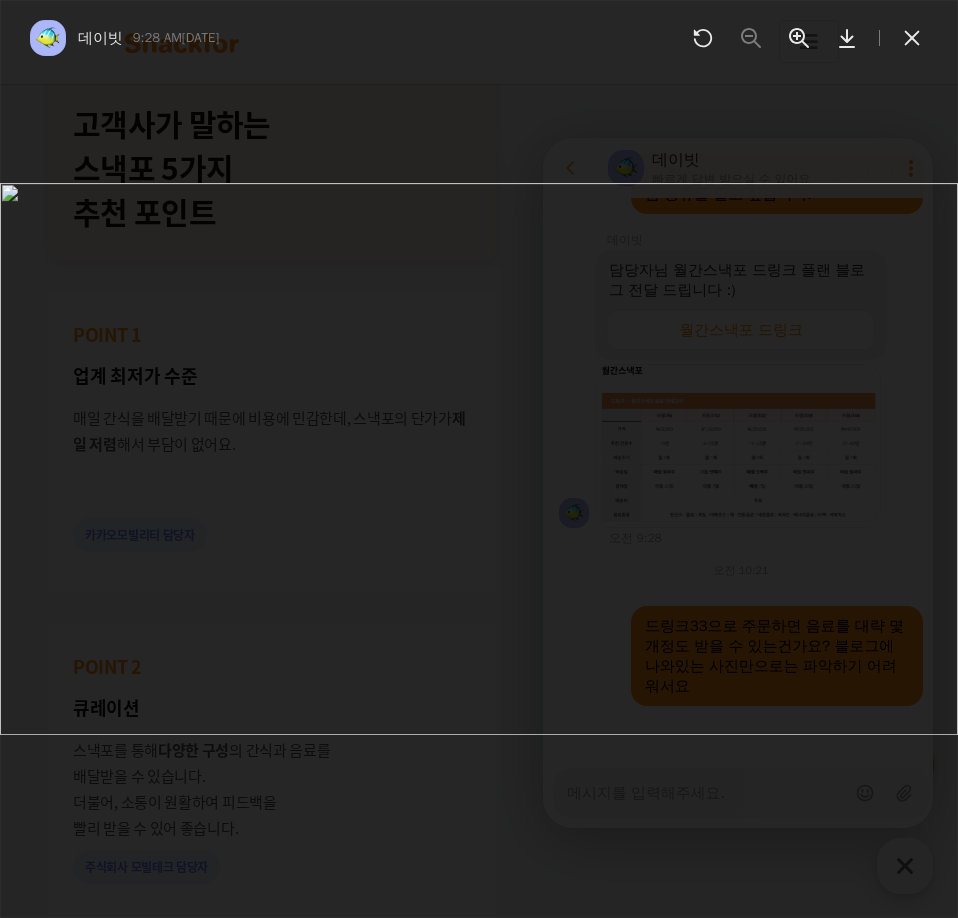 click 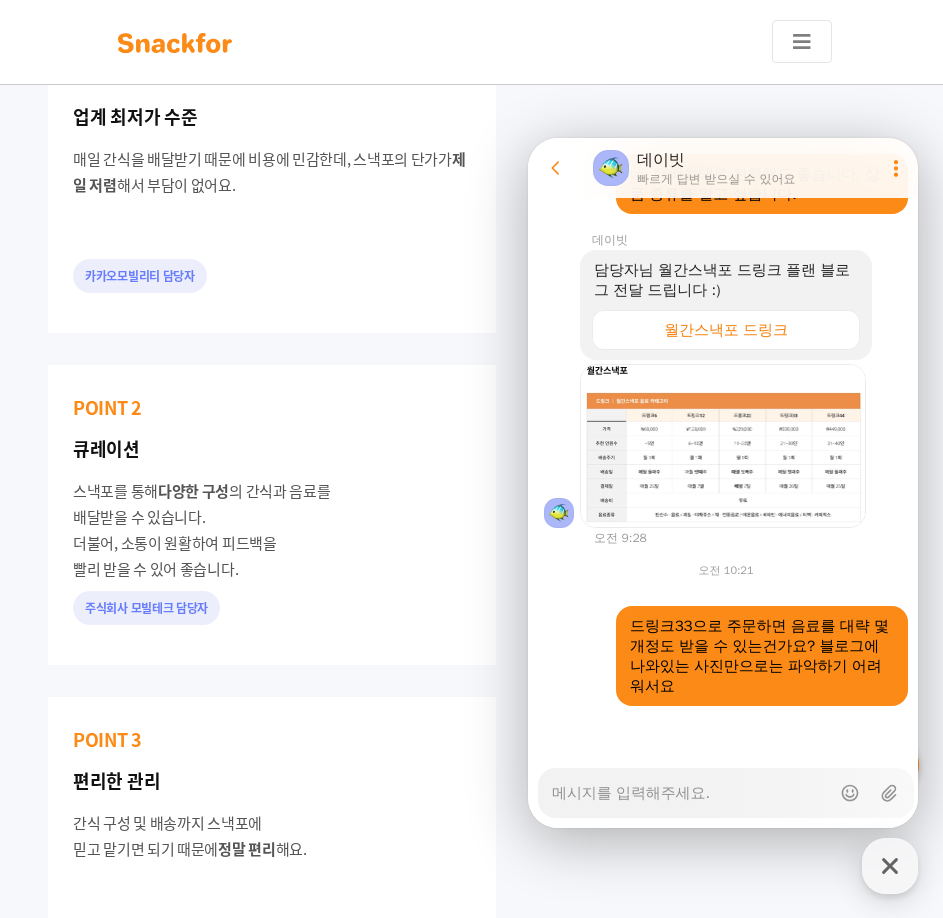 scroll, scrollTop: 2133, scrollLeft: 0, axis: vertical 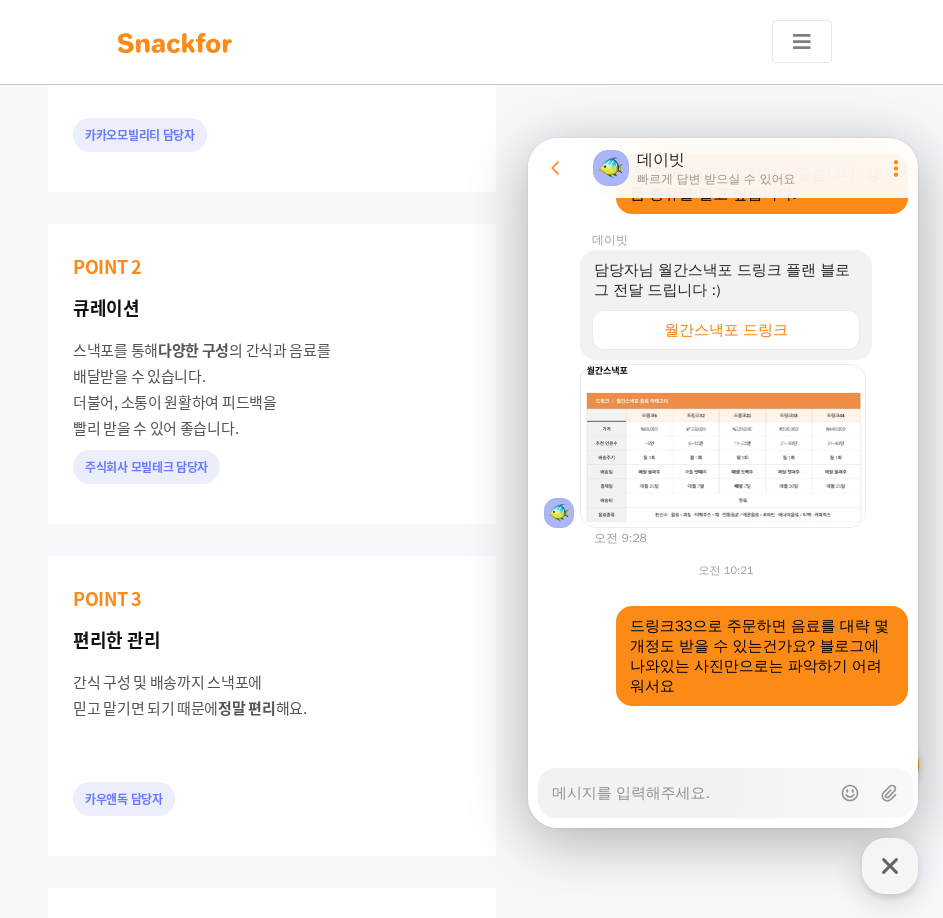 click on "Messenger Input Textarea" at bounding box center [691, 786] 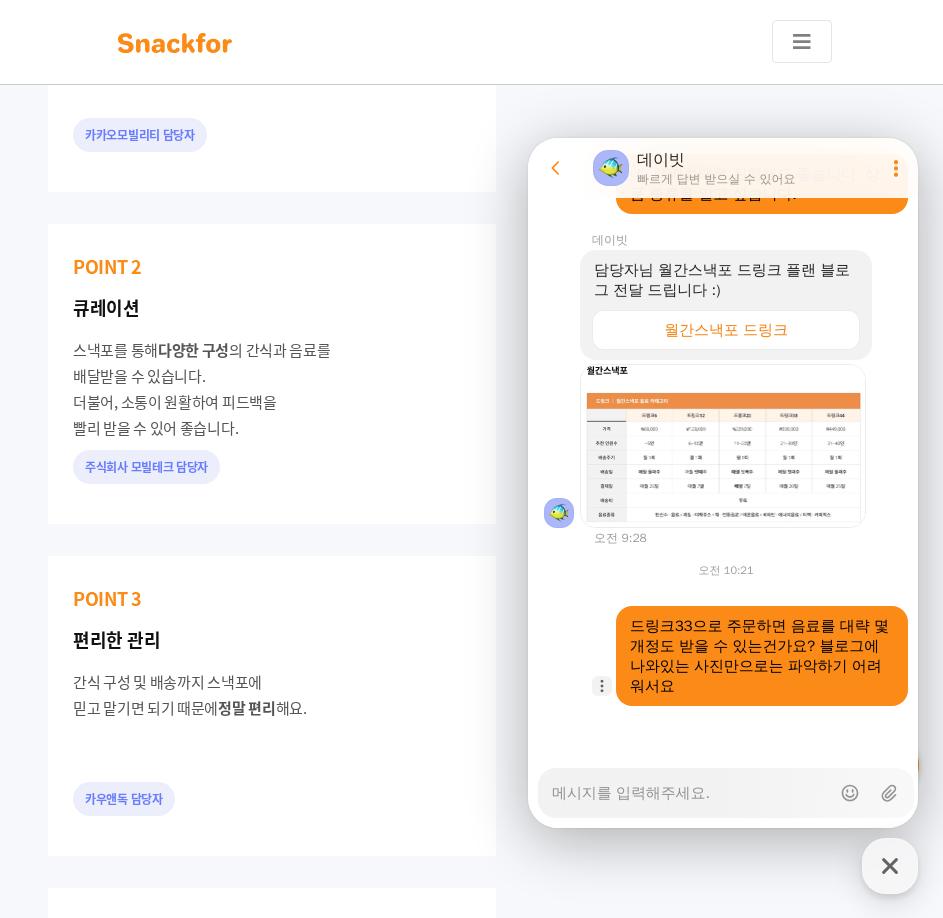 click 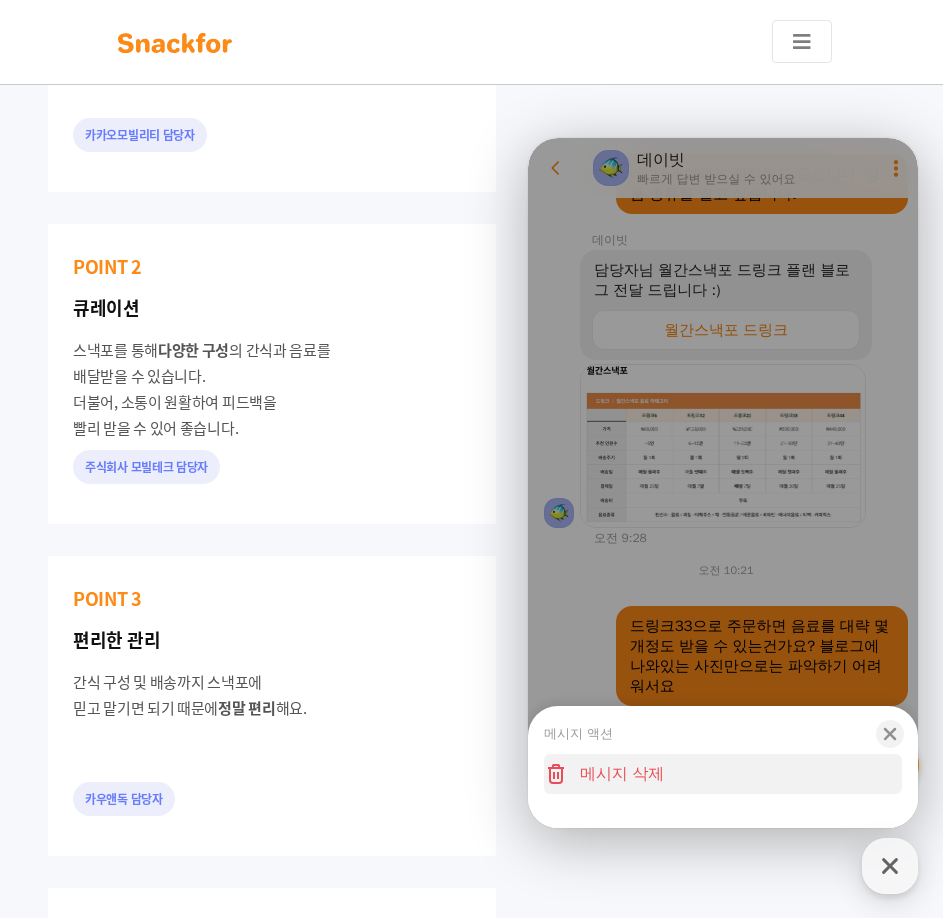 click on "메시지 삭제" at bounding box center [723, 774] 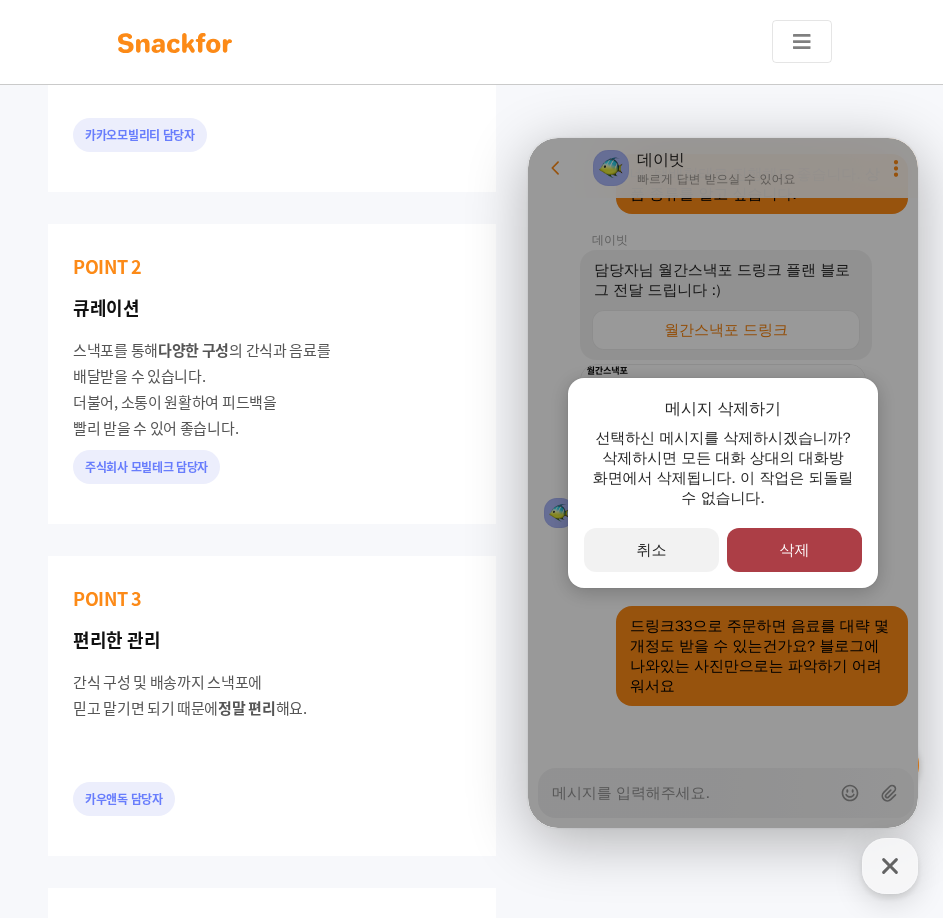 click on "primary  Button  삭제" at bounding box center [794, 550] 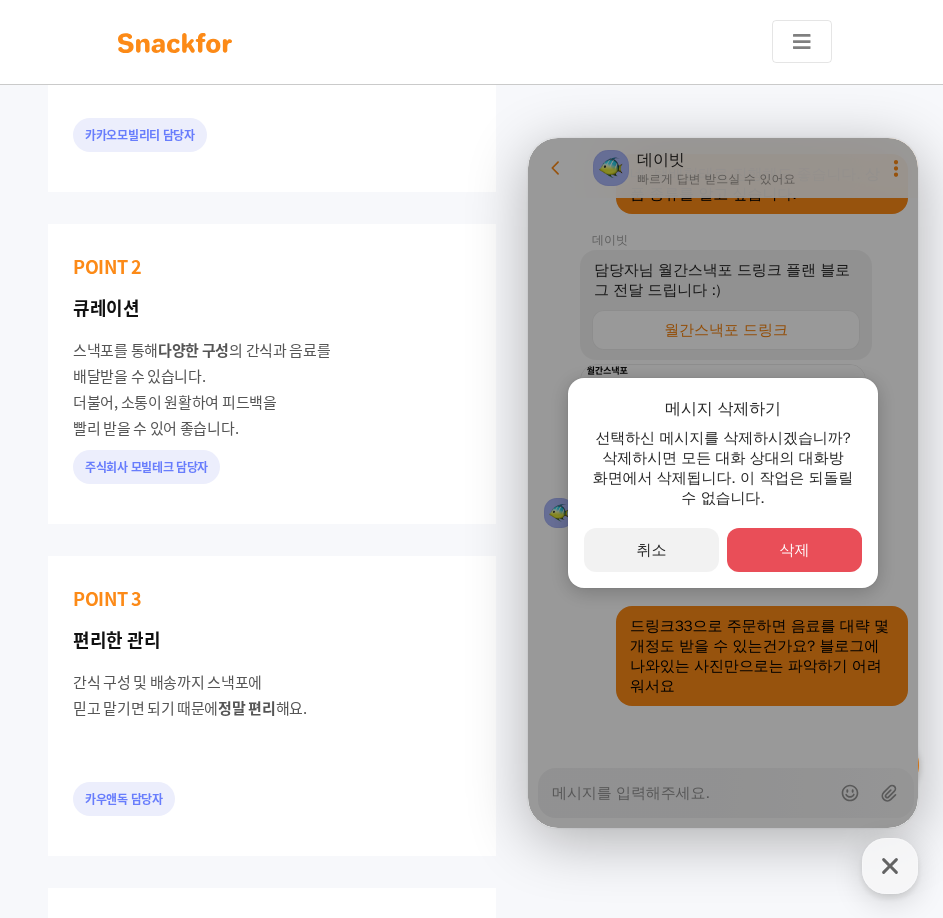 scroll, scrollTop: 2162, scrollLeft: 0, axis: vertical 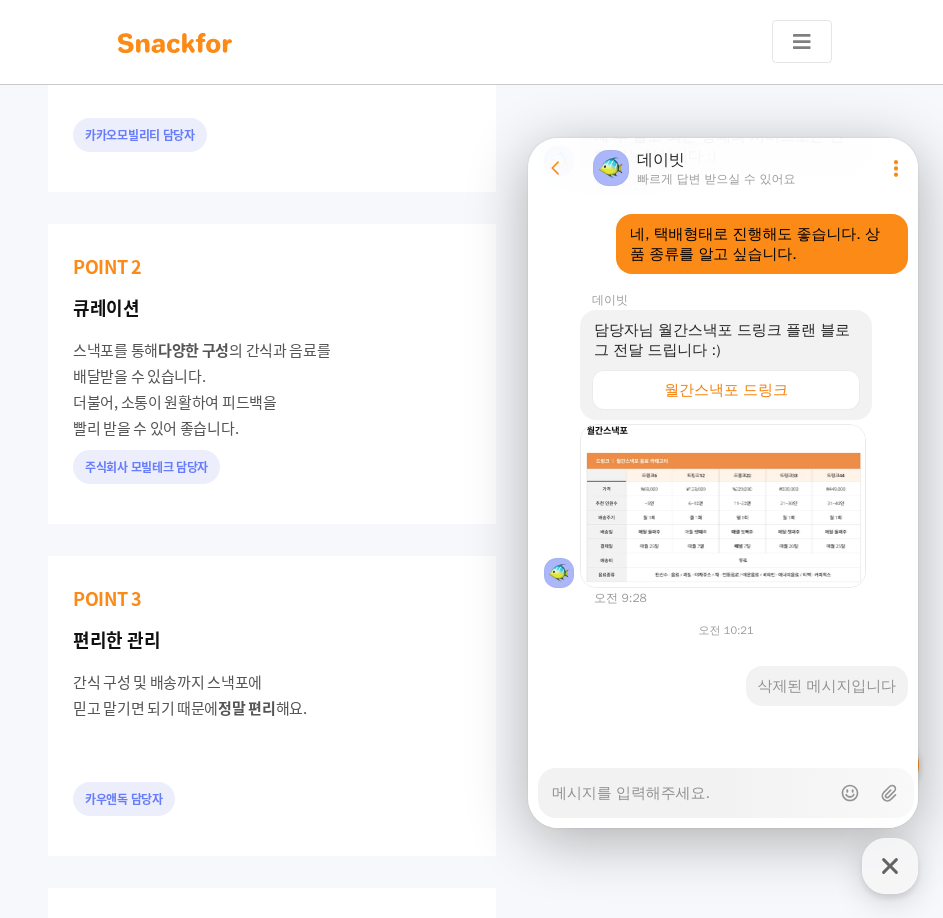 click on "Messenger Input Textarea" at bounding box center [691, 786] 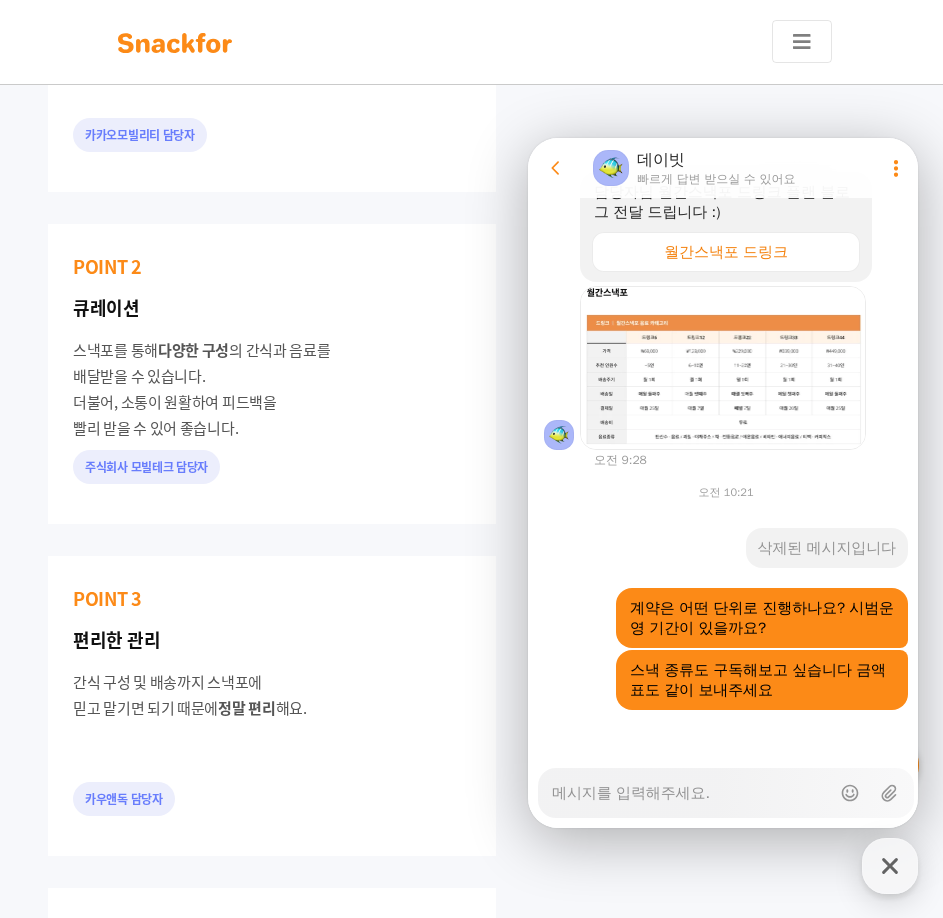 scroll, scrollTop: 2304, scrollLeft: 0, axis: vertical 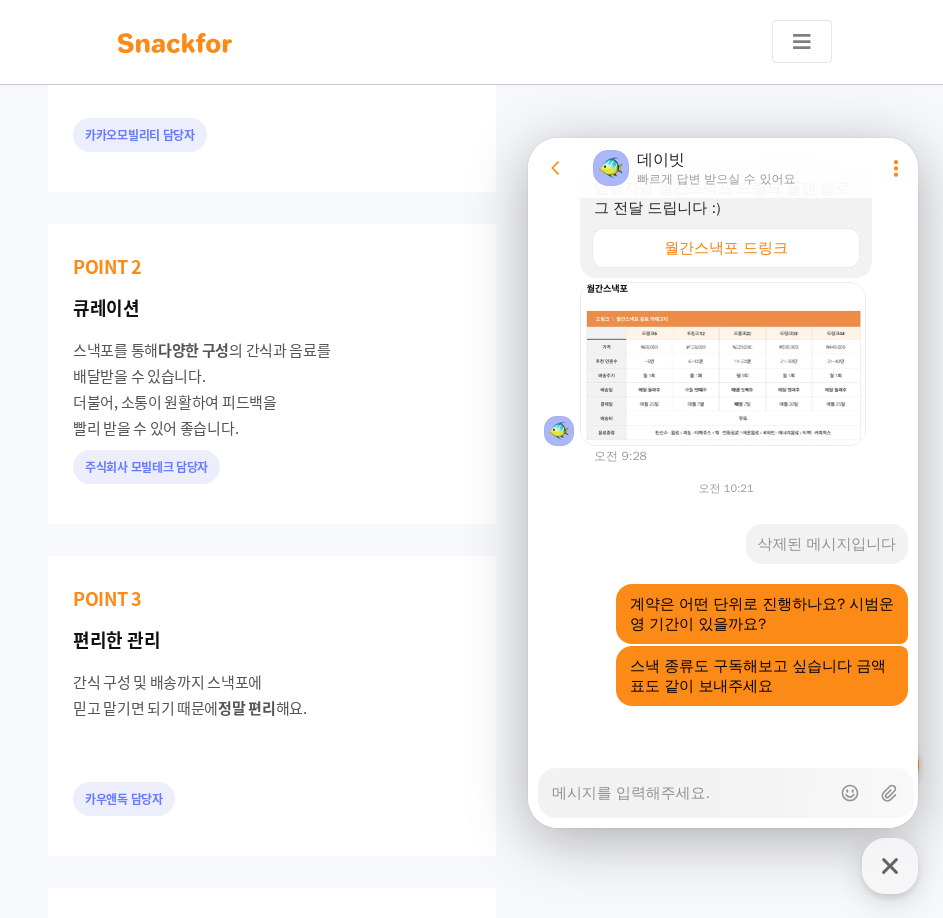 click on "Messenger Input Textarea" at bounding box center [691, 786] 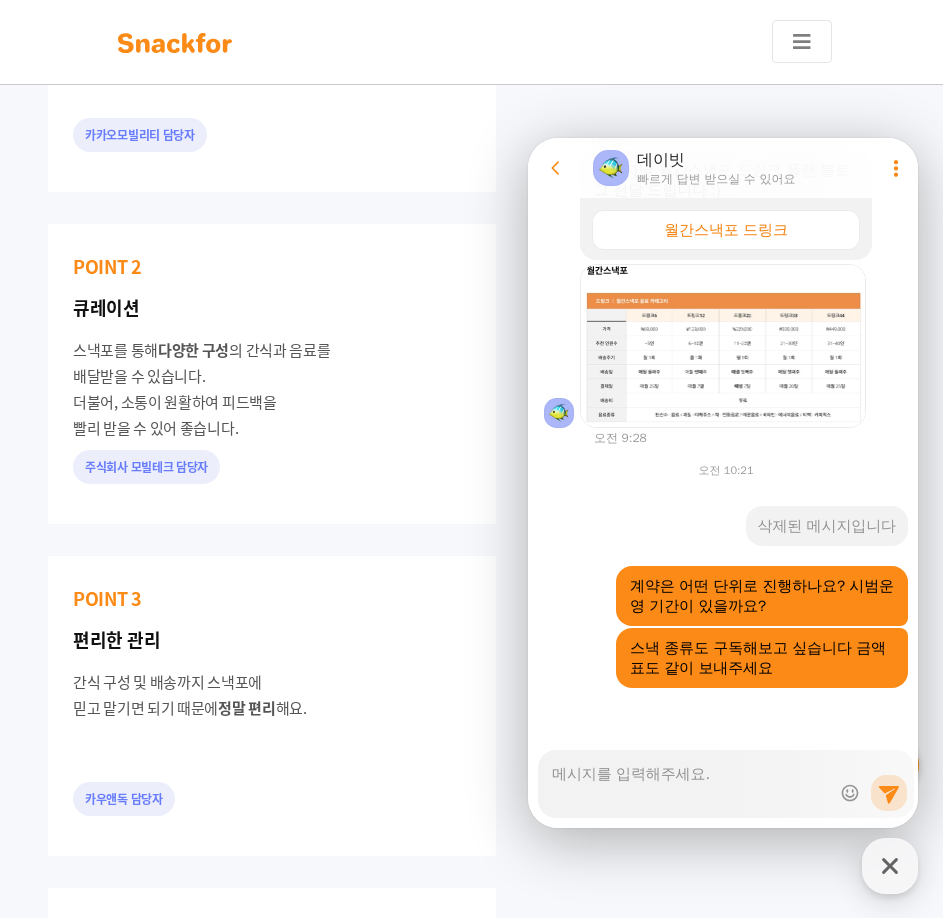 scroll, scrollTop: 2384, scrollLeft: 0, axis: vertical 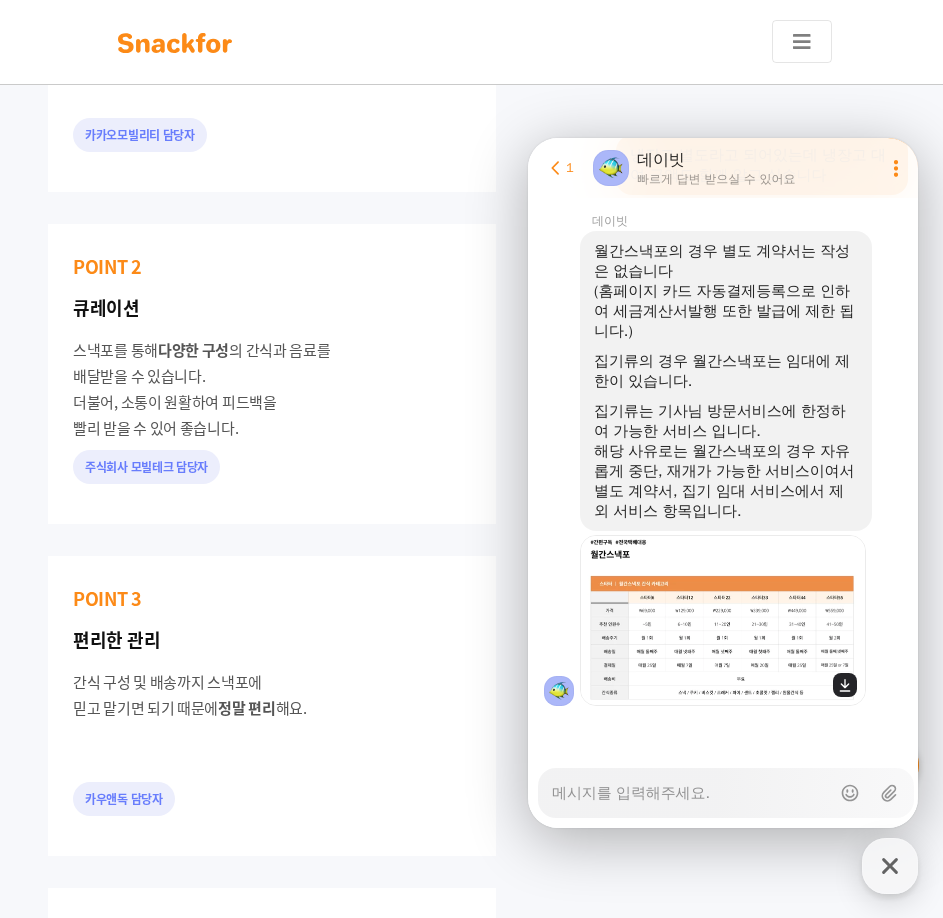 click at bounding box center (723, 620) 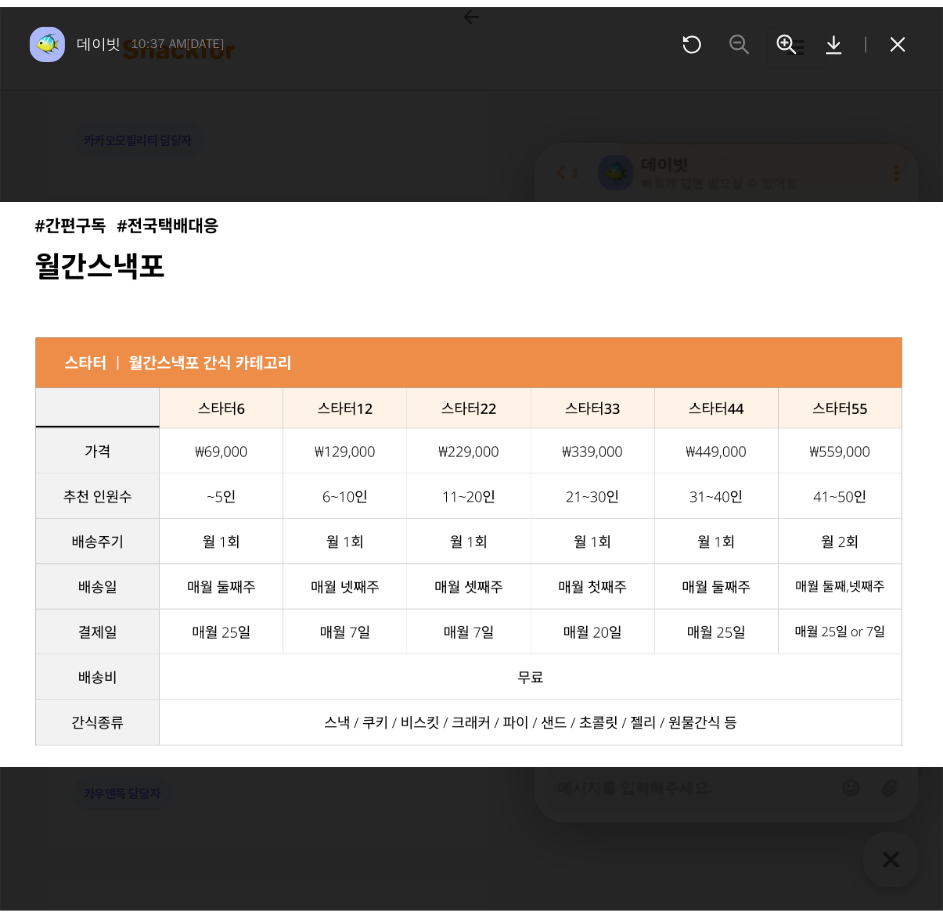 scroll, scrollTop: 2913, scrollLeft: 0, axis: vertical 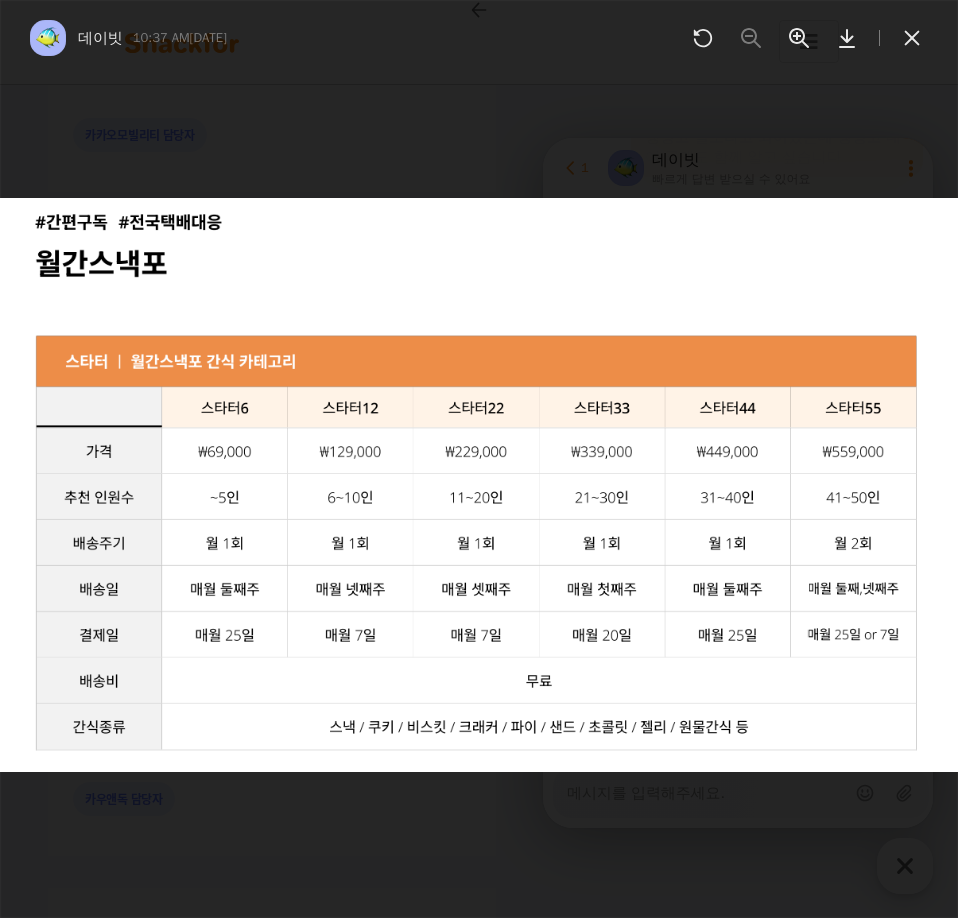 click at bounding box center (912, 38) 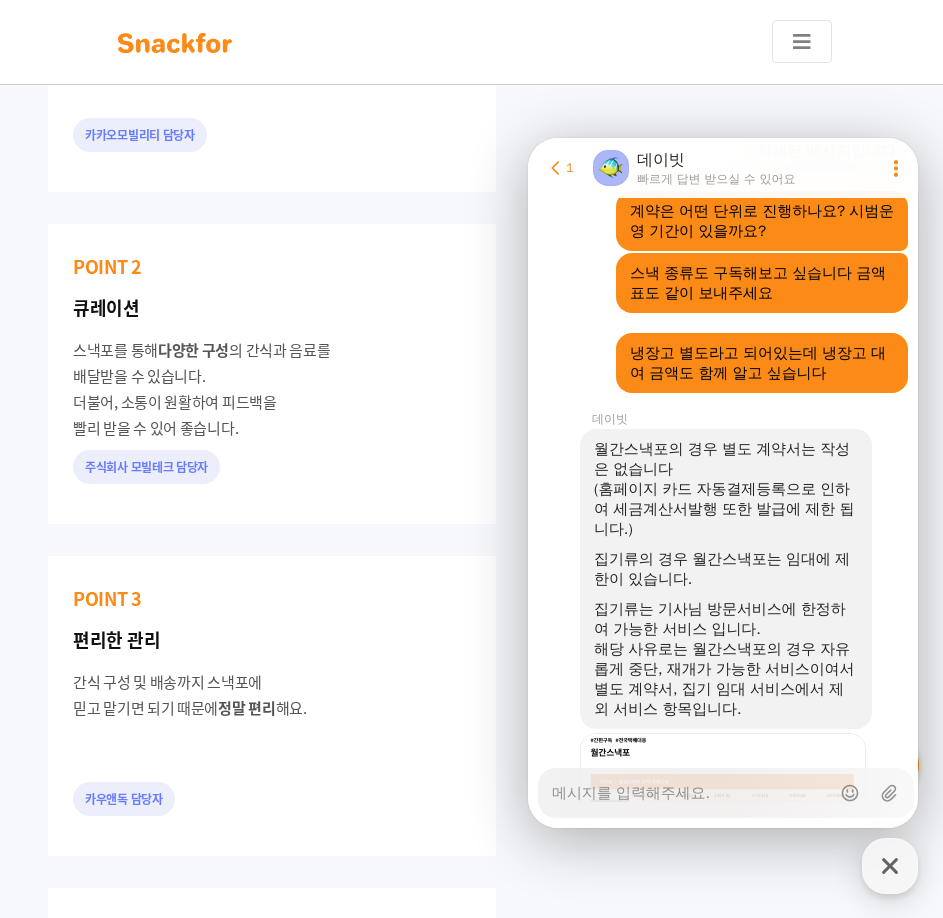 scroll, scrollTop: 2913, scrollLeft: 0, axis: vertical 